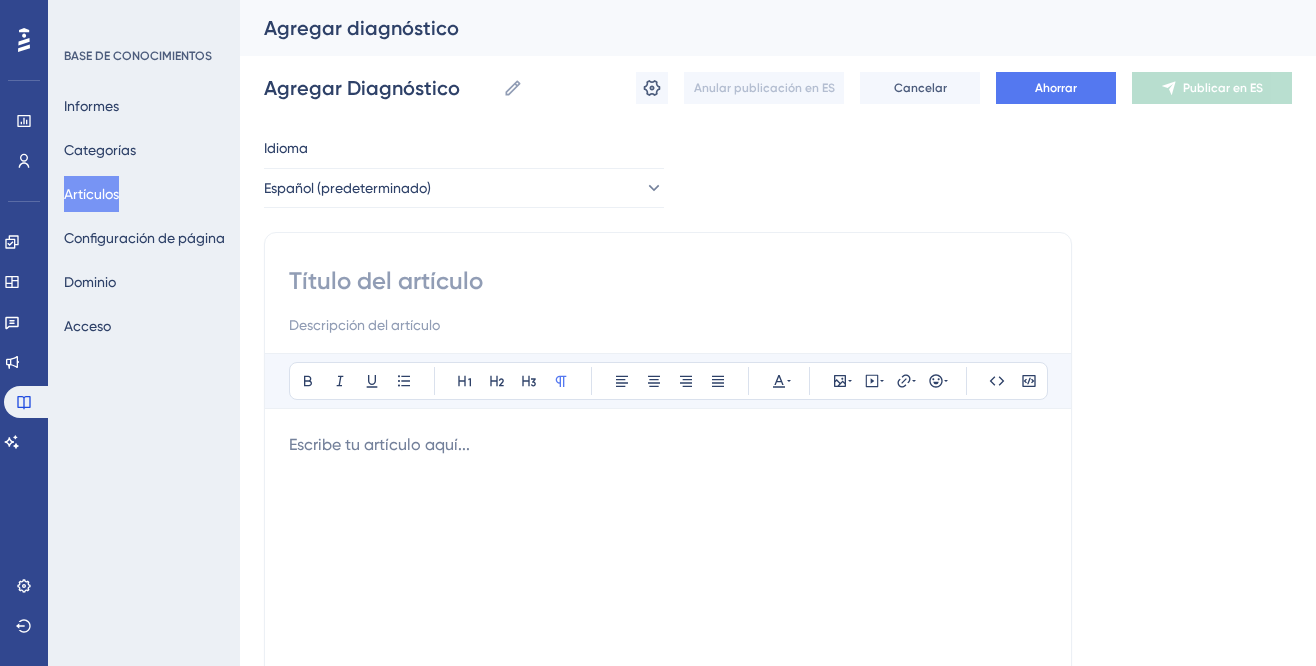 scroll, scrollTop: 0, scrollLeft: 0, axis: both 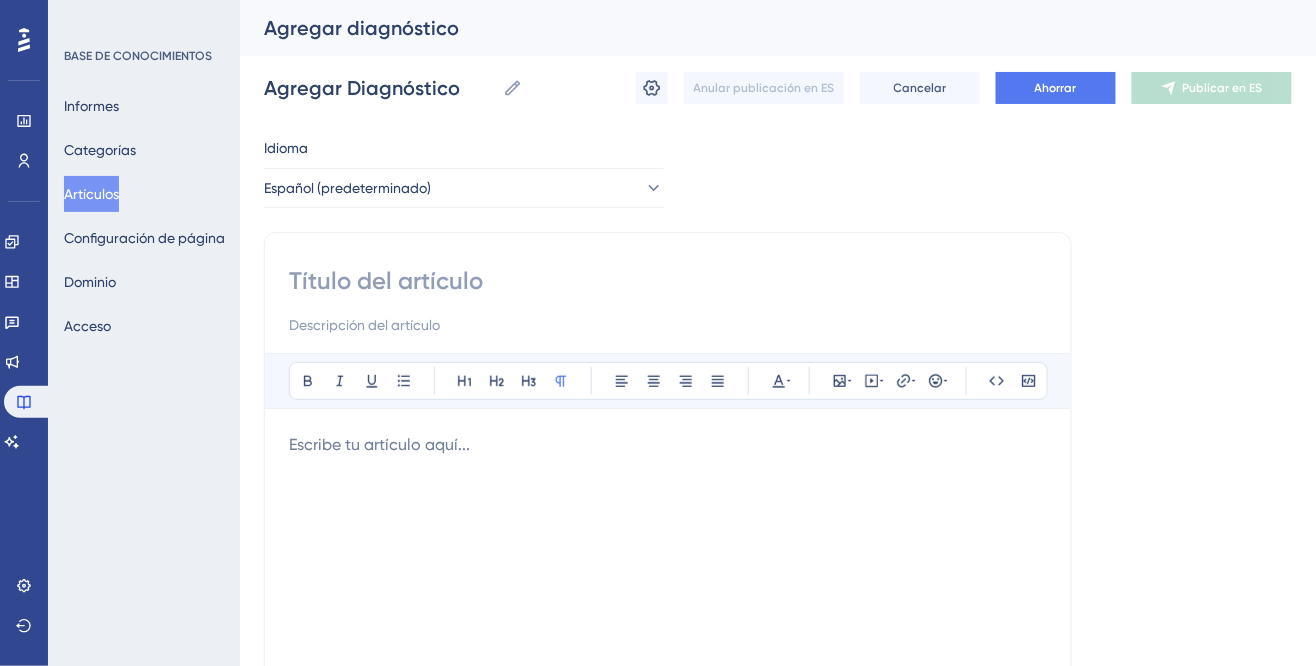 click at bounding box center (668, 281) 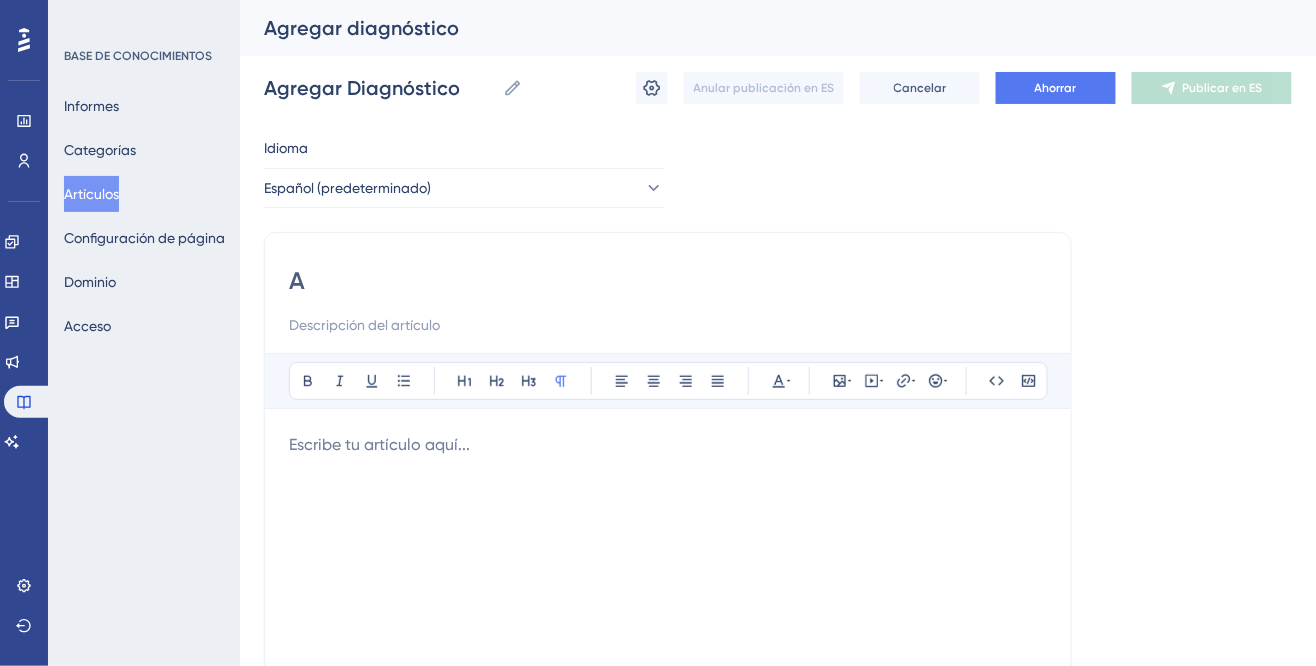 scroll, scrollTop: 0, scrollLeft: 0, axis: both 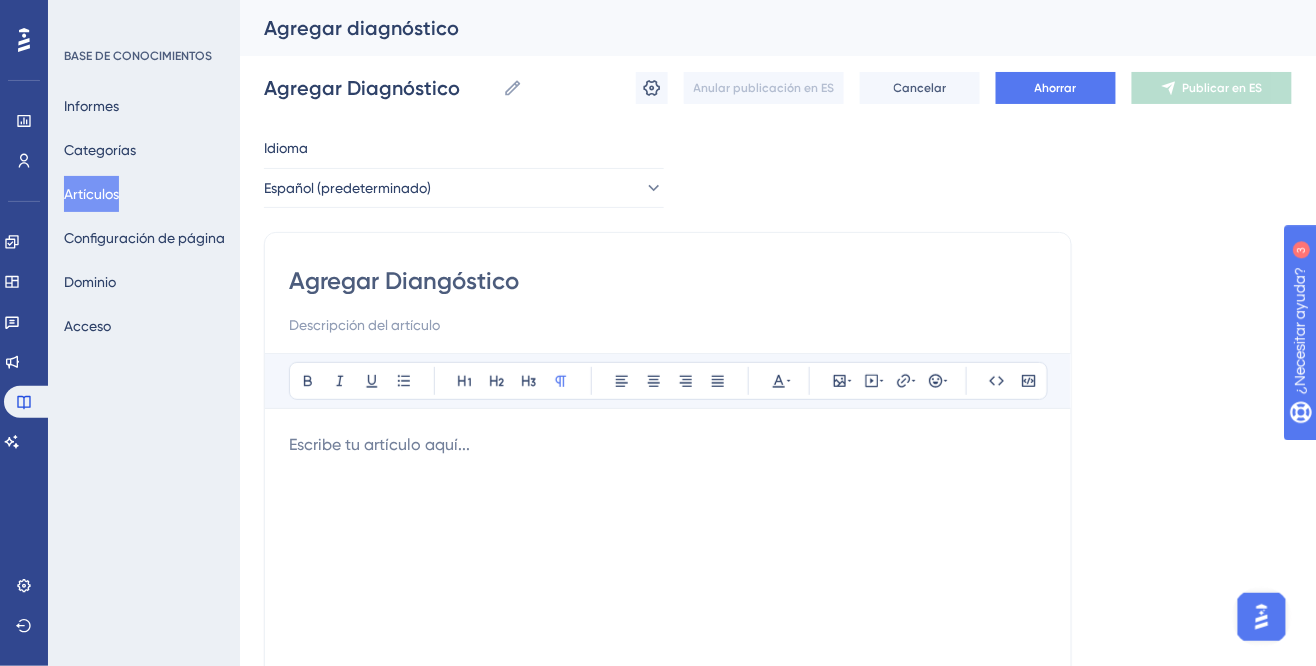 type on "Agregar Diangóstico" 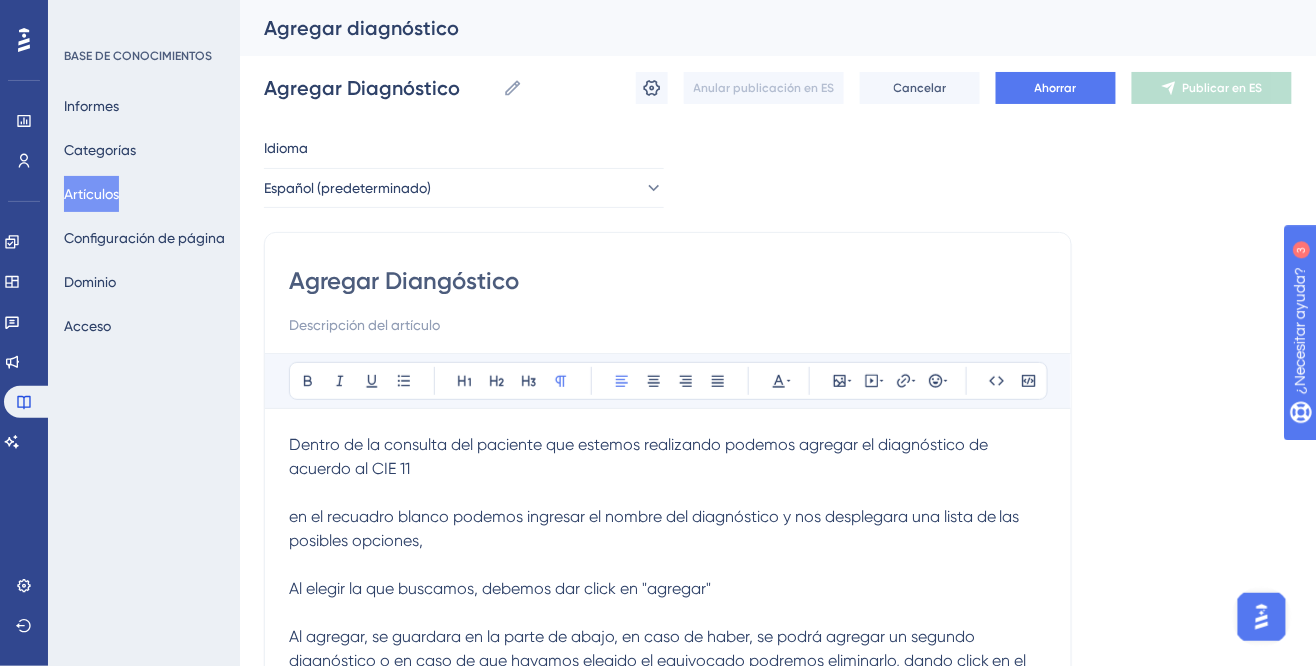 scroll, scrollTop: 8, scrollLeft: 0, axis: vertical 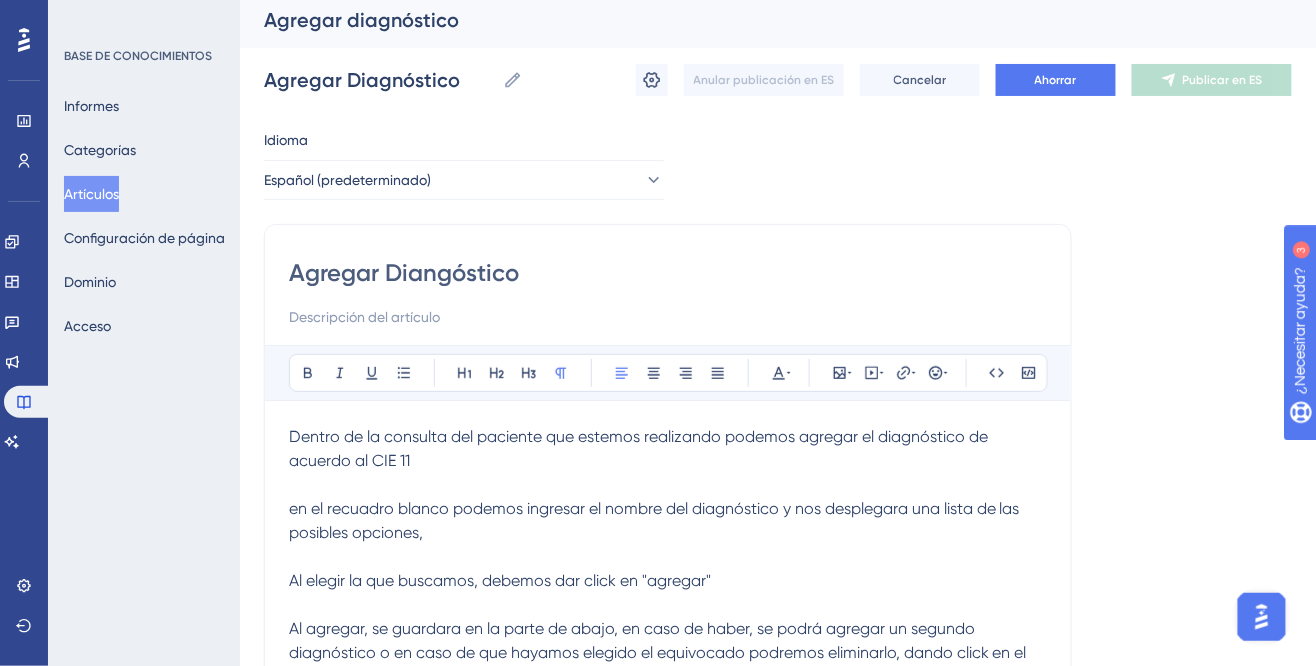 click on "Dentro de la consulta del paciente que estemos realizando podemos agregar el diagnóstico de acuerdo al CIE 11" at bounding box center (668, 449) 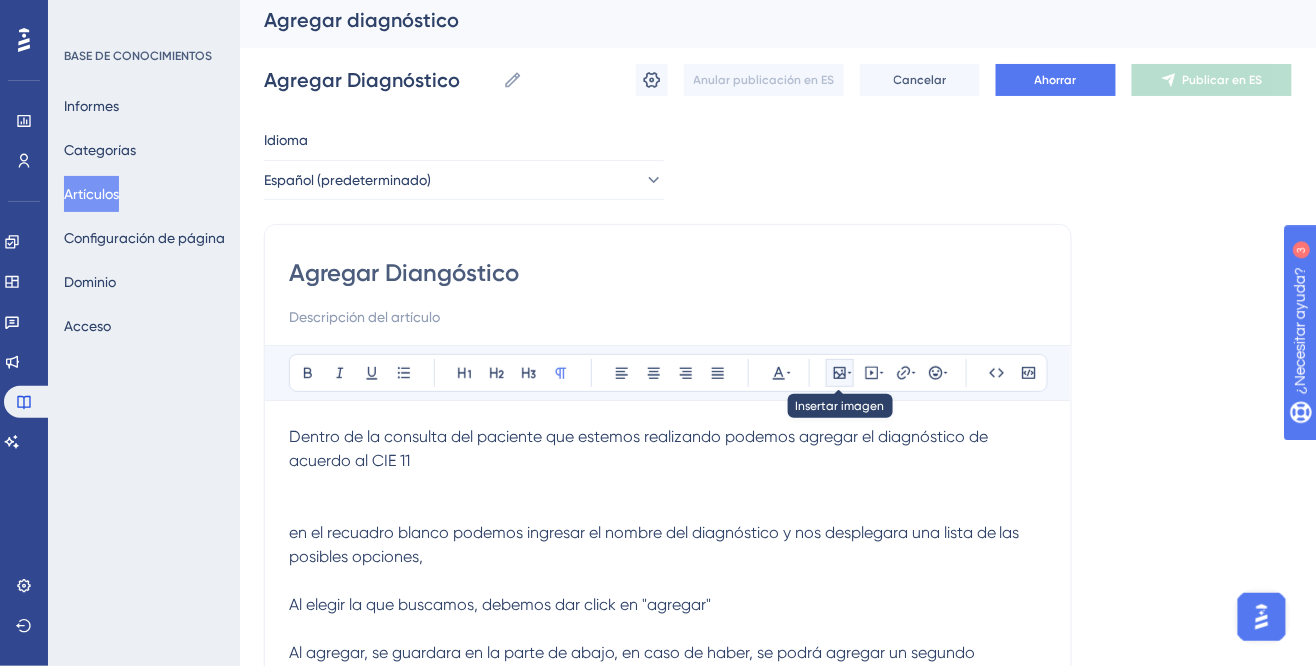 click at bounding box center (840, 373) 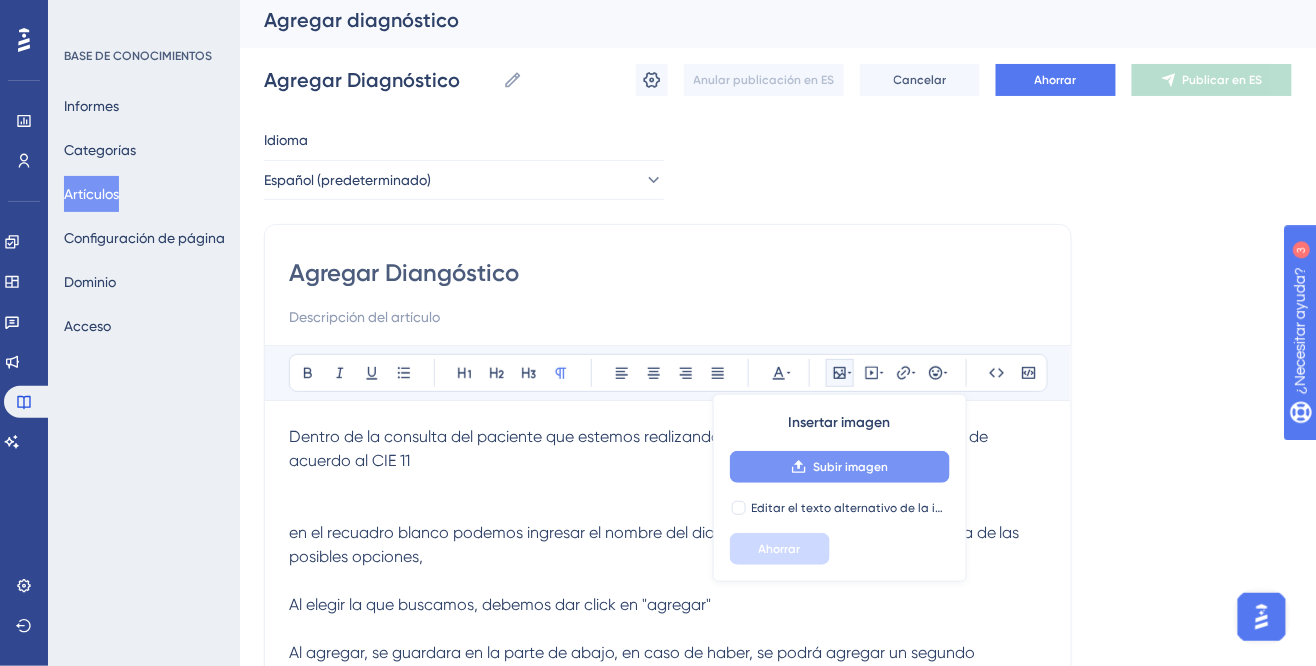click on "Subir imagen" at bounding box center [840, 467] 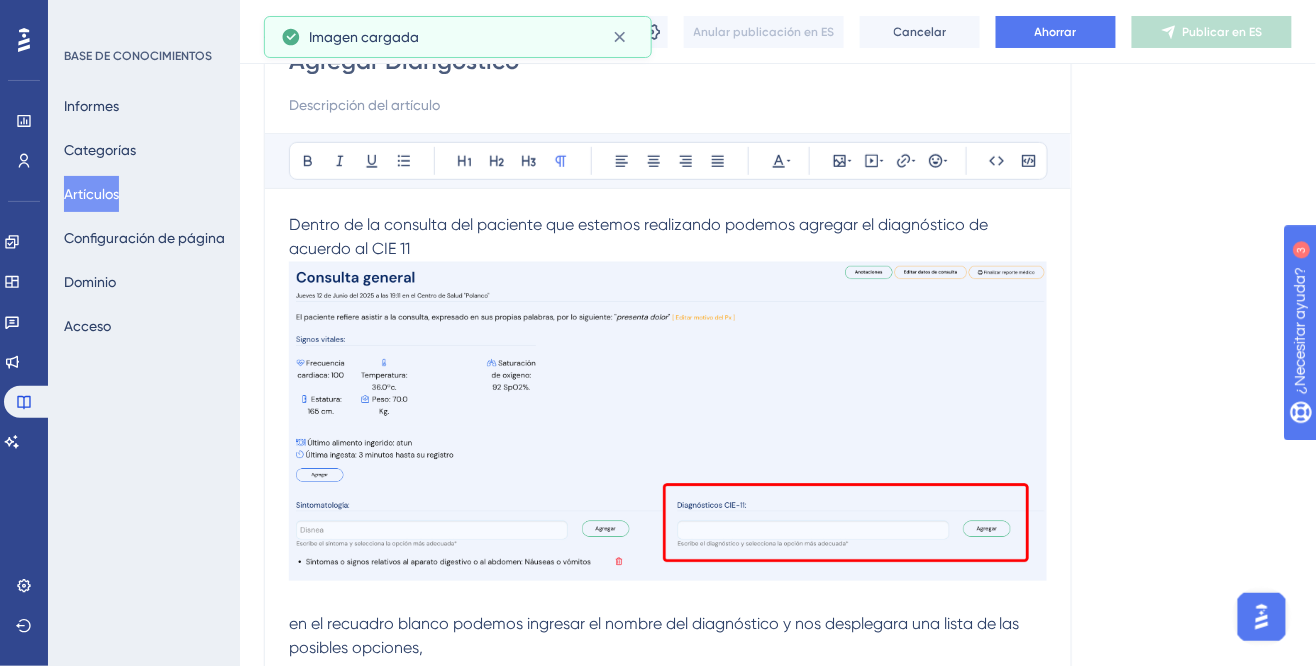 scroll, scrollTop: 228, scrollLeft: 0, axis: vertical 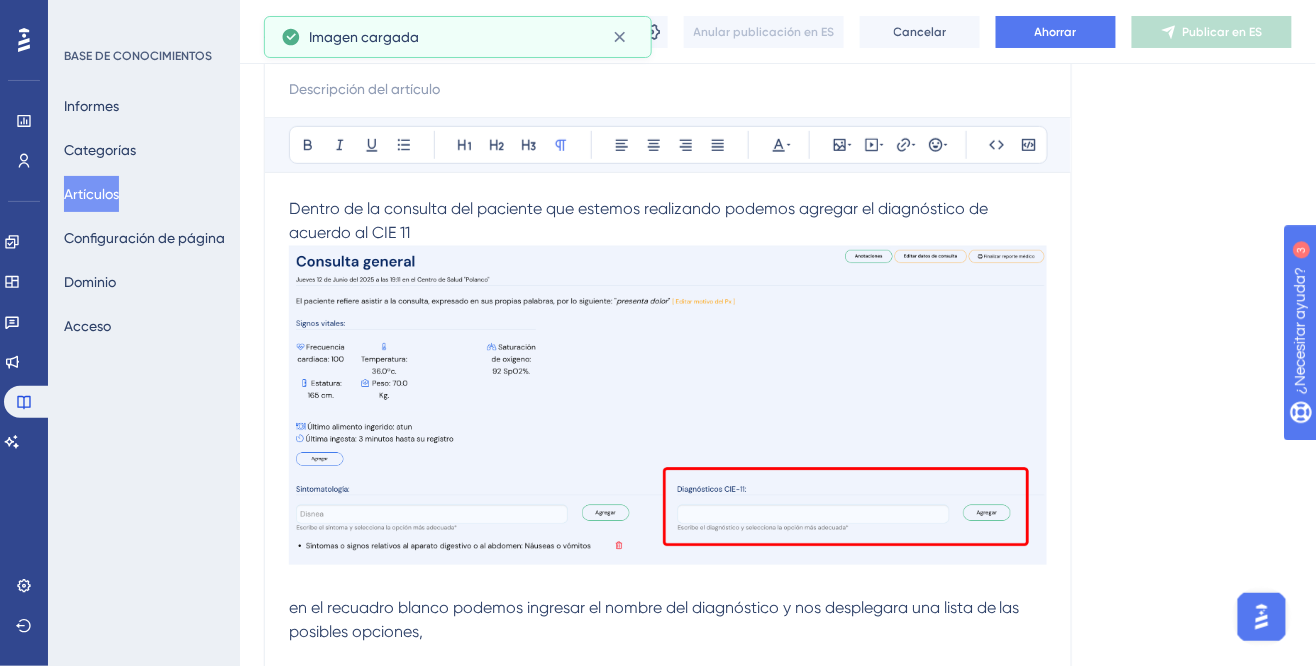 click at bounding box center (668, 405) 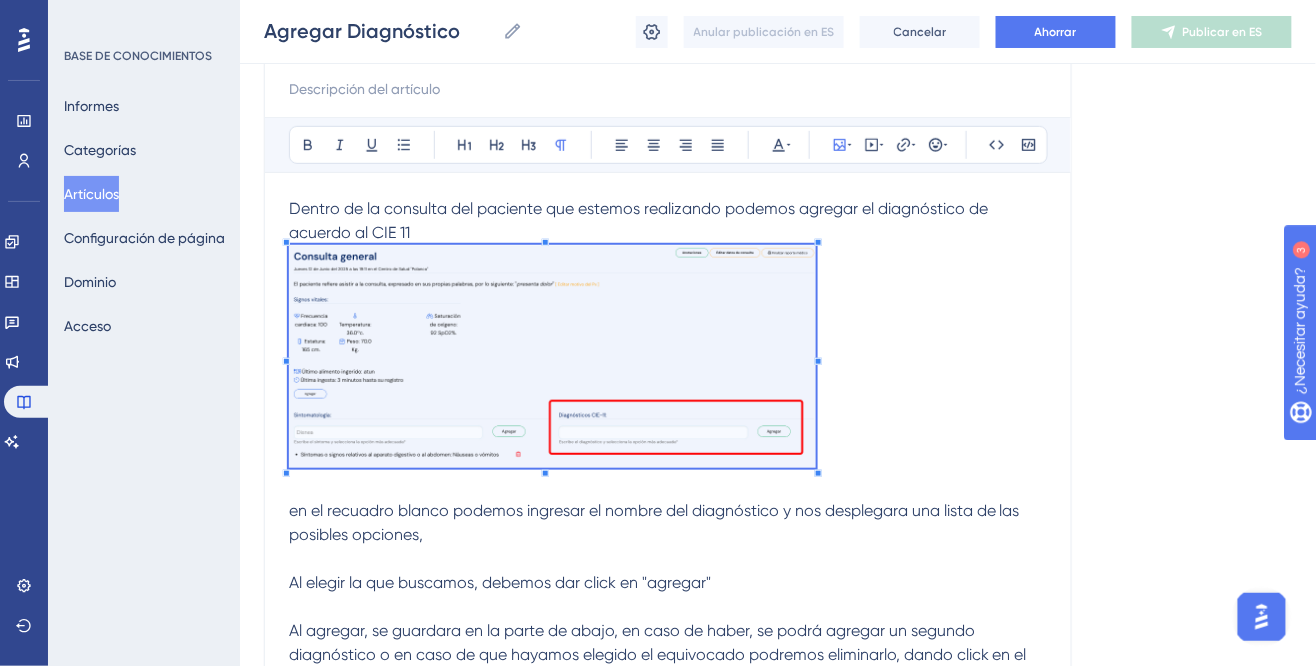 click at bounding box center [668, 360] 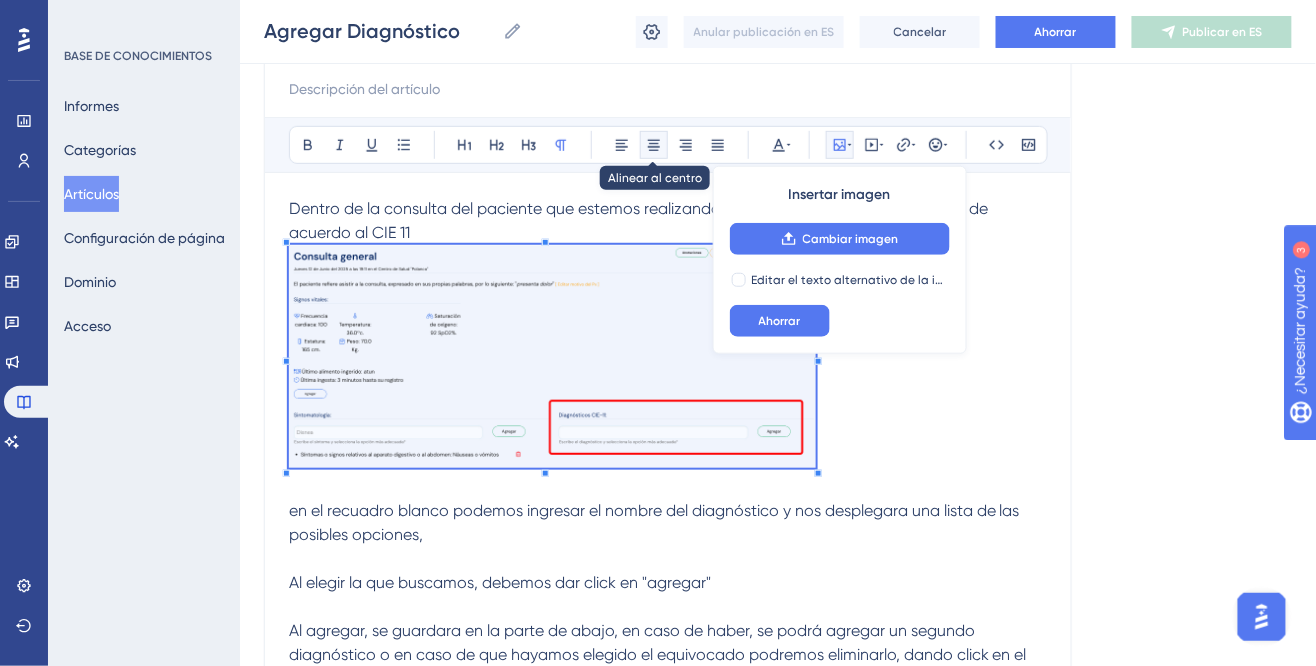 click 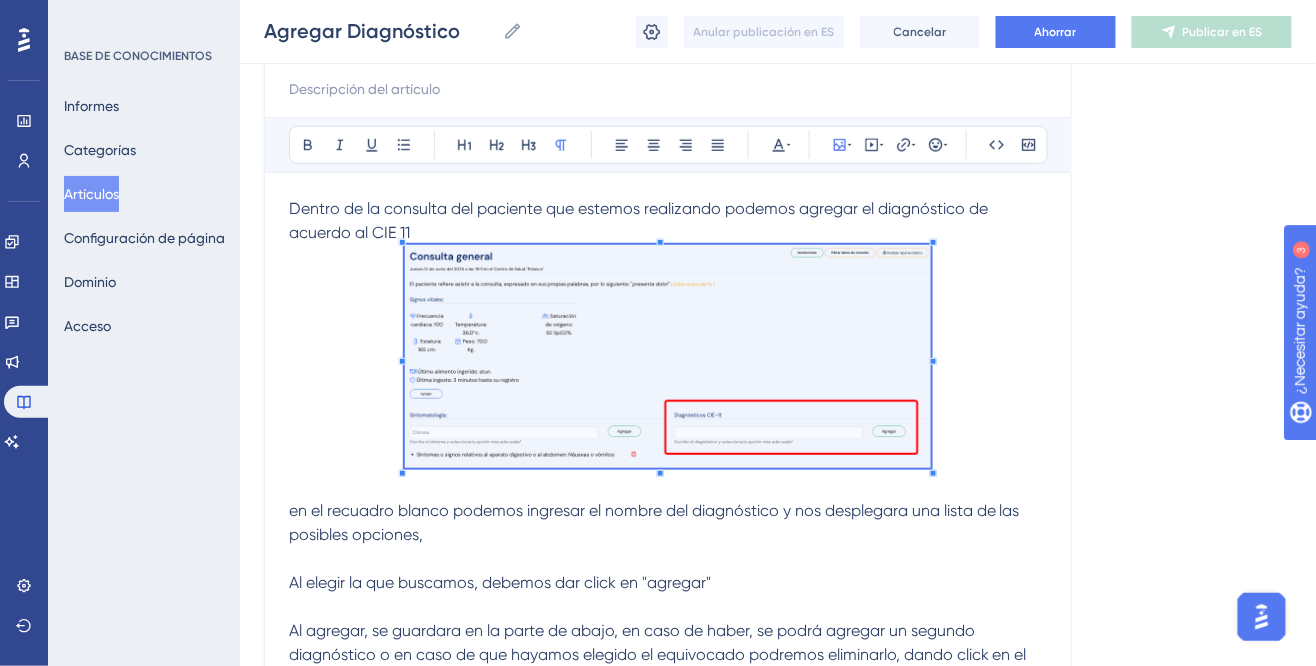 click on "en el recuadro blanco podemos ingresar el nombre del diagnóstico y nos desplegara una lista de las posibles opciones," at bounding box center (668, 523) 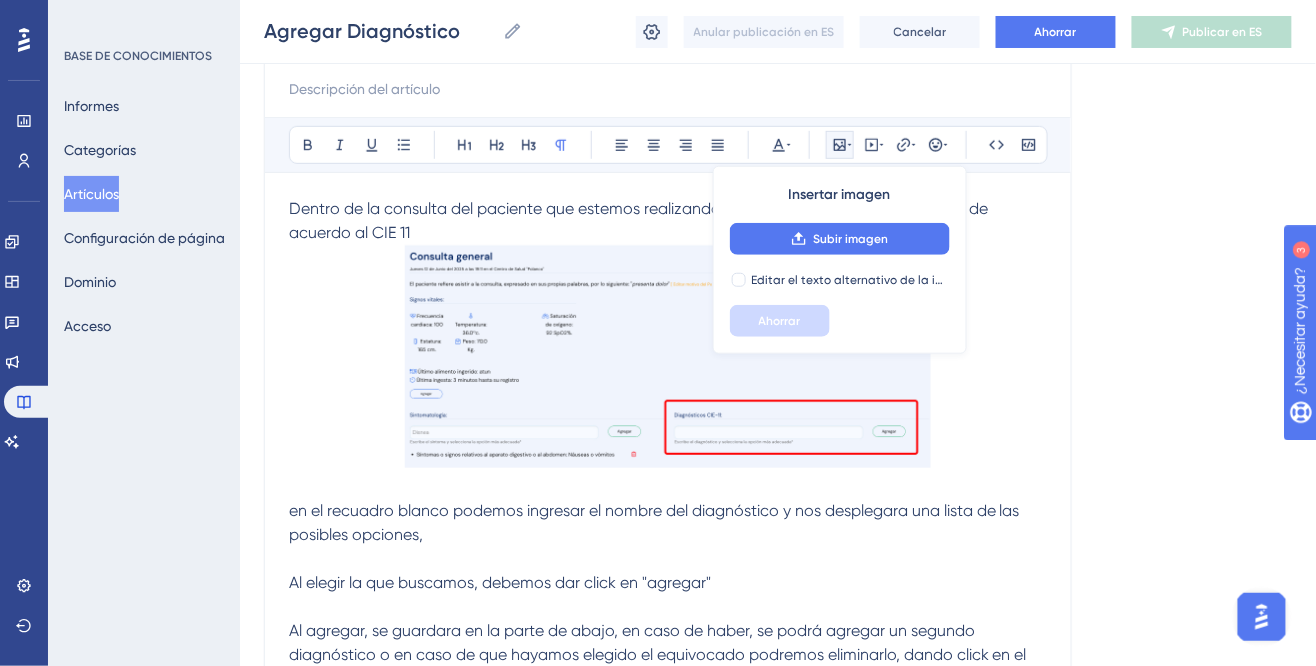 click on "en el recuadro blanco podemos ingresar el nombre del diagnóstico y nos desplegara una lista de las posibles opciones," at bounding box center (668, 523) 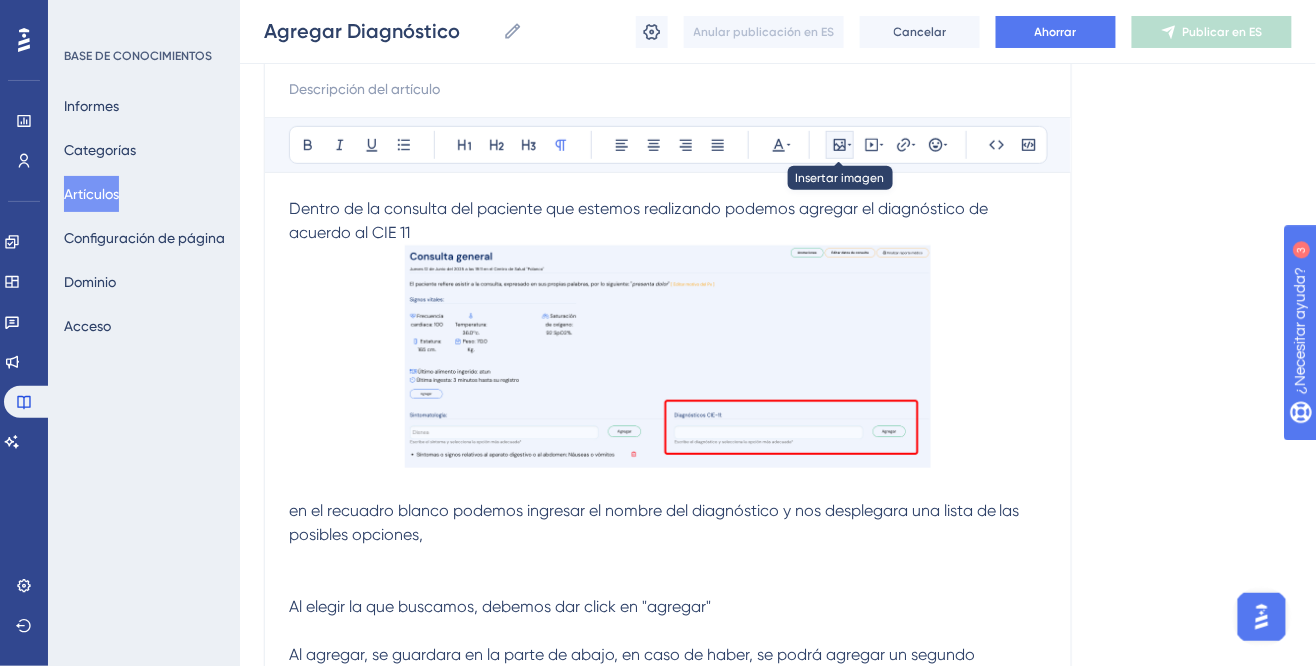 click 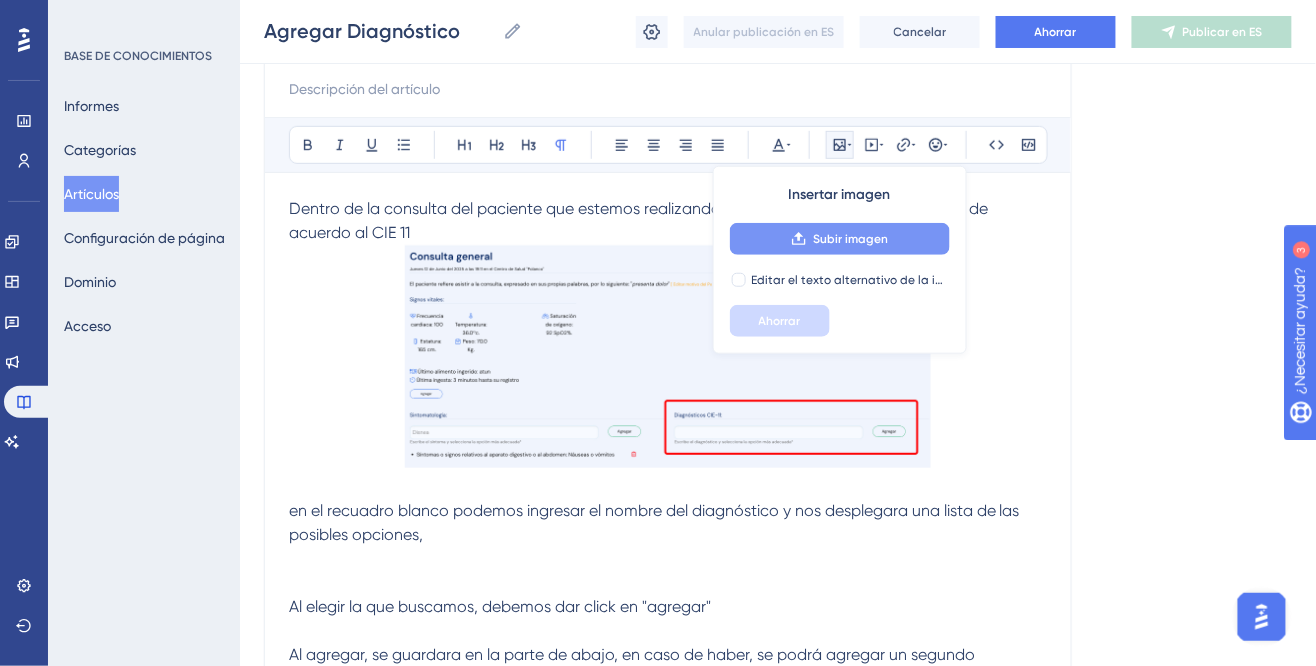 click on "Subir imagen" at bounding box center [850, 239] 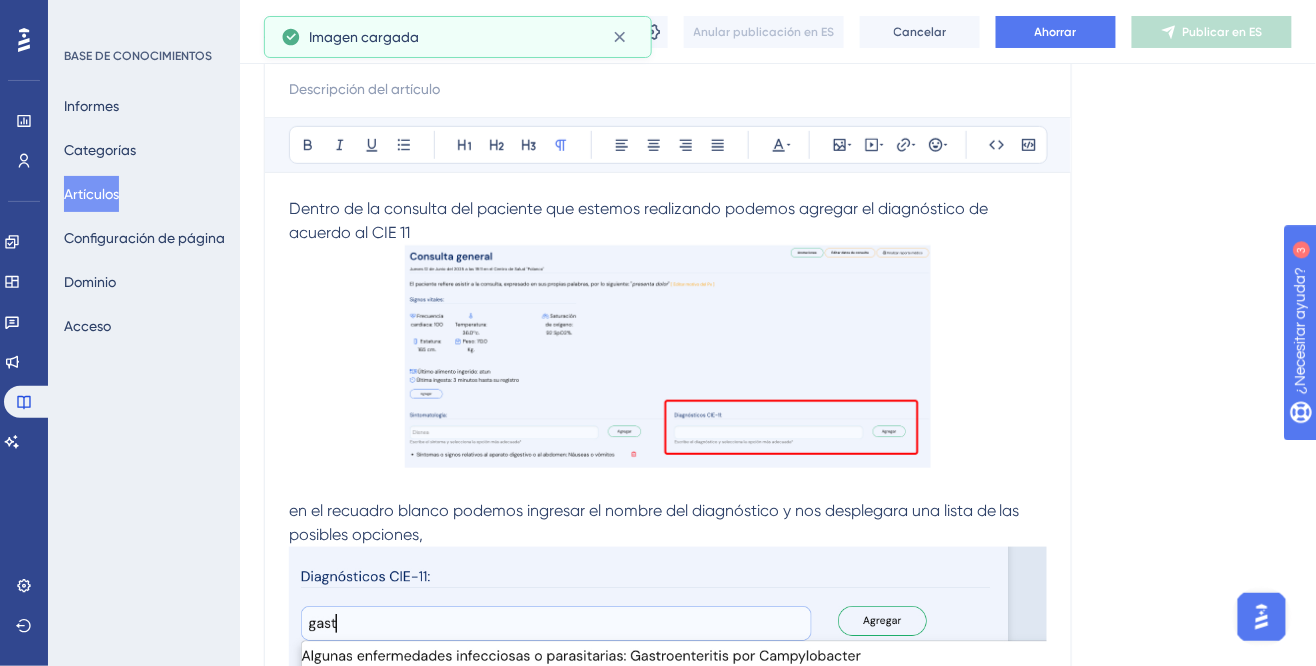scroll, scrollTop: 717, scrollLeft: 0, axis: vertical 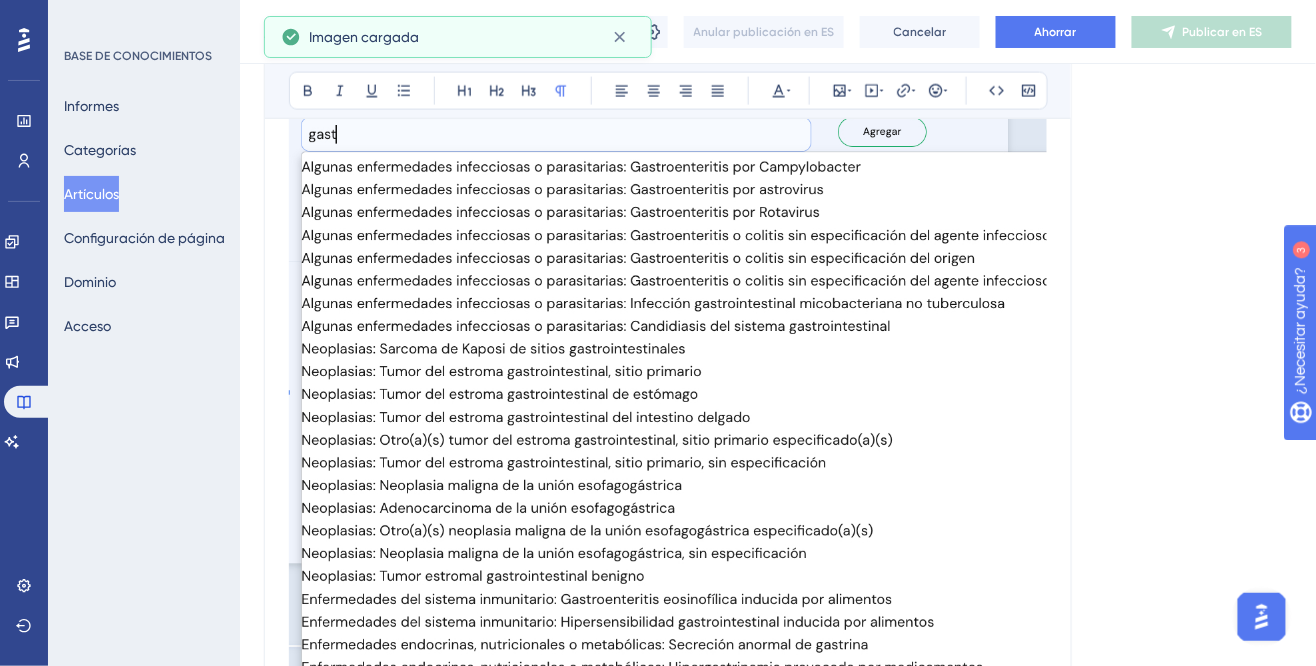 click at bounding box center [668, 370] 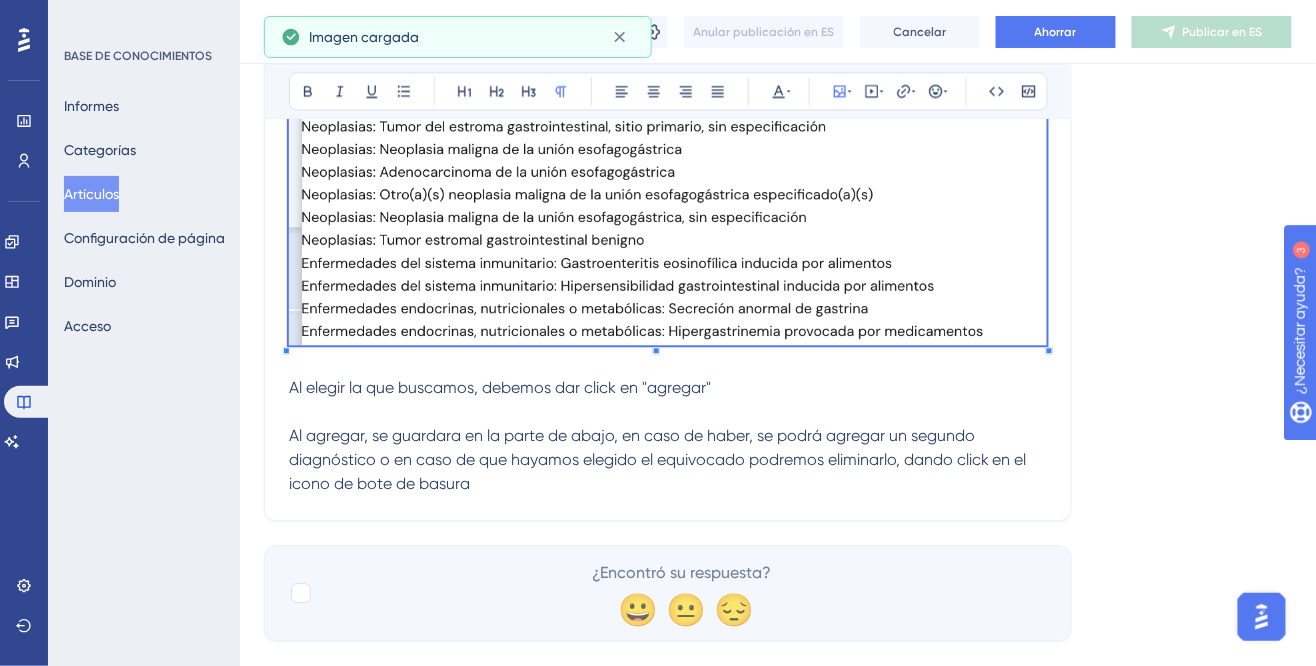 scroll, scrollTop: 1027, scrollLeft: 0, axis: vertical 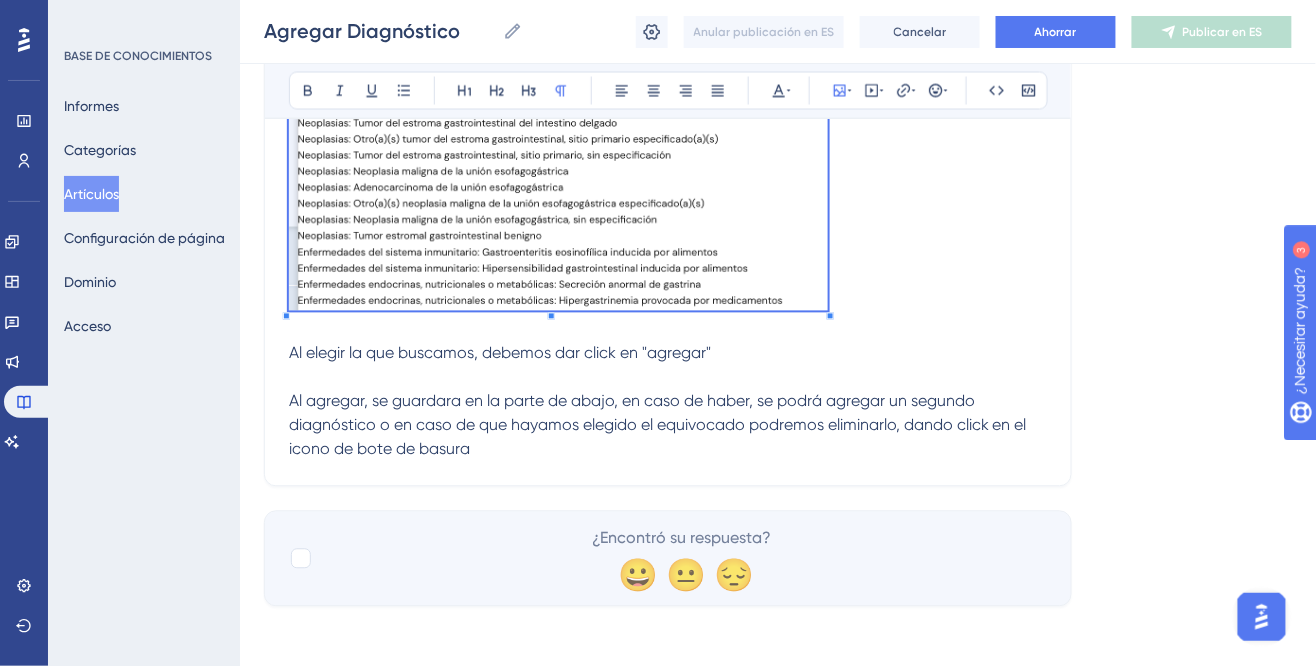 click at bounding box center (668, 93) 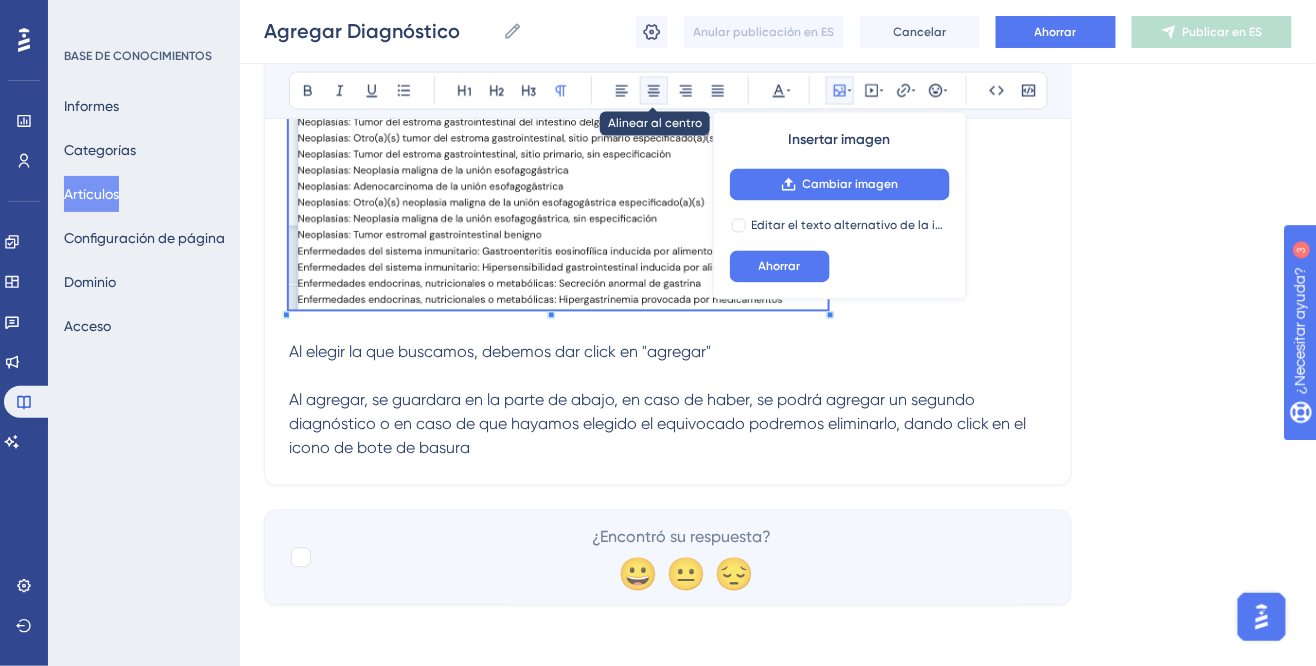click 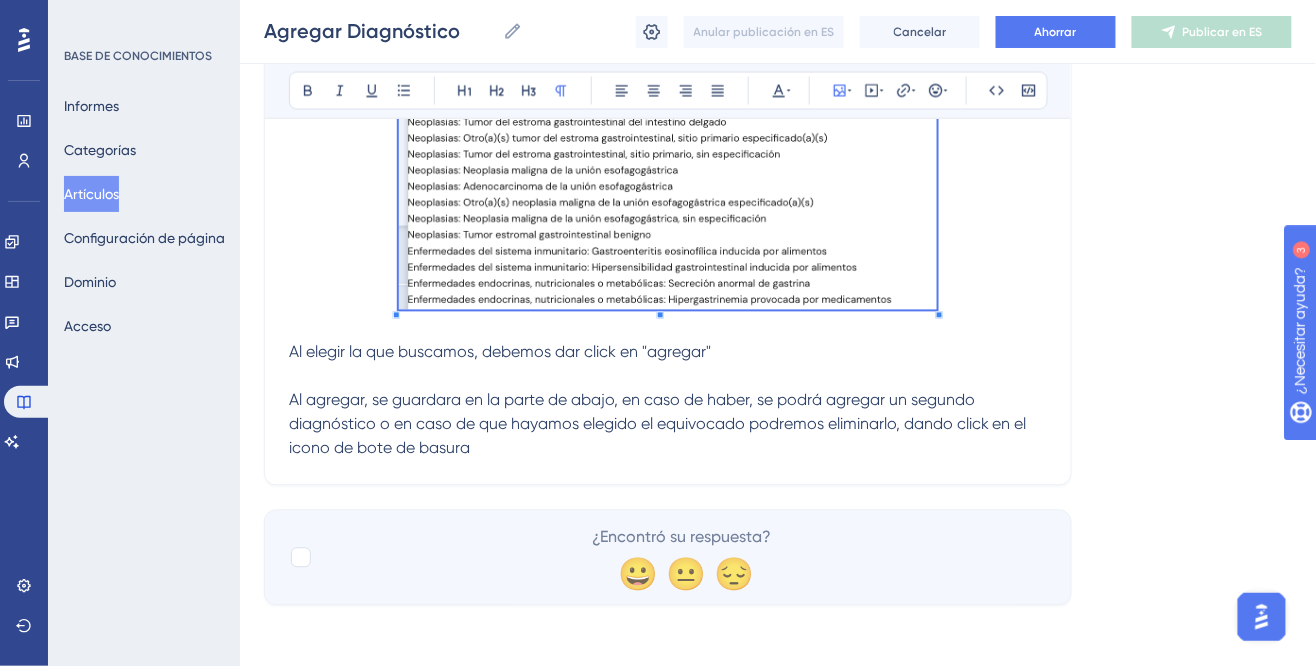 click on "Al elegir la que buscamos, debemos dar click en "agregar"" at bounding box center [668, 353] 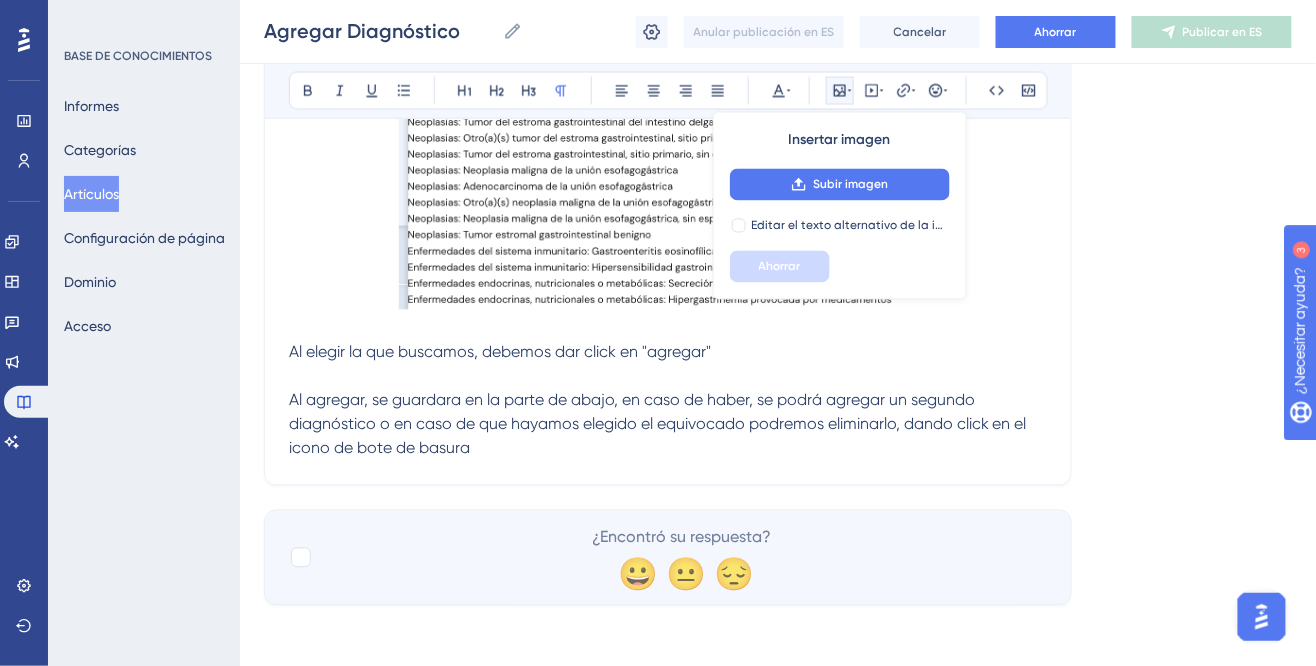 click on "Al elegir la que buscamos, debemos dar click en "agregar"" at bounding box center (668, 353) 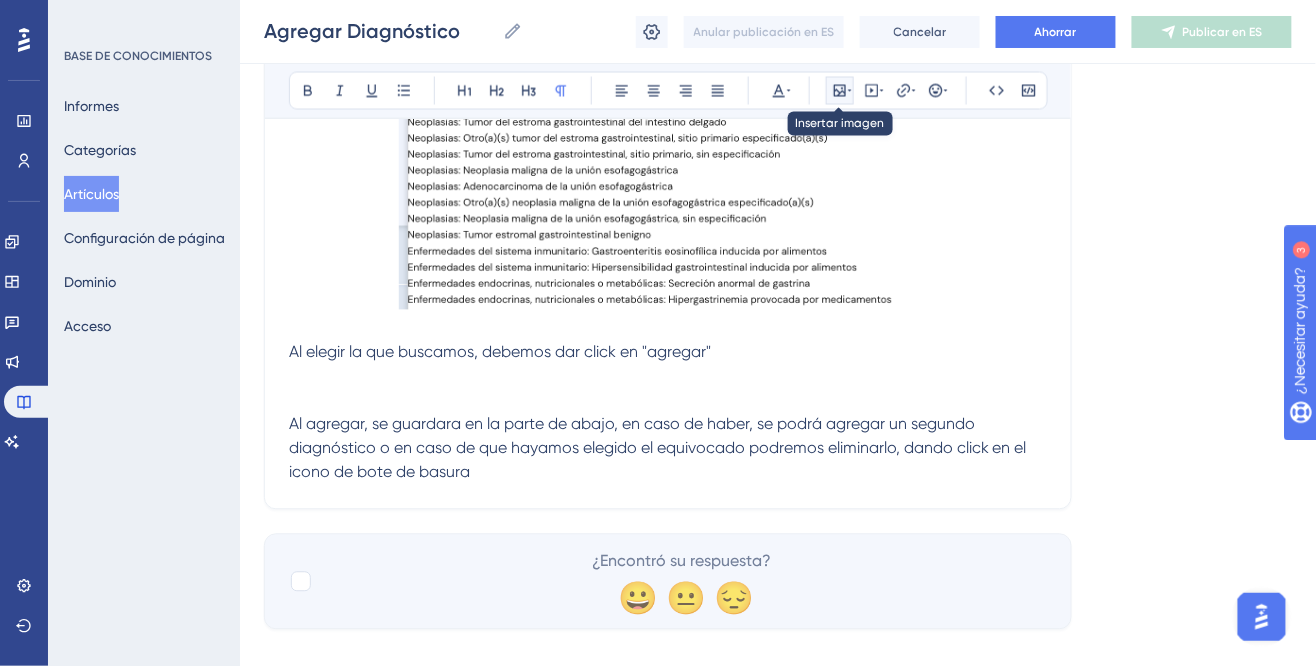 click at bounding box center (840, 91) 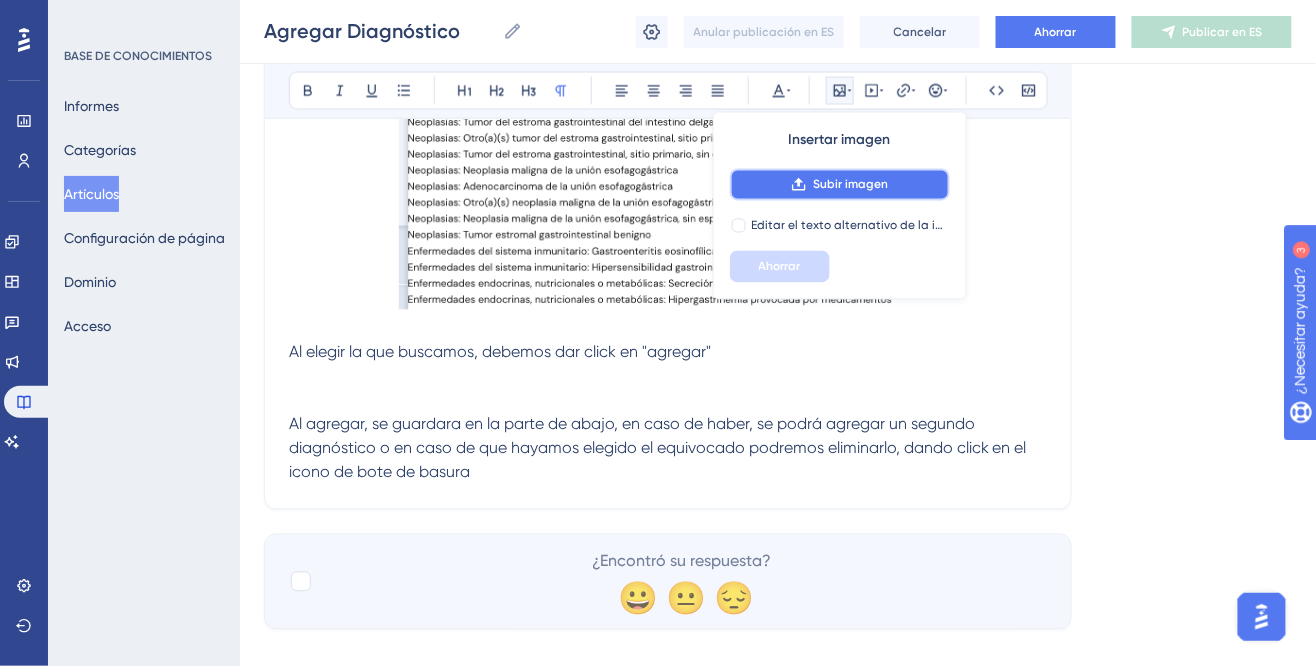click on "Subir imagen" at bounding box center (850, 185) 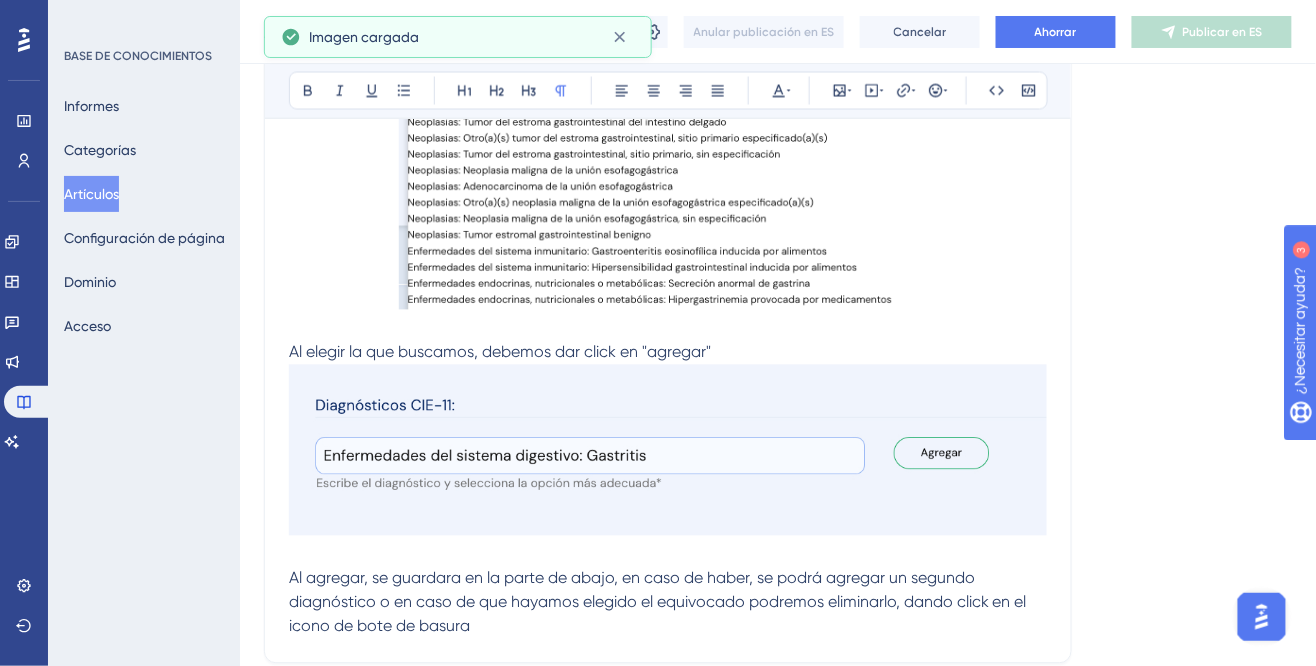 click at bounding box center [668, 450] 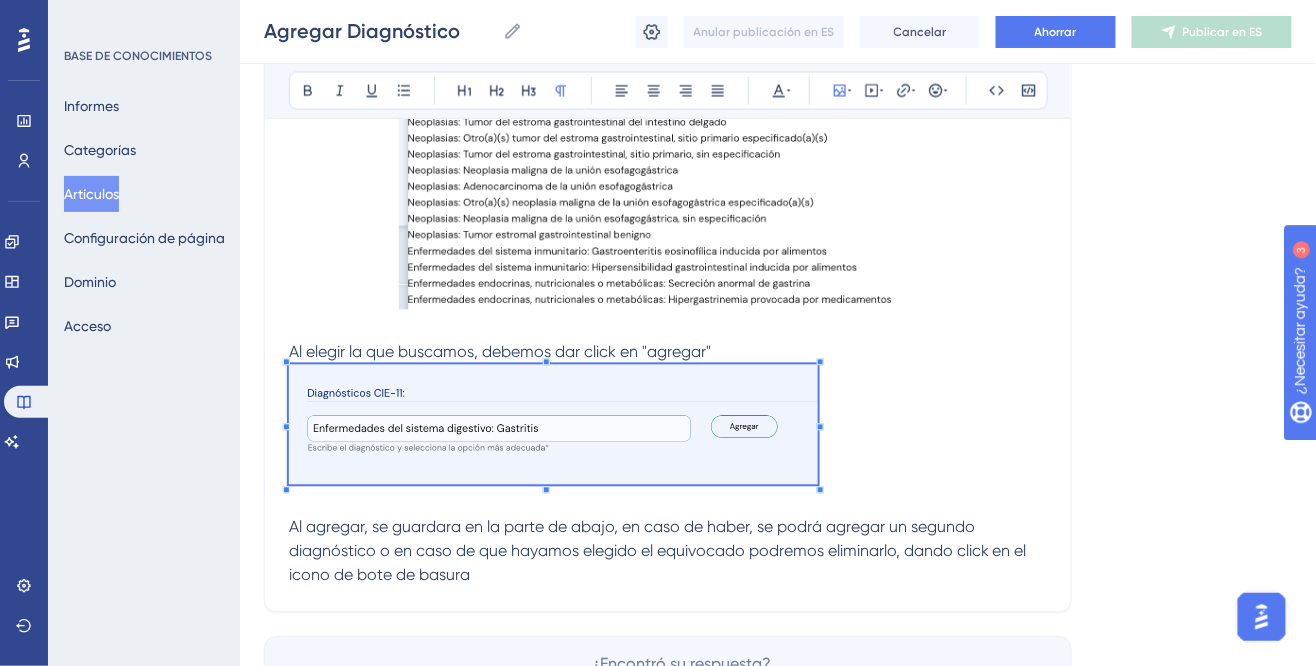 click at bounding box center [668, 428] 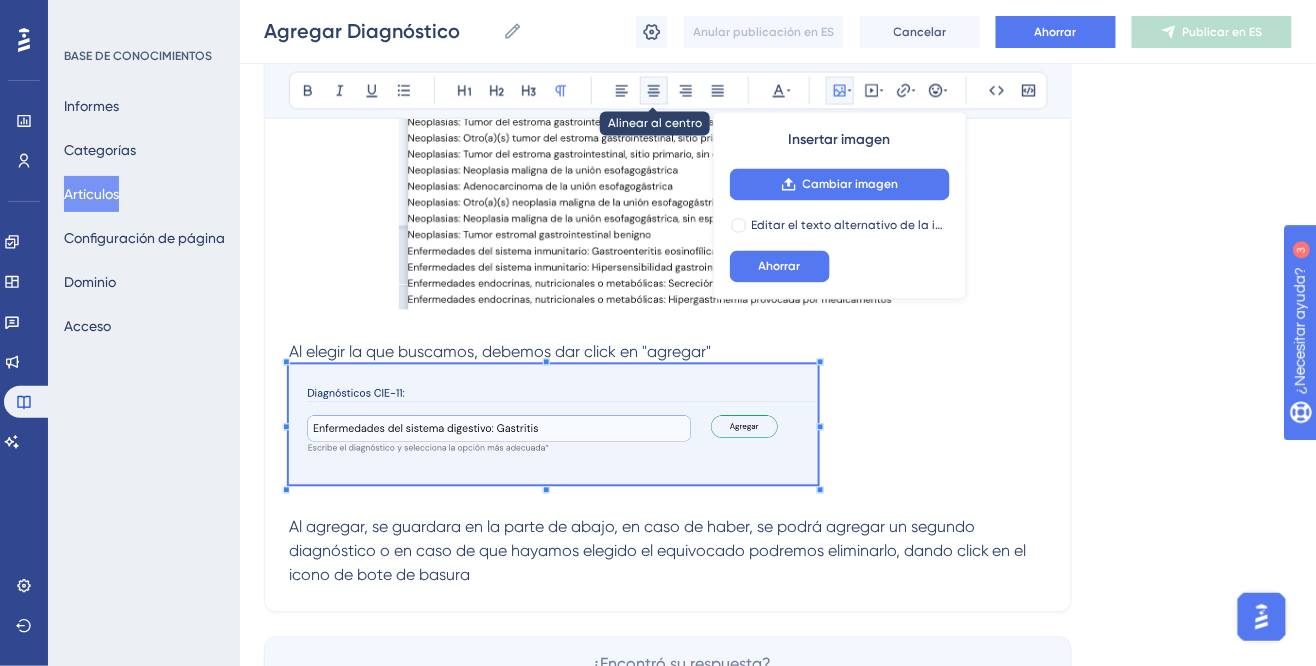 click 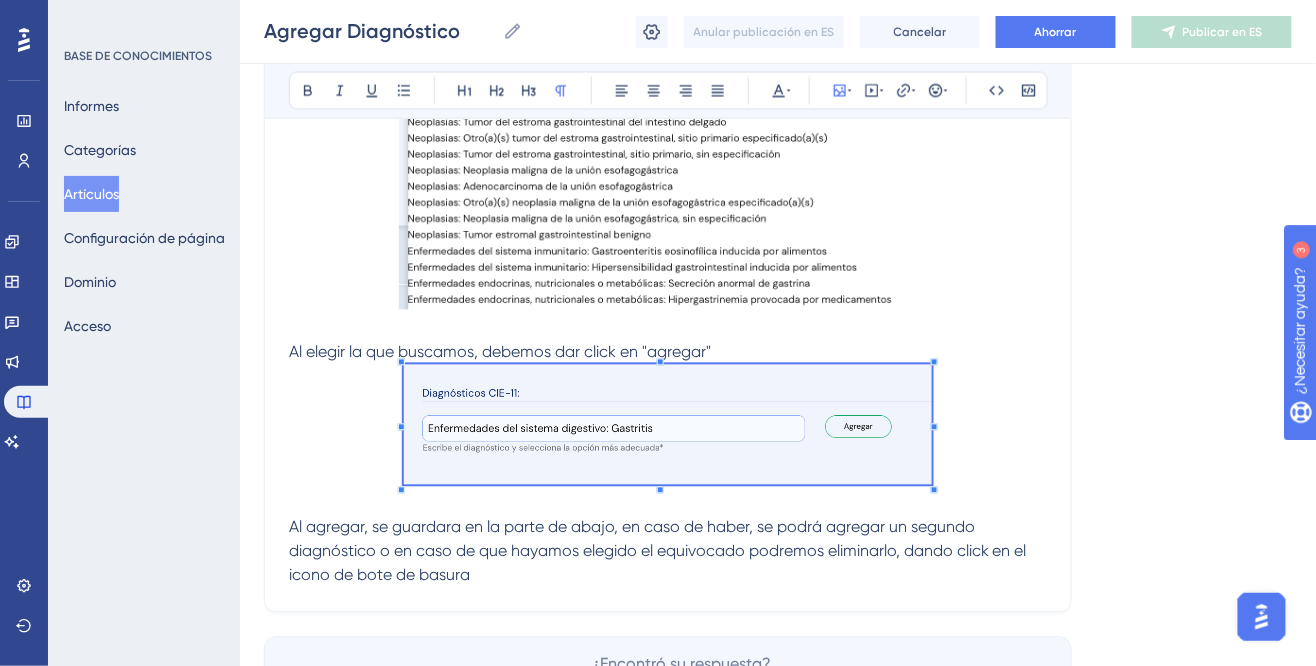 click on "Al agregar, se guardara en la parte de abajo, en caso de haber, se podrá agregar un segundo diagnóstico o en caso de que hayamos elegido el equivocado podremos eliminarlo, dando click en el icono de bote de basura" at bounding box center [668, 552] 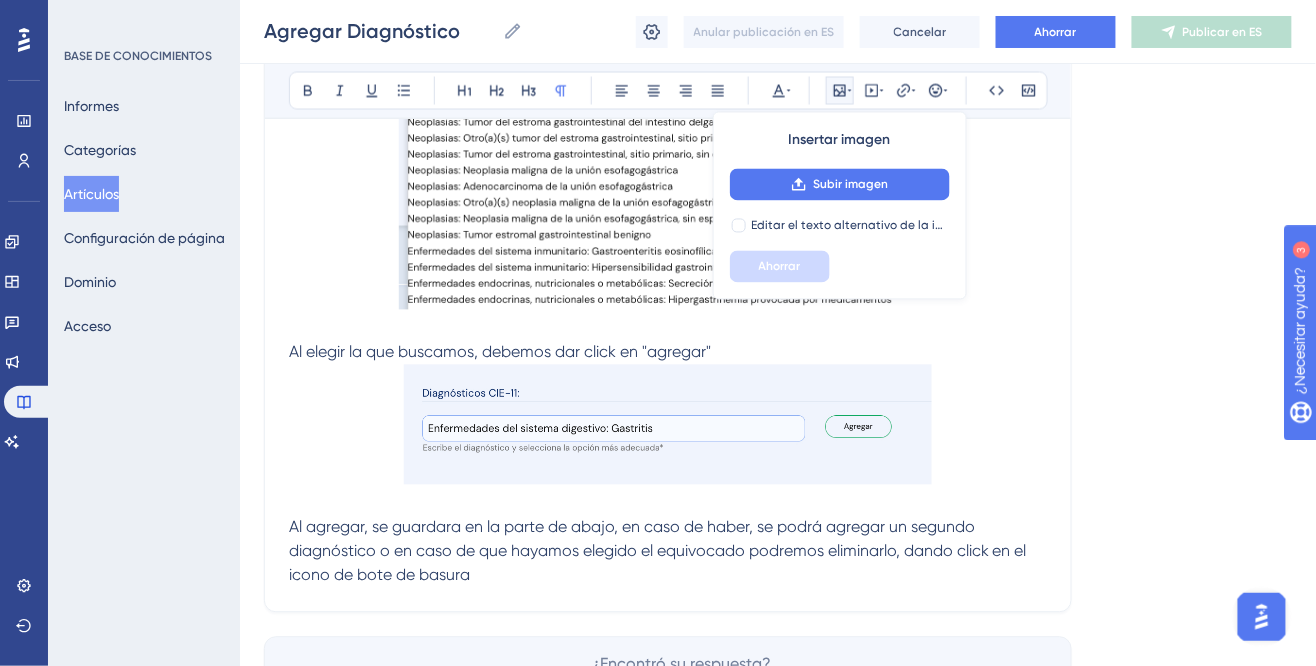 click on "Al agregar, se guardara en la parte de abajo, en caso de haber, se podrá agregar un segundo diagnóstico o en caso de que hayamos elegido el equivocado podremos eliminarlo, dando click en el icono de bote de basura" at bounding box center (668, 552) 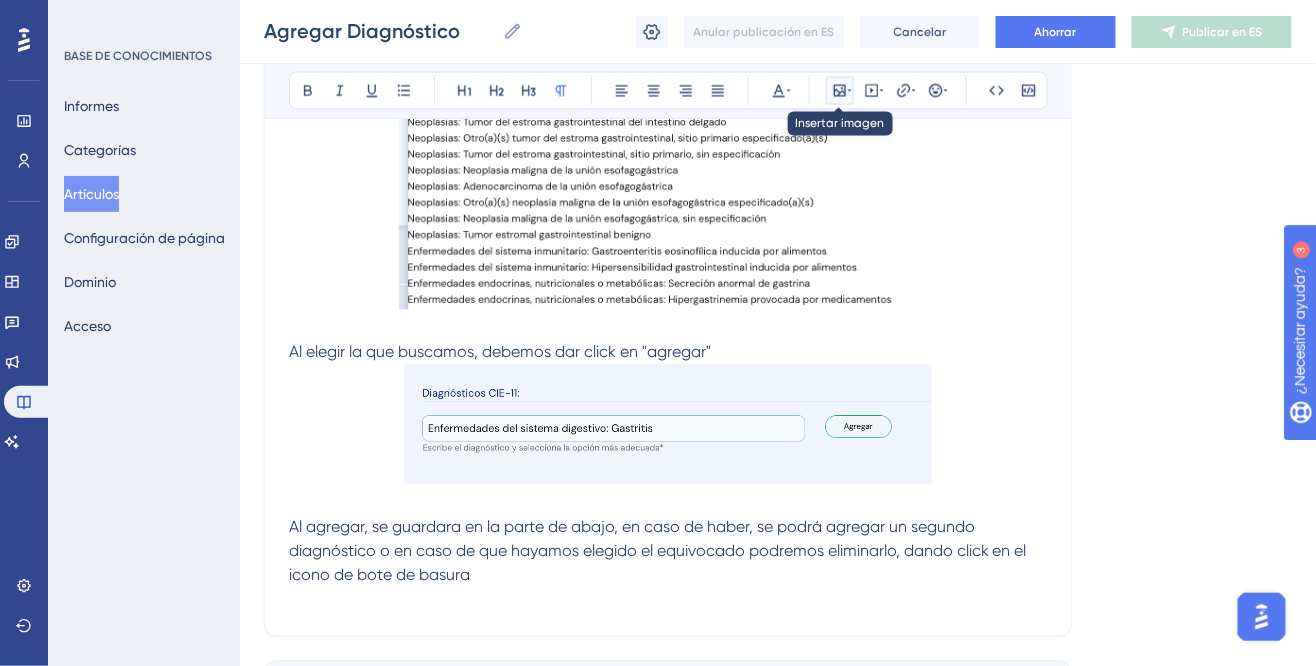 click at bounding box center (840, 91) 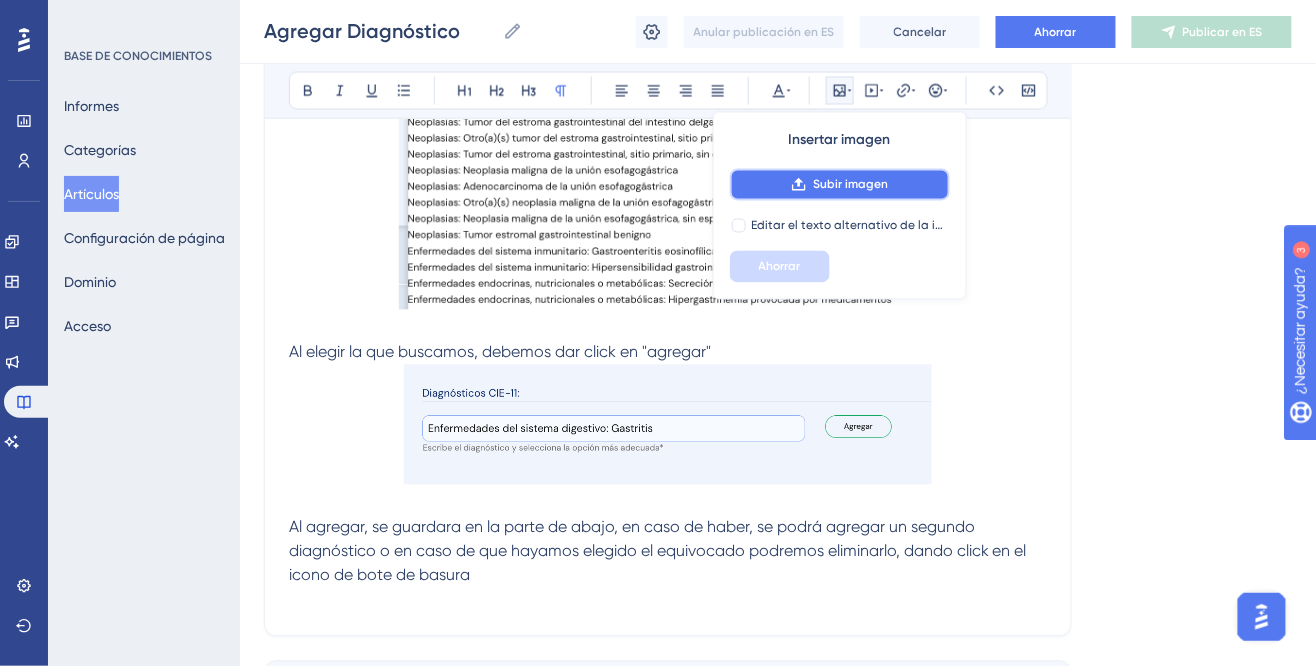 click on "Subir imagen" at bounding box center (850, 185) 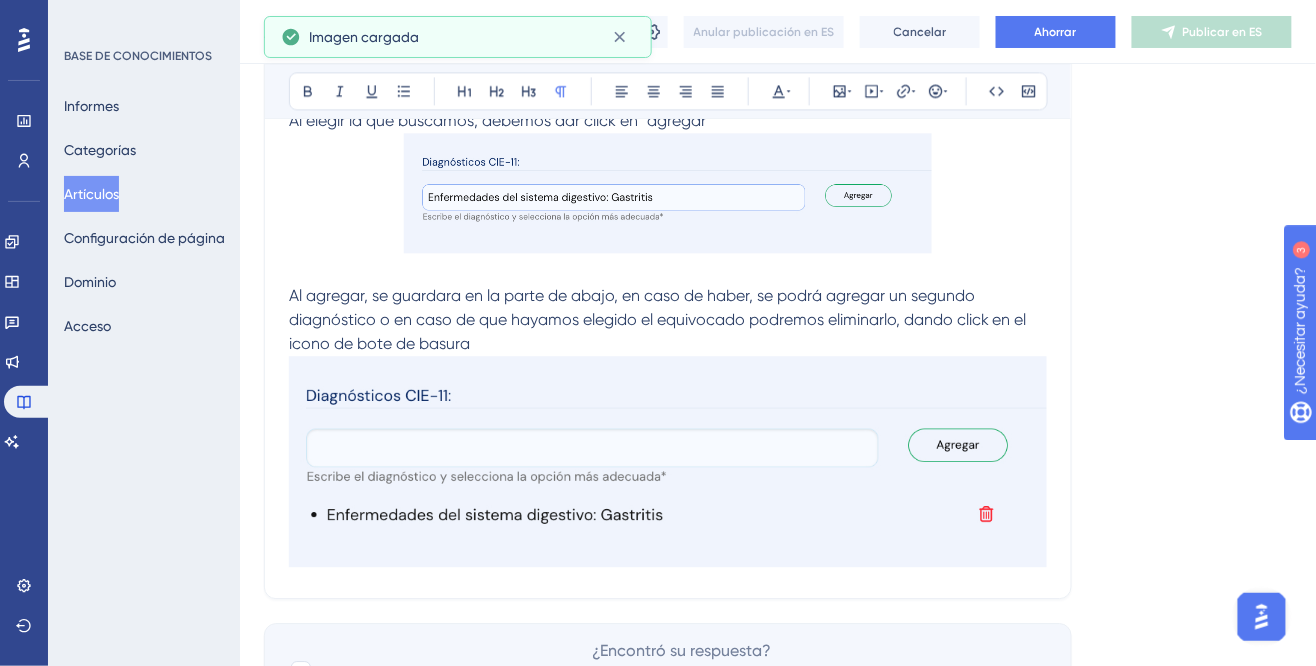 scroll, scrollTop: 1252, scrollLeft: 0, axis: vertical 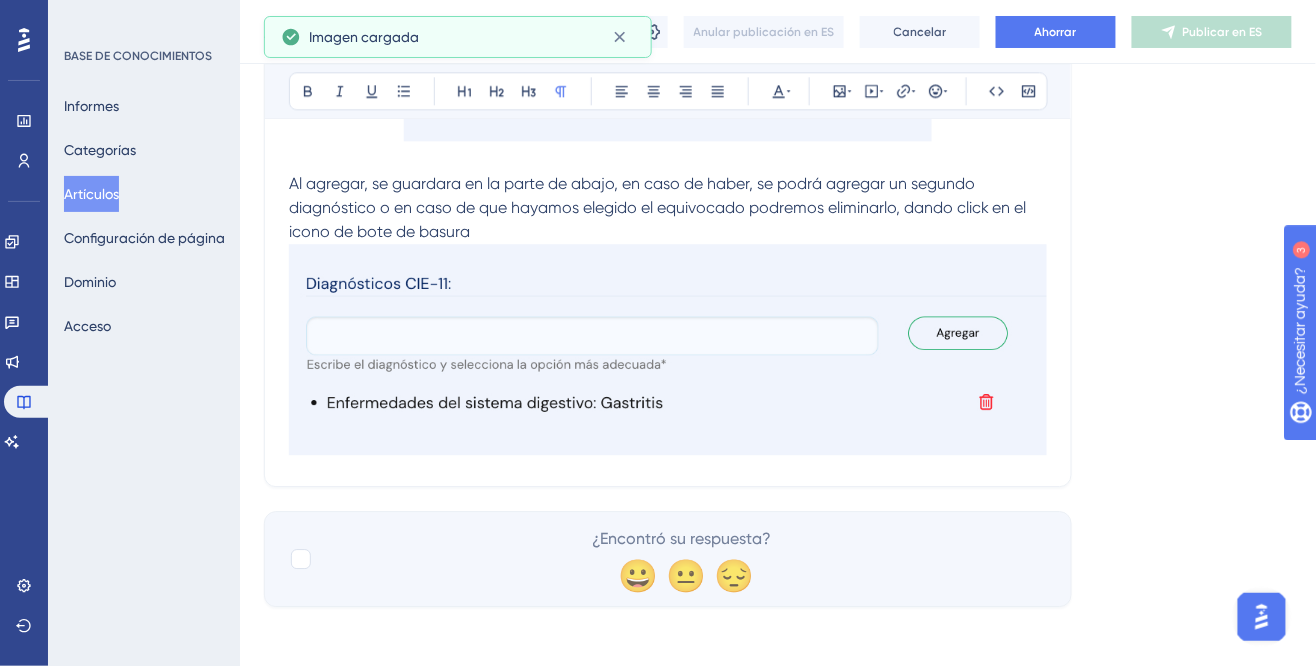 click at bounding box center [668, 350] 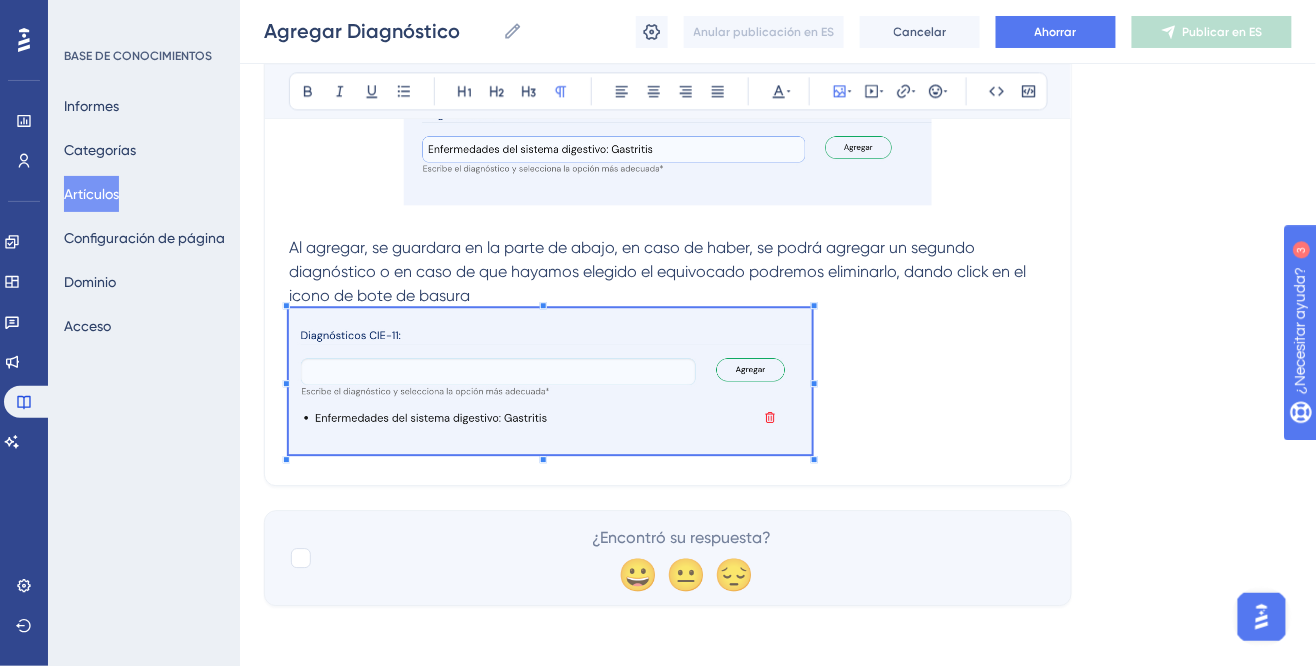 scroll, scrollTop: 1187, scrollLeft: 0, axis: vertical 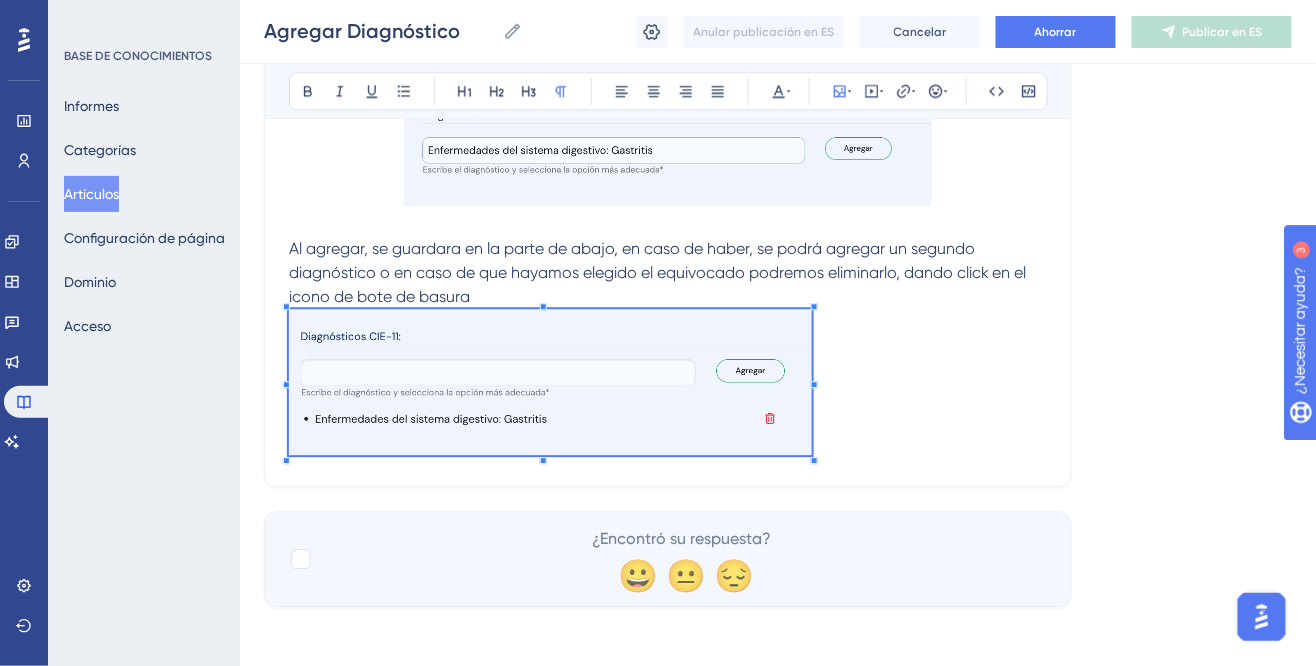 click at bounding box center [668, 385] 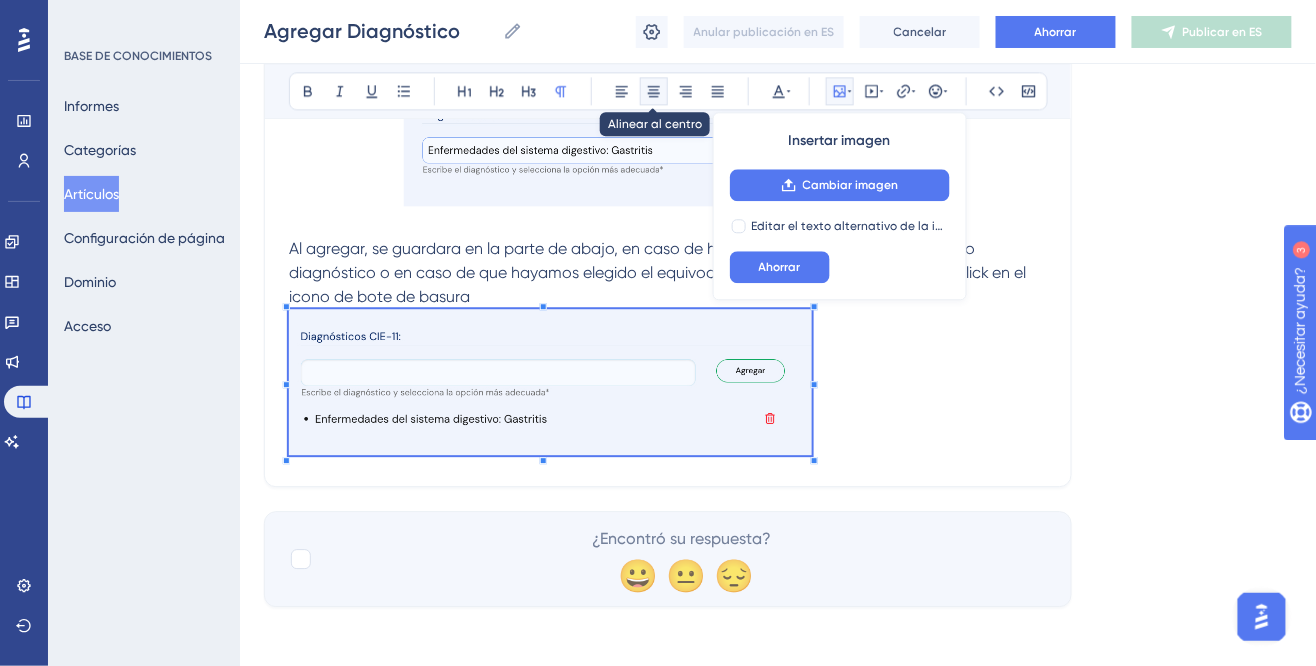 click 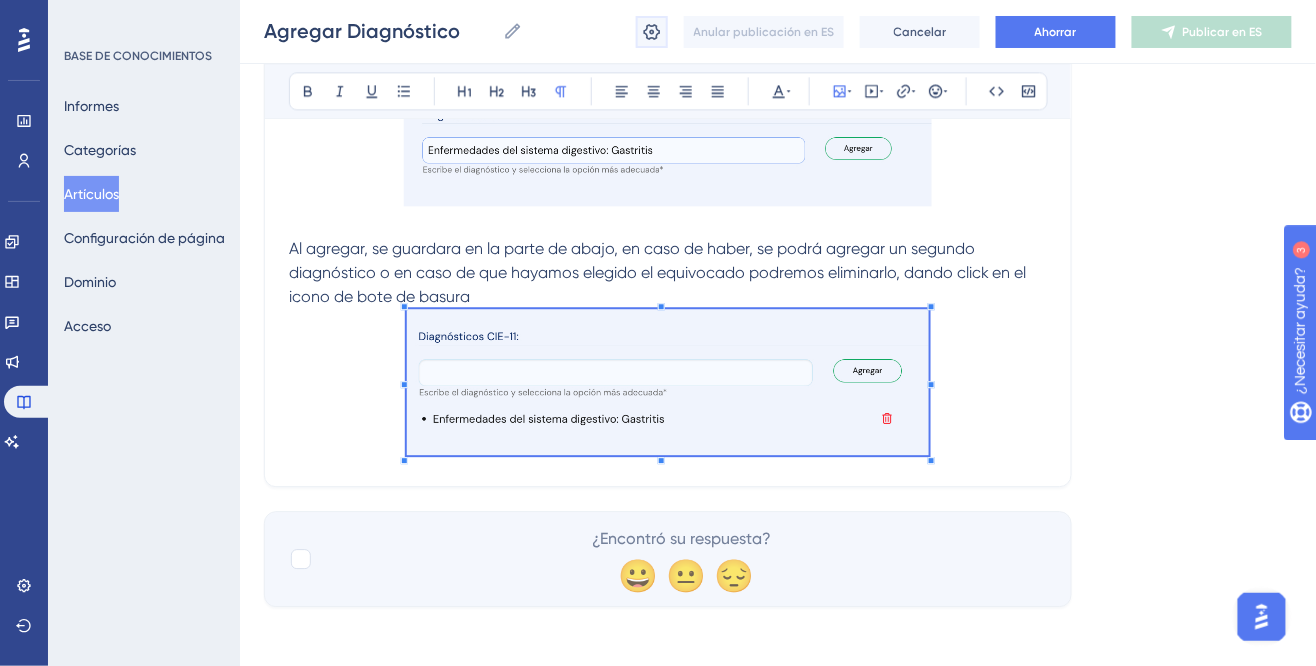 click 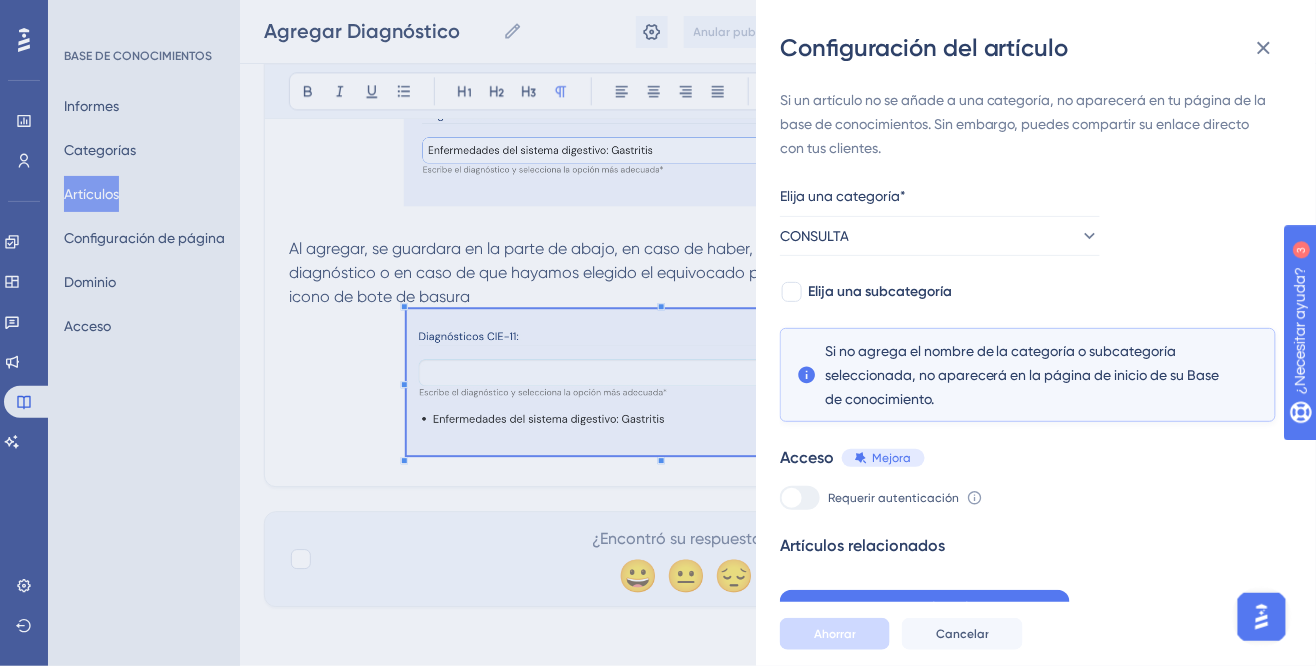 click on "Configuración del artículo Si un artículo no se añade a una categoría, no aparecerá en tu página de la base de conocimientos. Sin embargo, puedes compartir su enlace directo con tus clientes. Elija una categoría* CONSULTA Elija una subcategoría Si no agrega el nombre de la categoría o subcategoría seleccionada, no aparecerá en la página de inicio de su Base de conocimiento. Acceso Mejora Requerir autenticación Para cambiar esta configuración debe administrar sus preferencias de acceso en la pestaña Acceso. Más información Artículos relacionados Agregar artículos relacionados Ahorrar Cancelar" at bounding box center [658, 333] 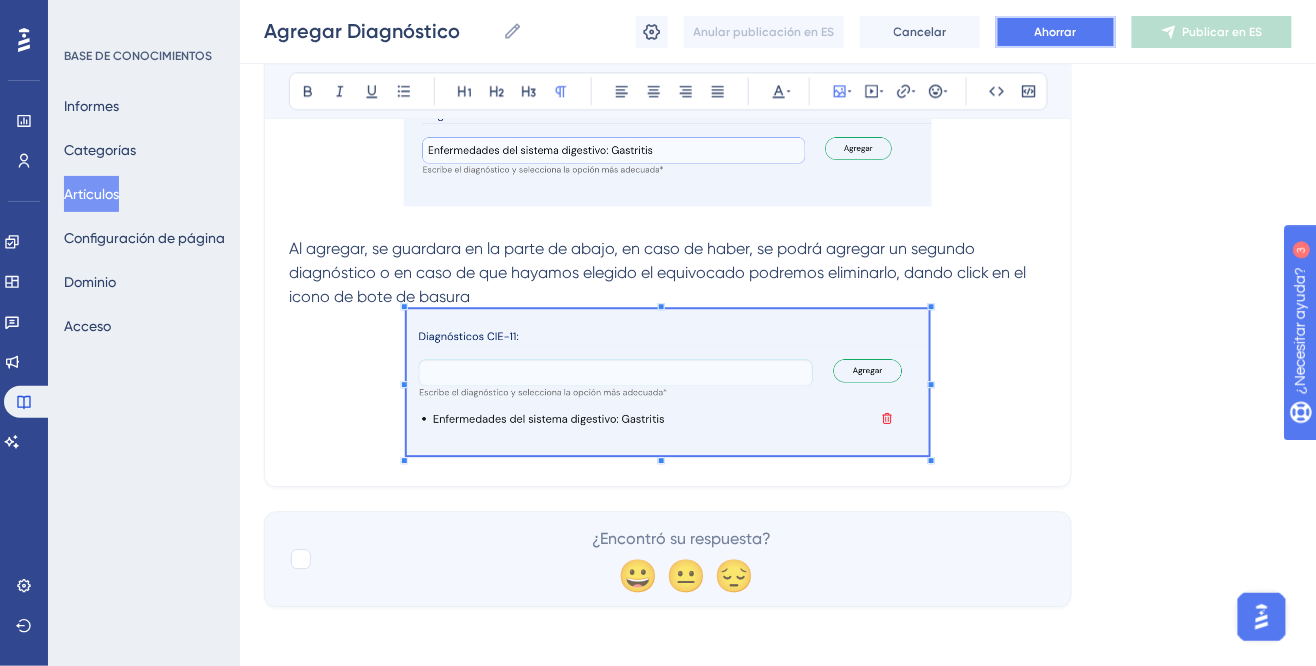 click on "Ahorrar" at bounding box center (1056, 32) 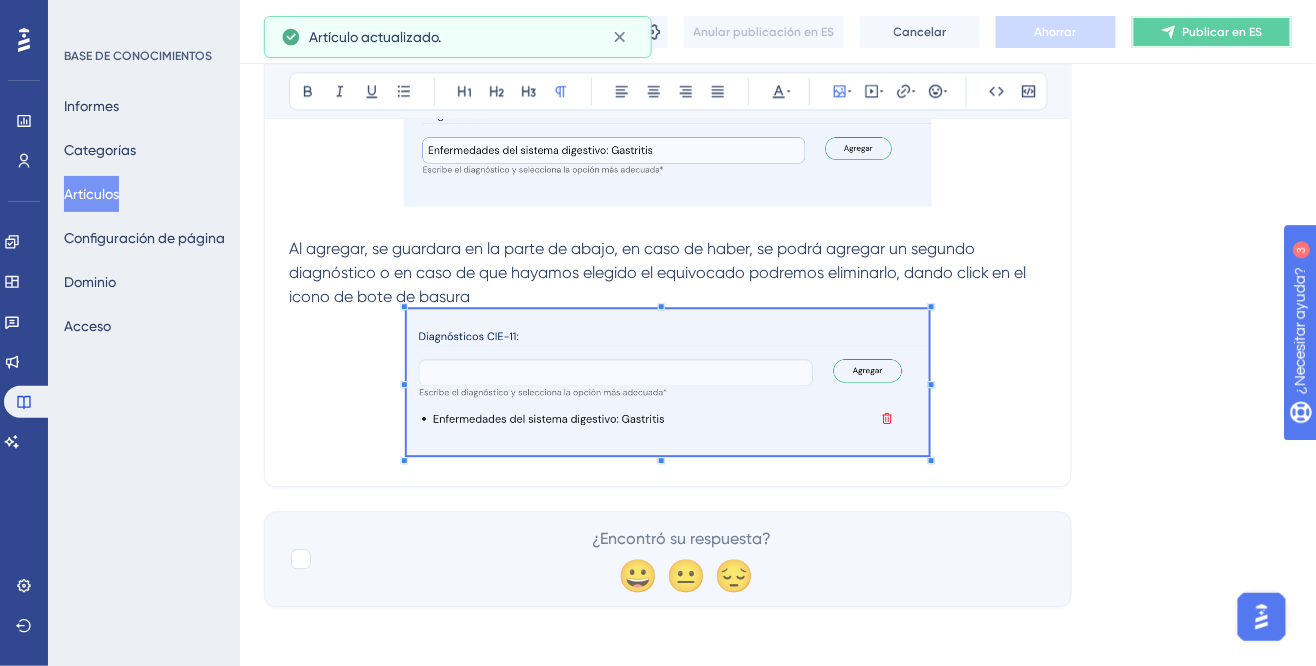 click 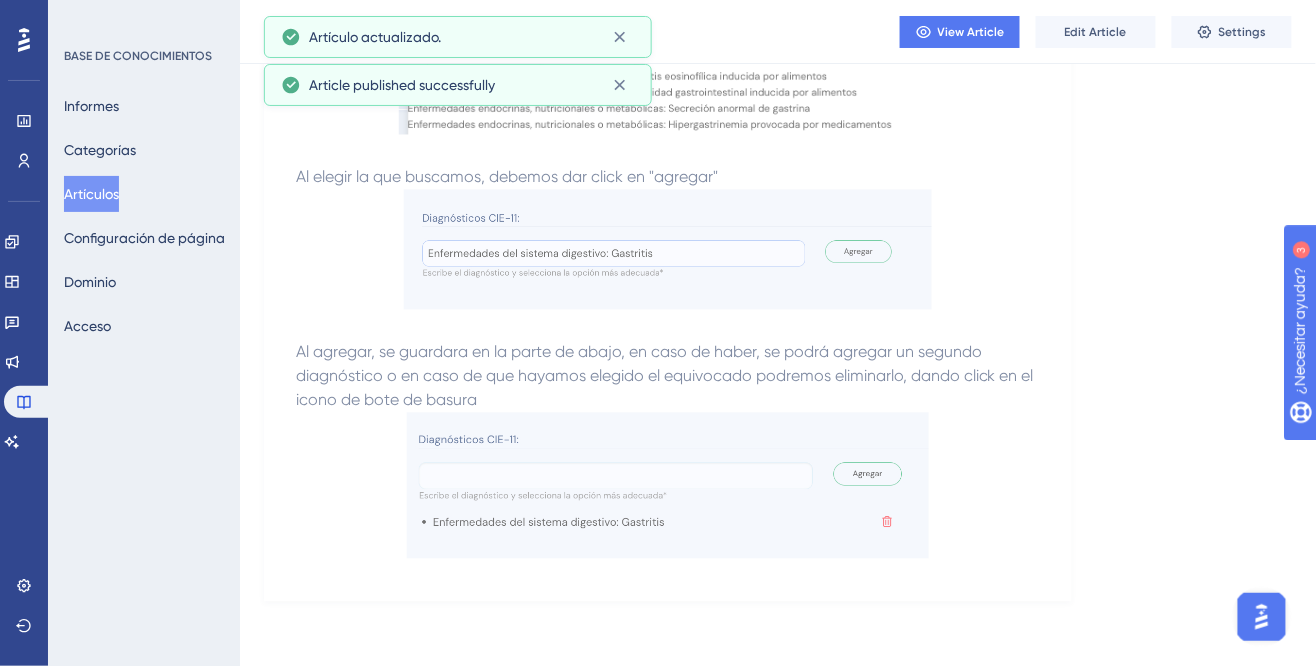 scroll, scrollTop: 976, scrollLeft: 0, axis: vertical 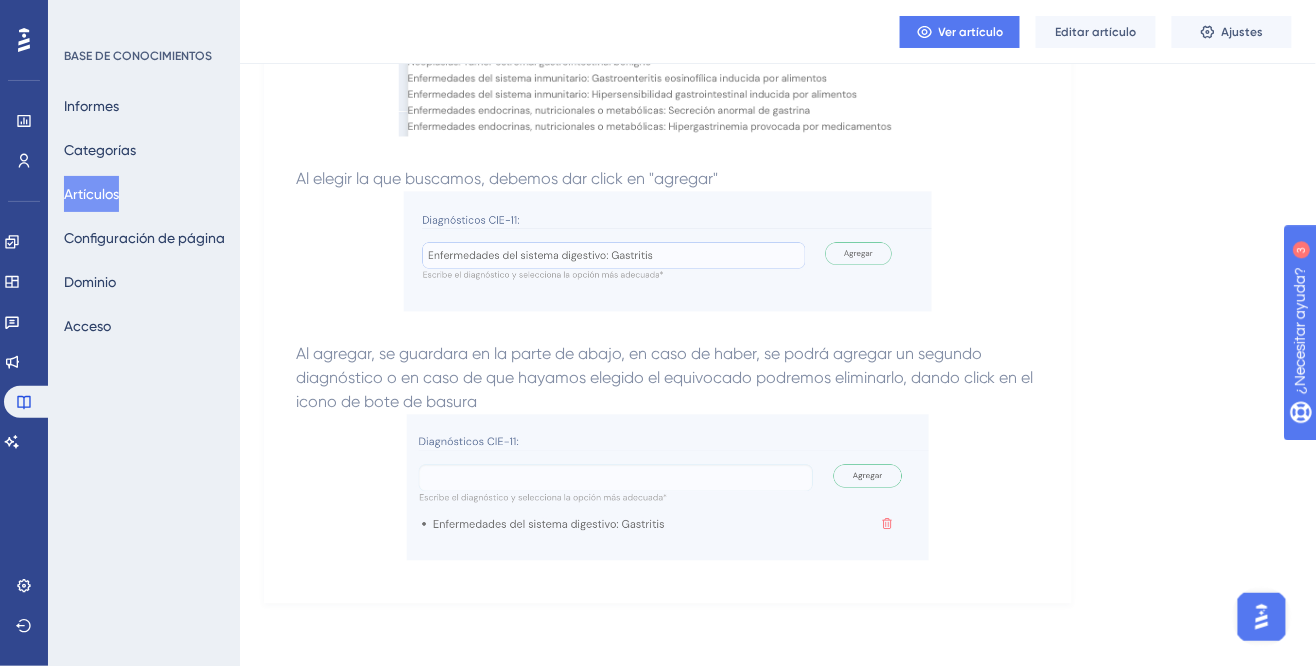 click on "Artículos" at bounding box center [91, 194] 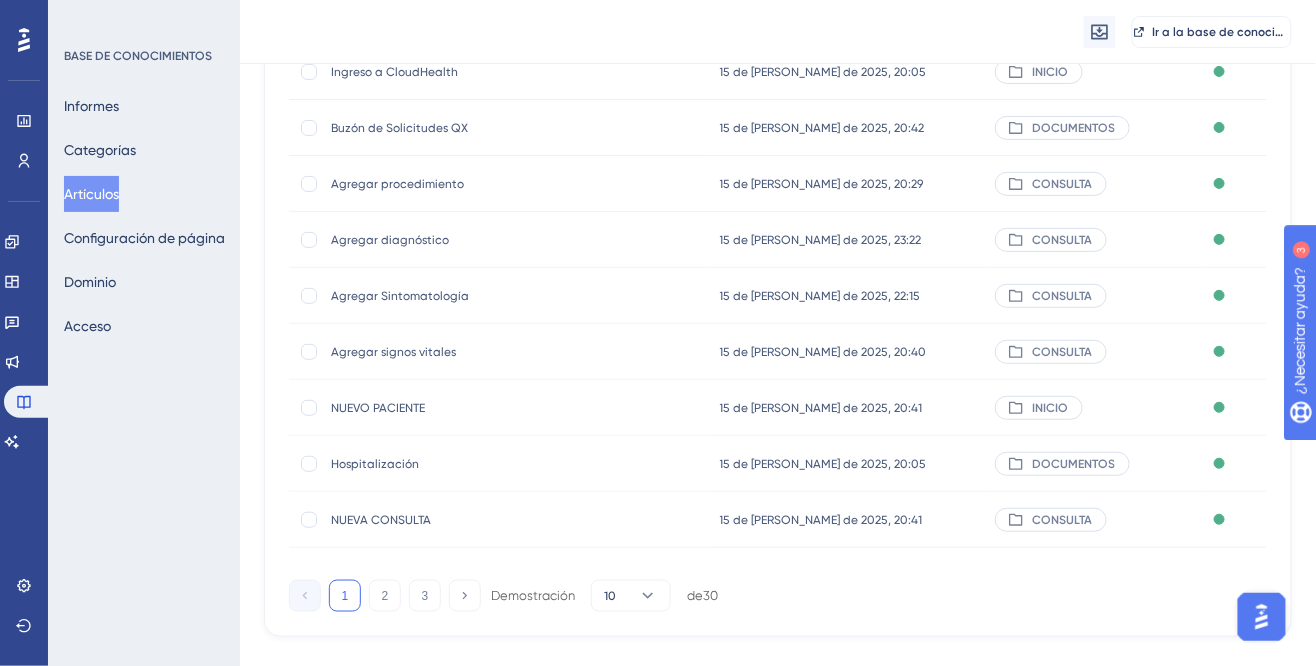 scroll, scrollTop: 350, scrollLeft: 0, axis: vertical 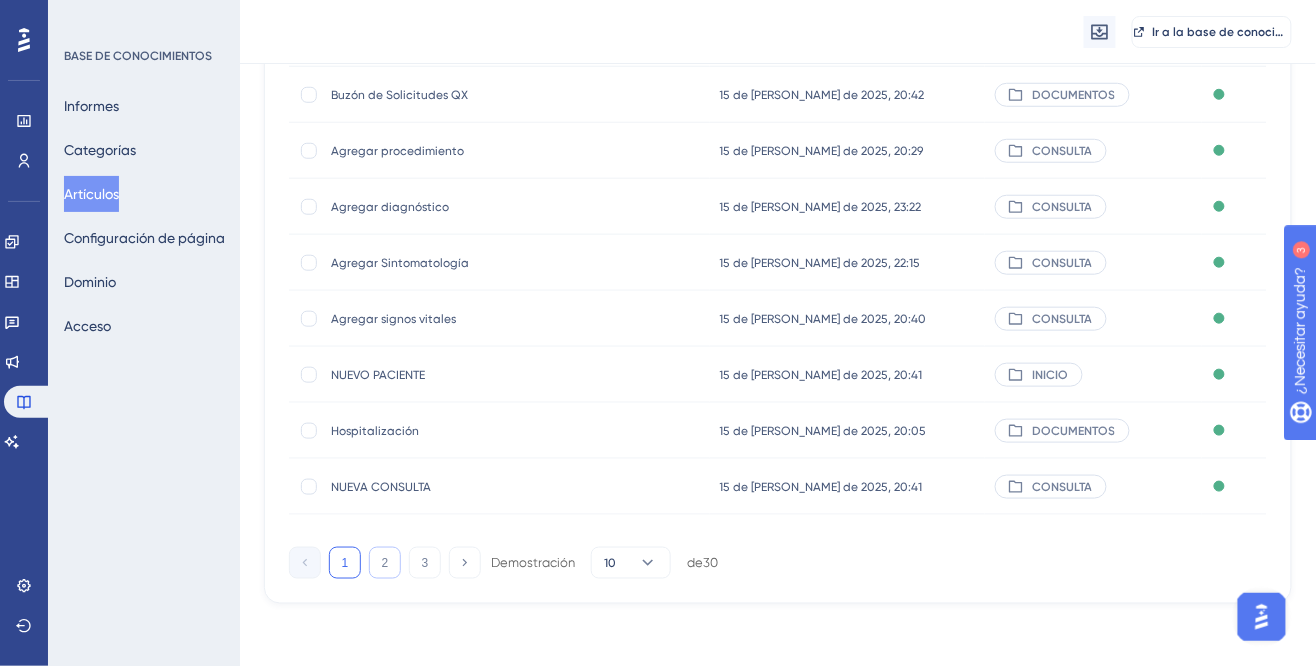 click on "2" at bounding box center [385, 563] 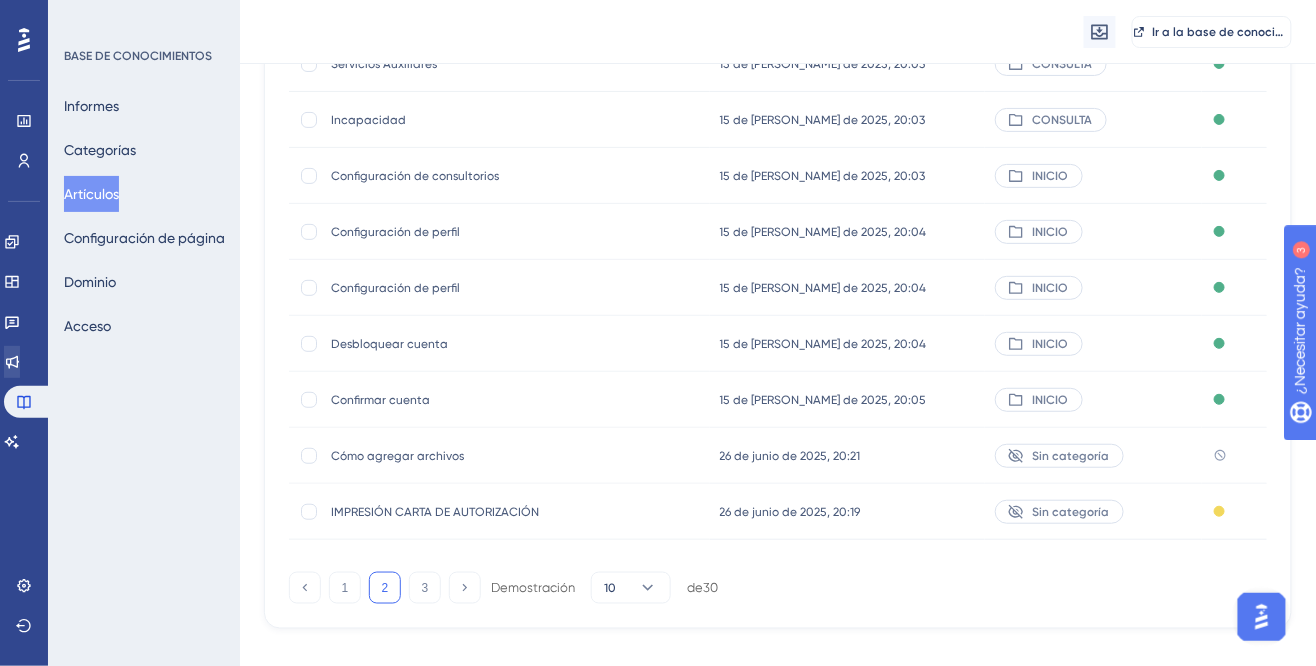 scroll, scrollTop: 367, scrollLeft: 0, axis: vertical 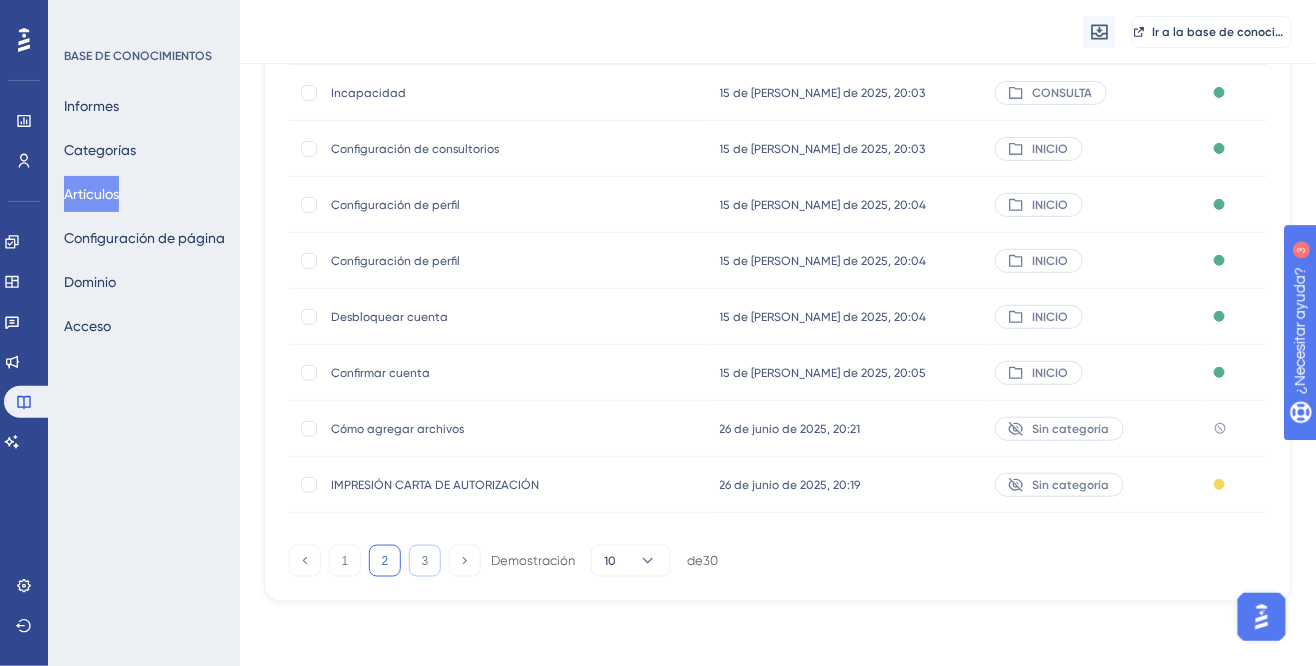 click on "3" at bounding box center (425, 561) 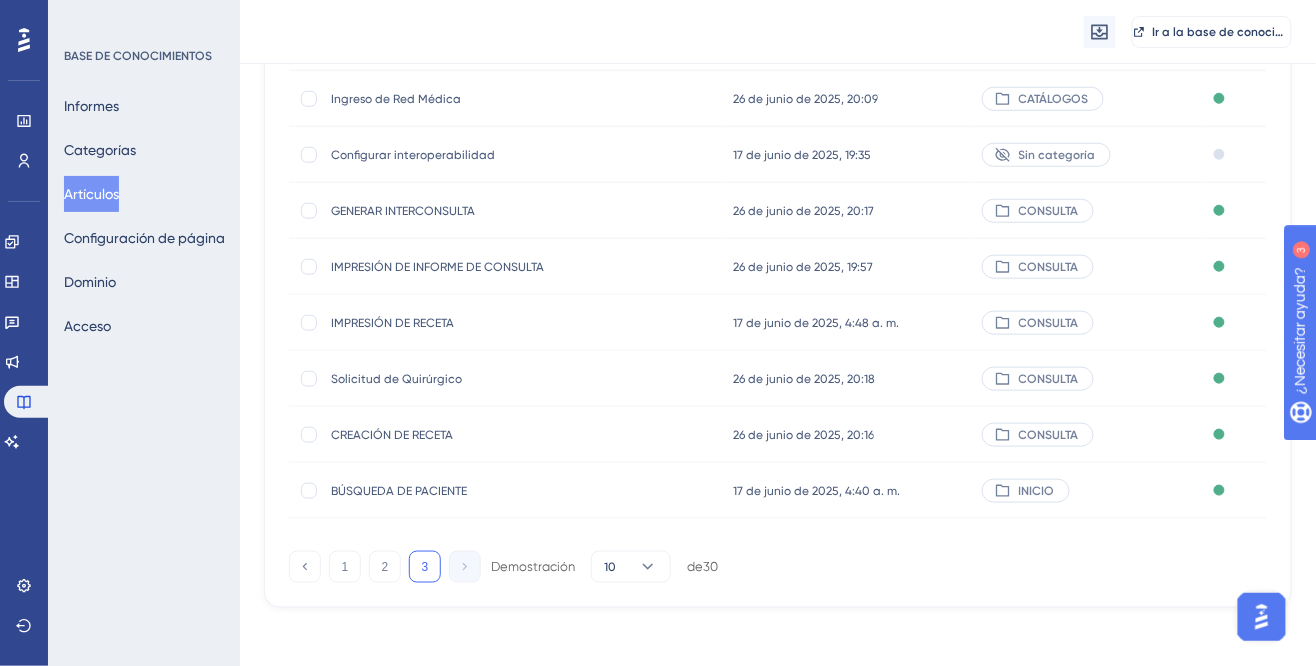 scroll, scrollTop: 350, scrollLeft: 0, axis: vertical 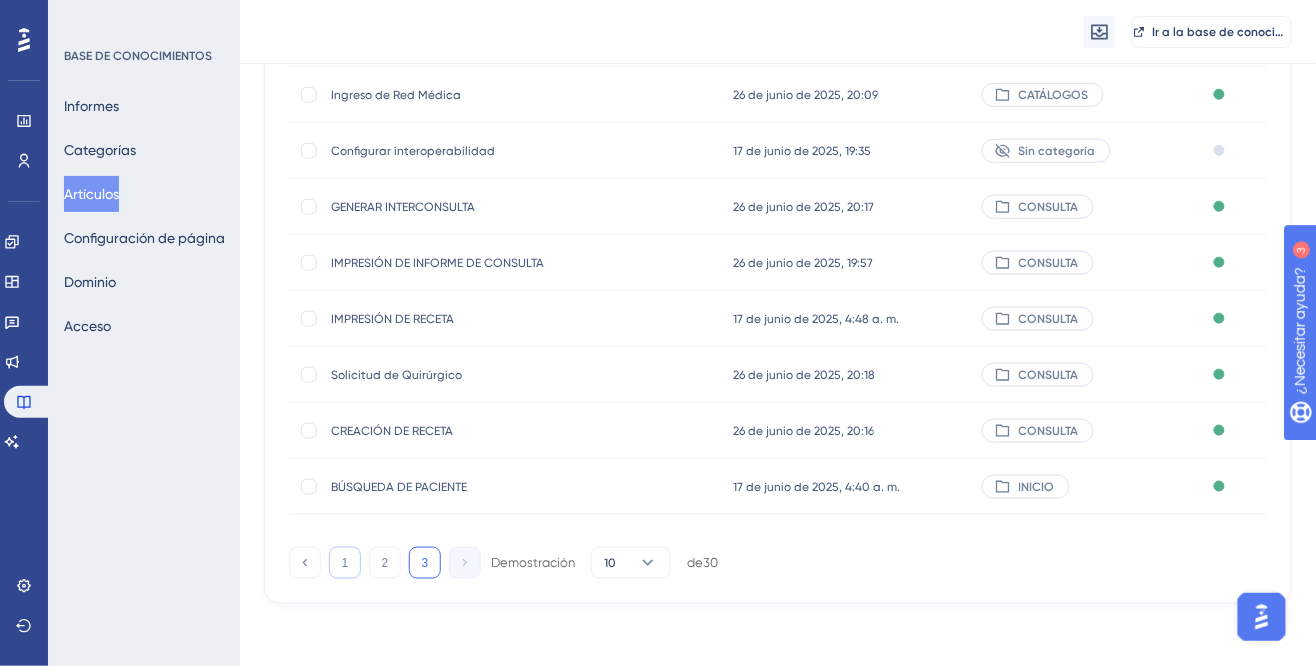 click on "1" at bounding box center (345, 563) 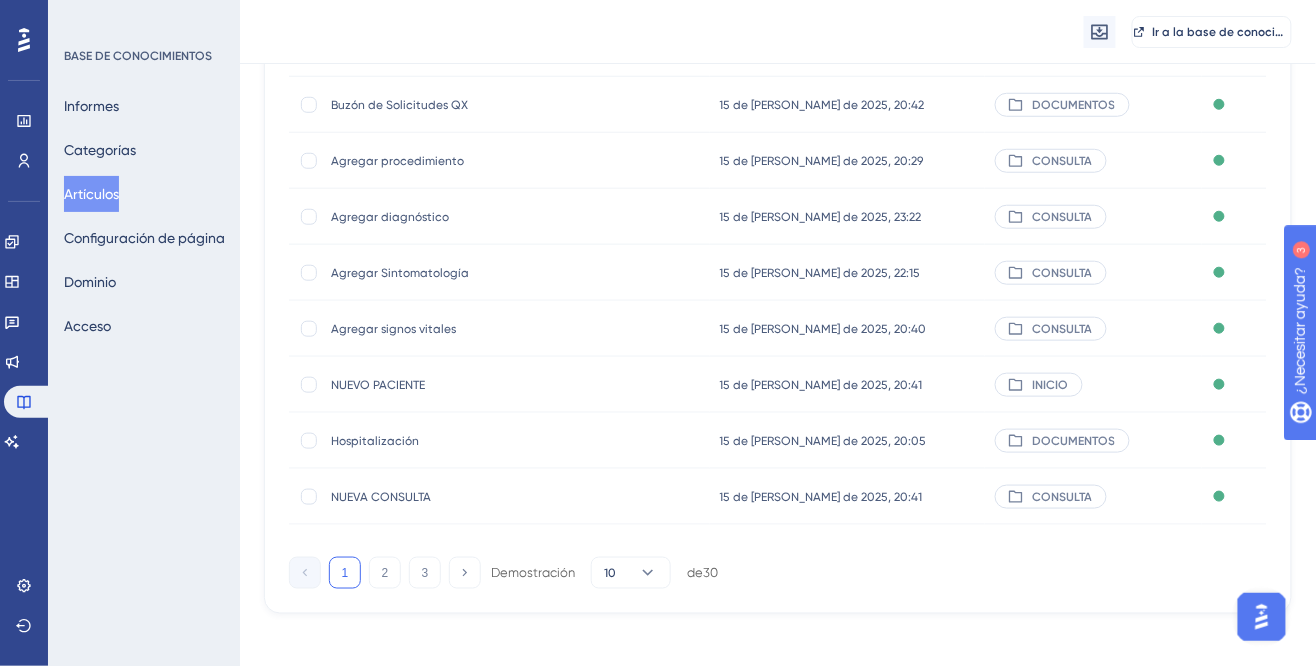 scroll, scrollTop: 350, scrollLeft: 0, axis: vertical 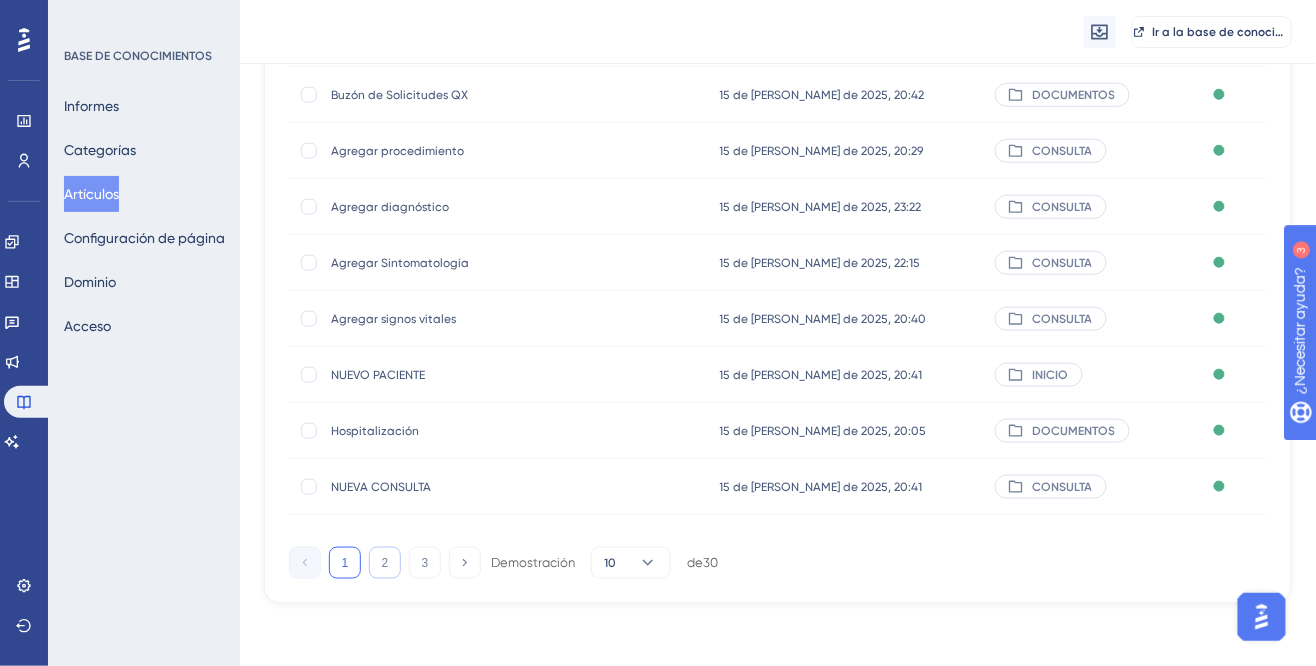 click on "2" at bounding box center (385, 563) 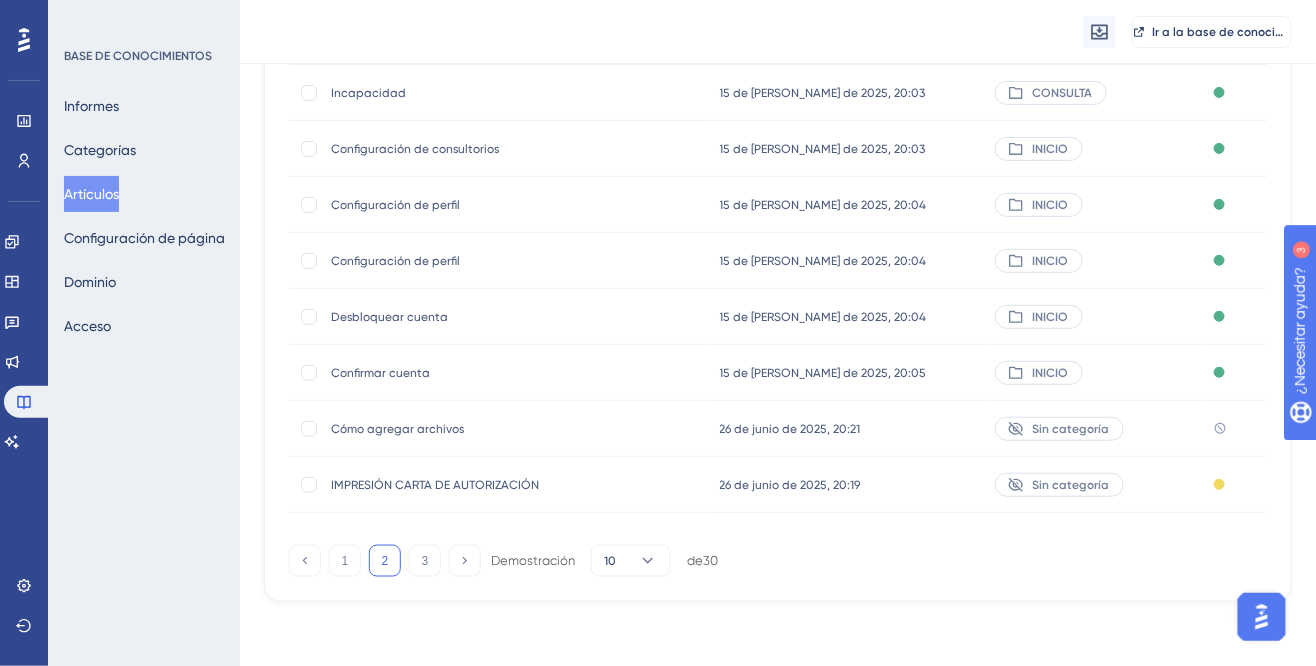 scroll, scrollTop: 367, scrollLeft: 0, axis: vertical 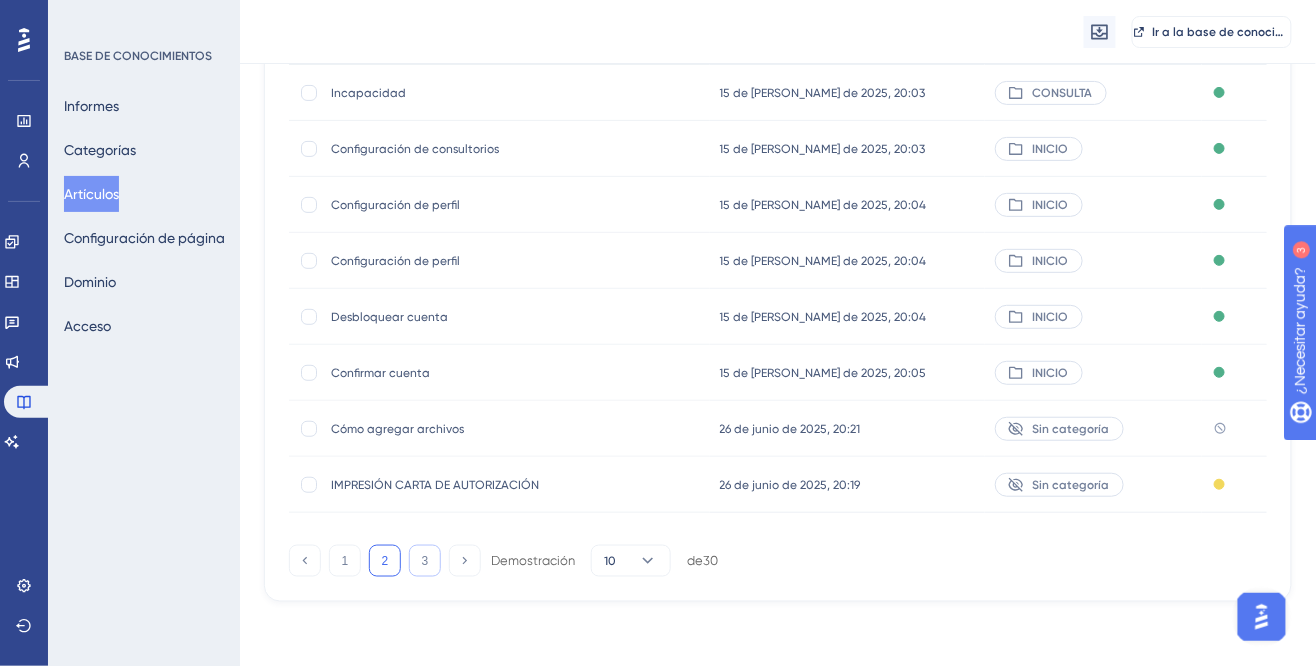 click on "3" at bounding box center [425, 561] 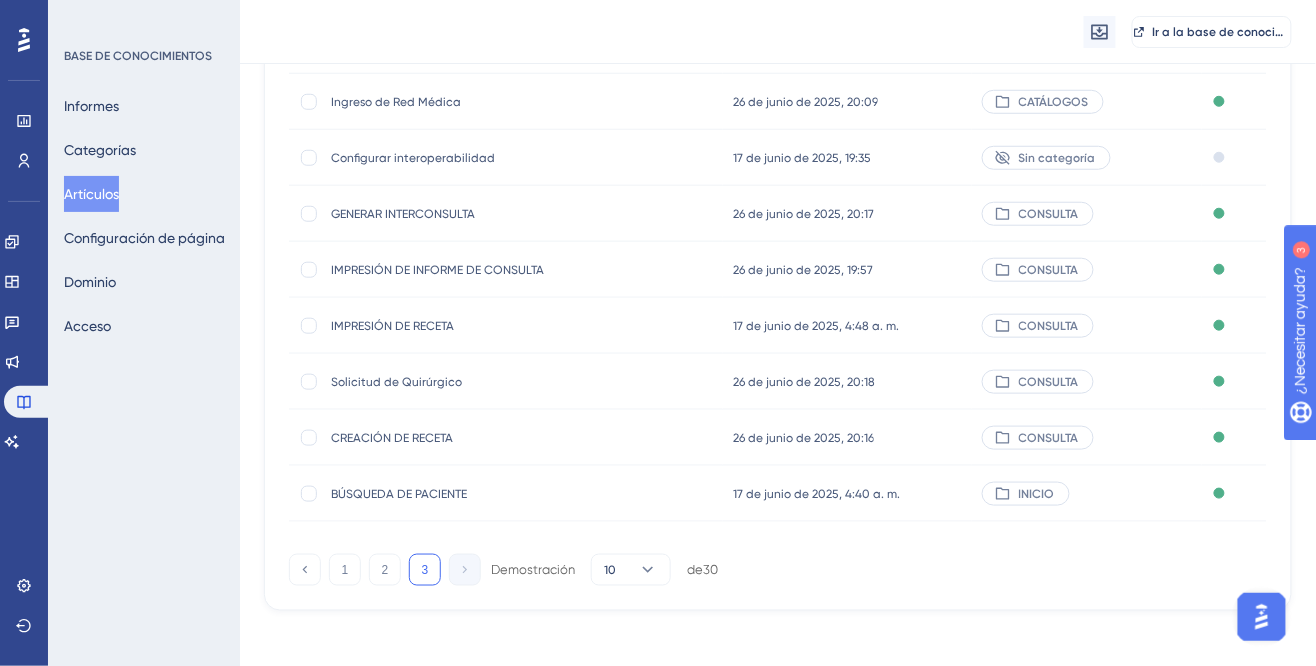 scroll, scrollTop: 350, scrollLeft: 0, axis: vertical 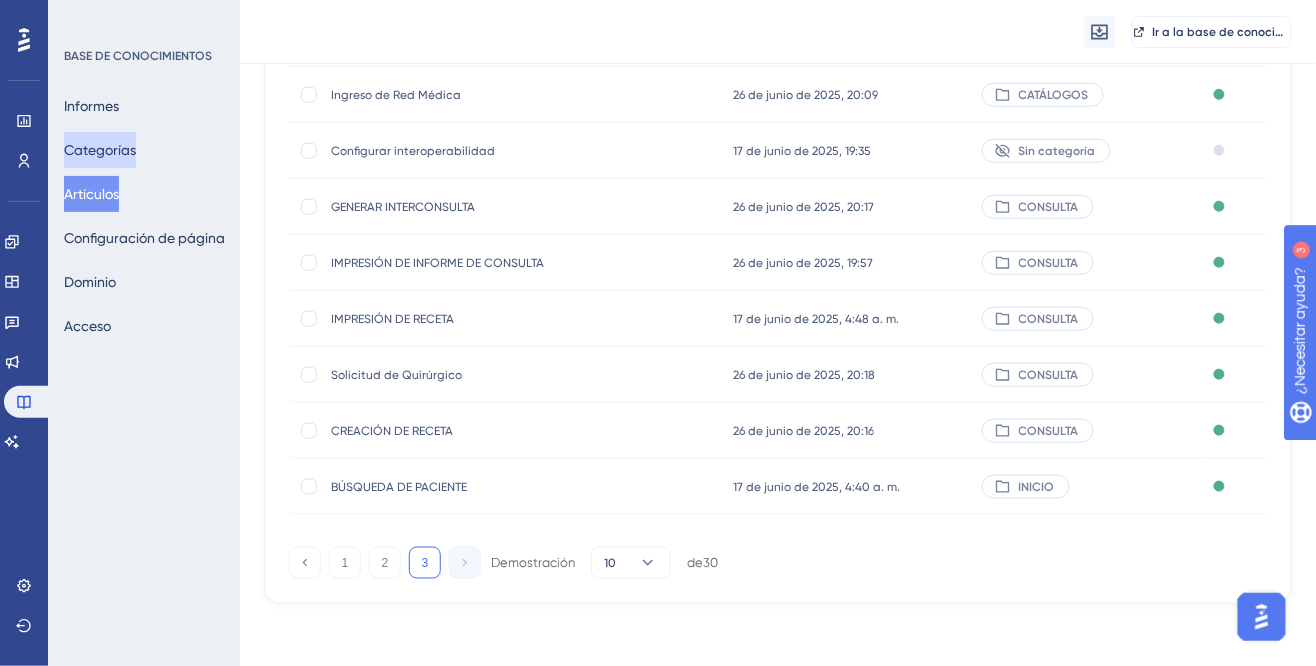 click on "Categorías" at bounding box center (100, 150) 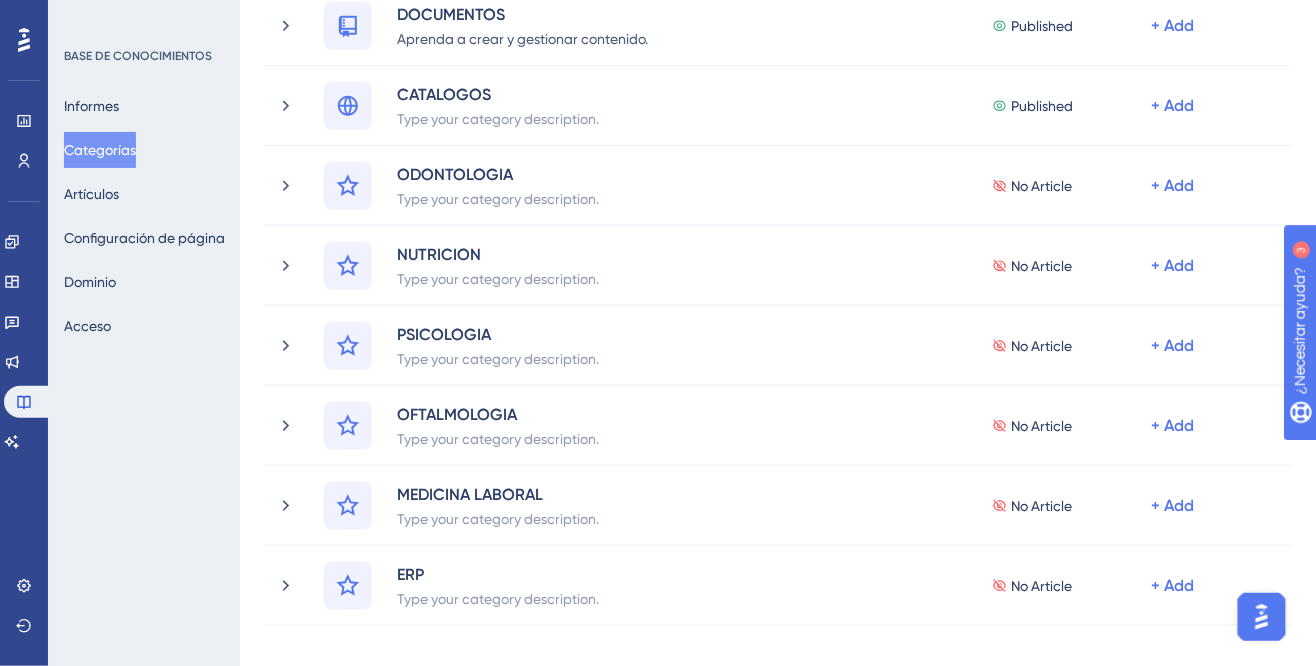scroll, scrollTop: 0, scrollLeft: 0, axis: both 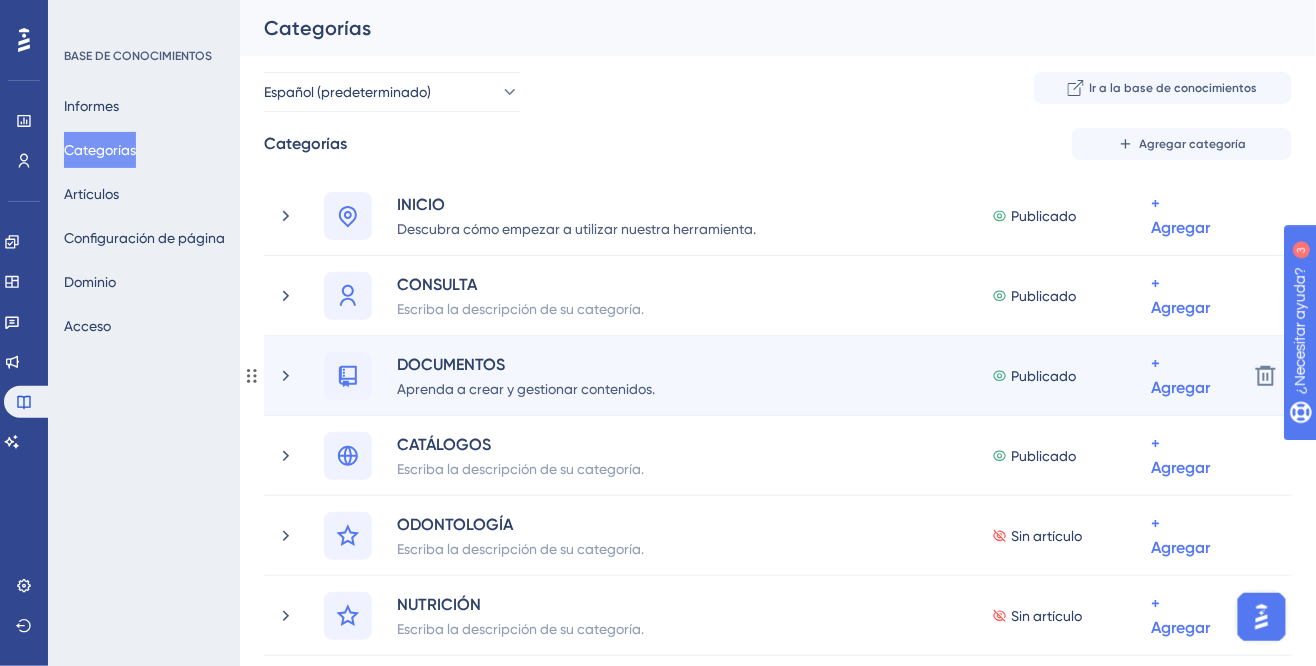 click on "DOCUMENTOS Aprenda a crear y gestionar contenidos.   Publicado + Agregar" at bounding box center (778, 376) 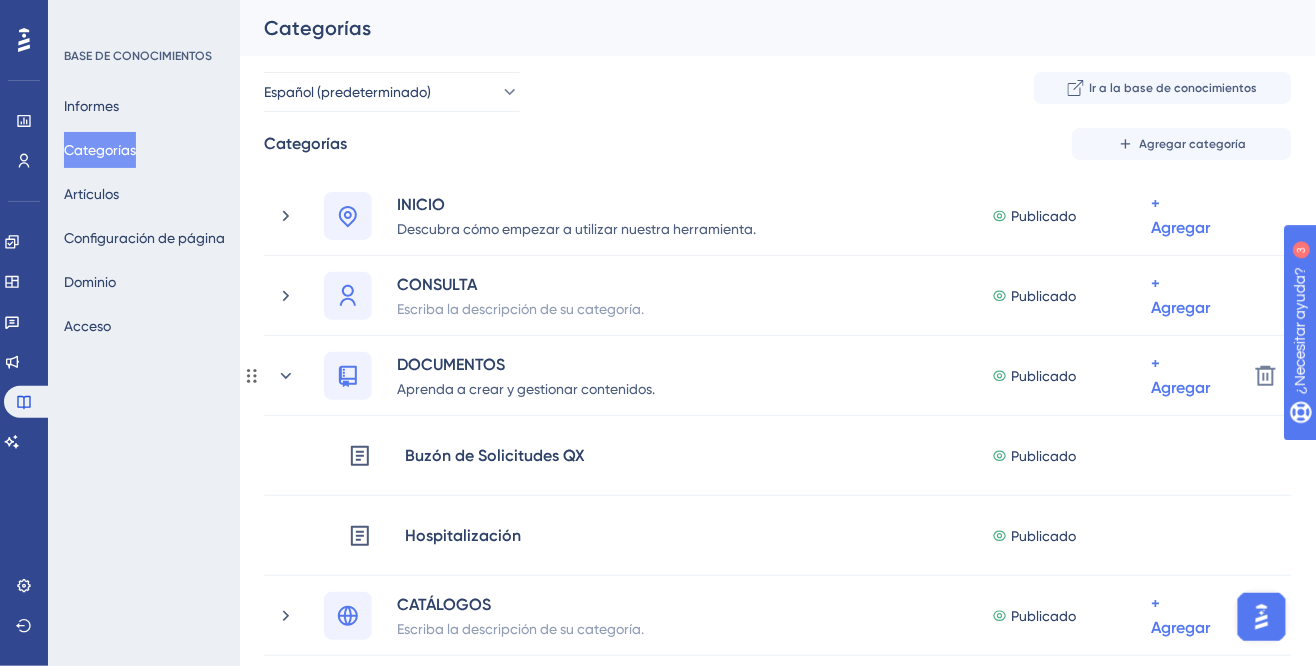 click on "DOCUMENTOS Aprenda a crear y gestionar contenidos.   Publicado + Agregar" at bounding box center (778, 376) 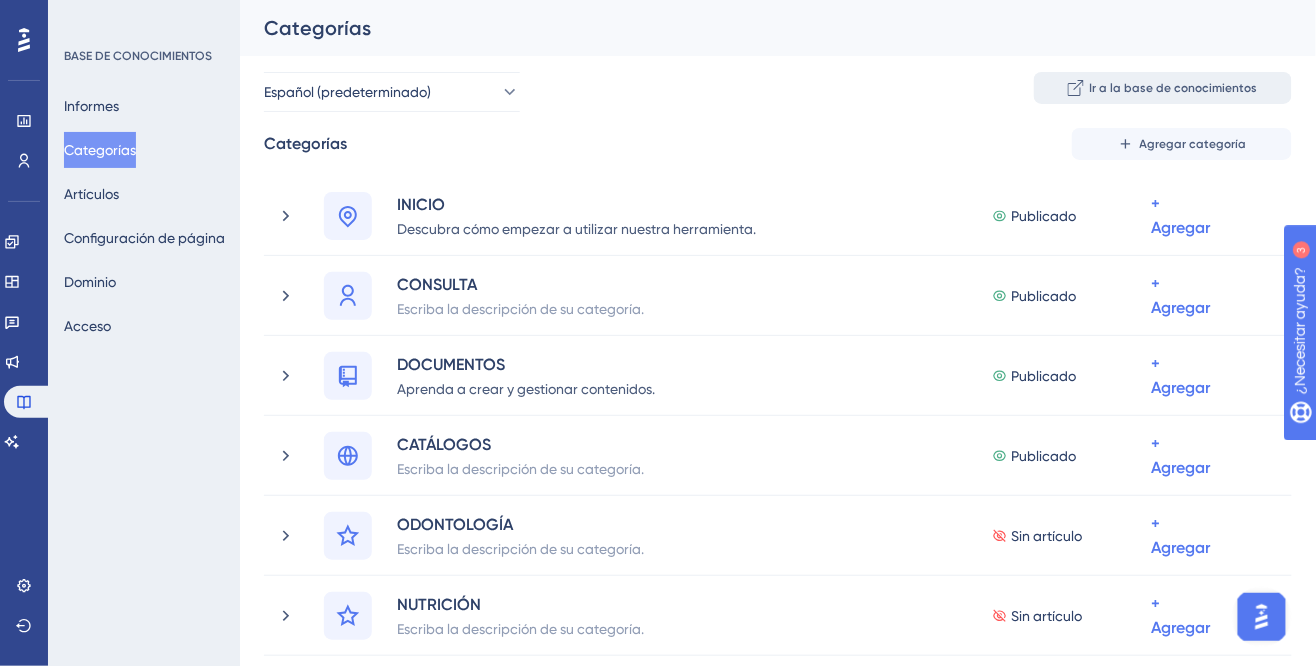 click on "Ir a la base de conocimientos" at bounding box center (1174, 88) 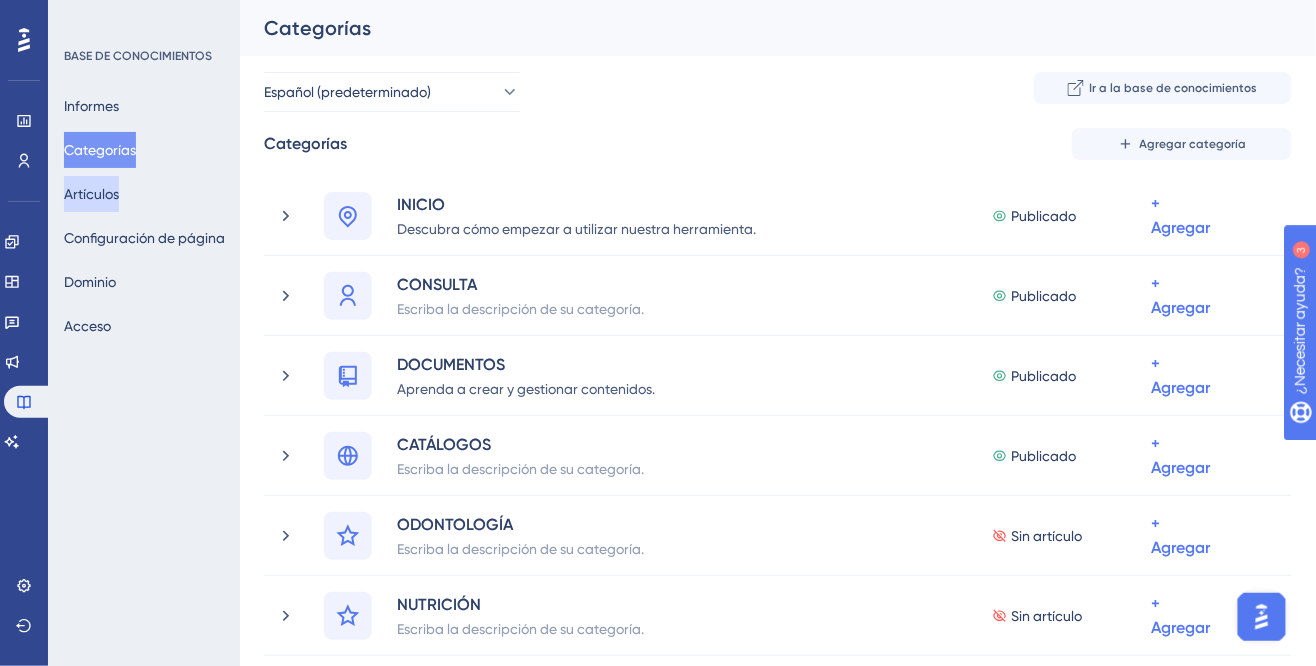 click on "Artículos" at bounding box center (91, 194) 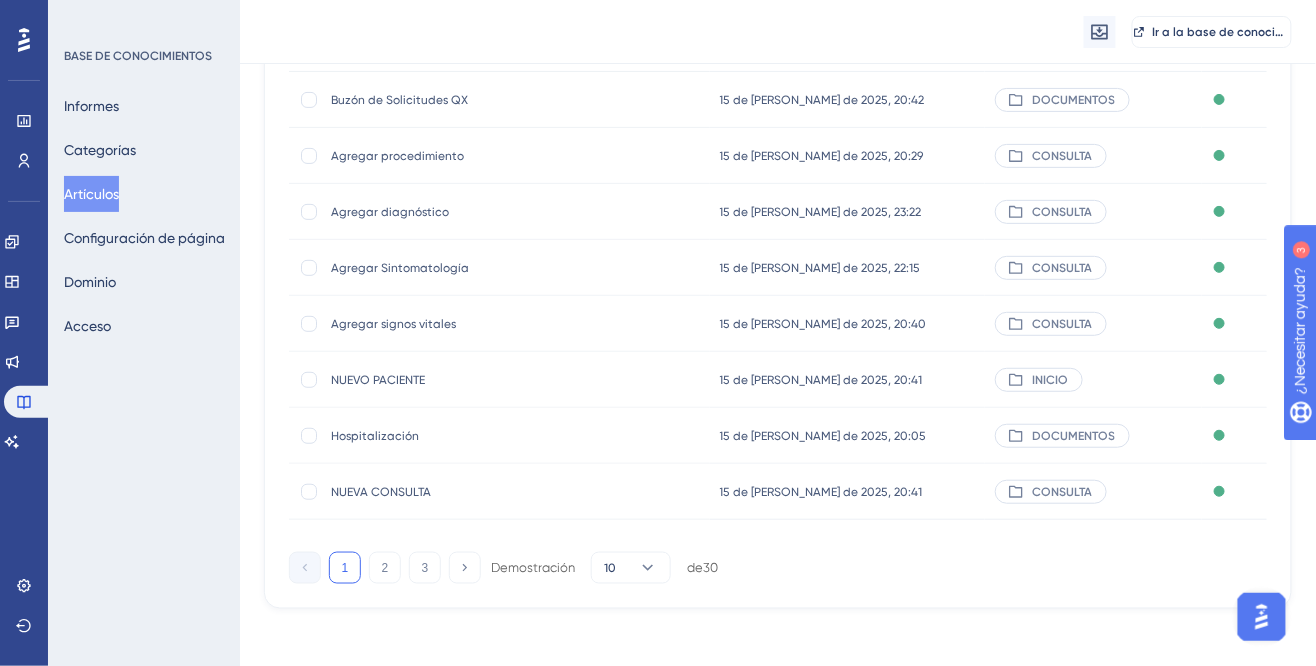 scroll, scrollTop: 350, scrollLeft: 0, axis: vertical 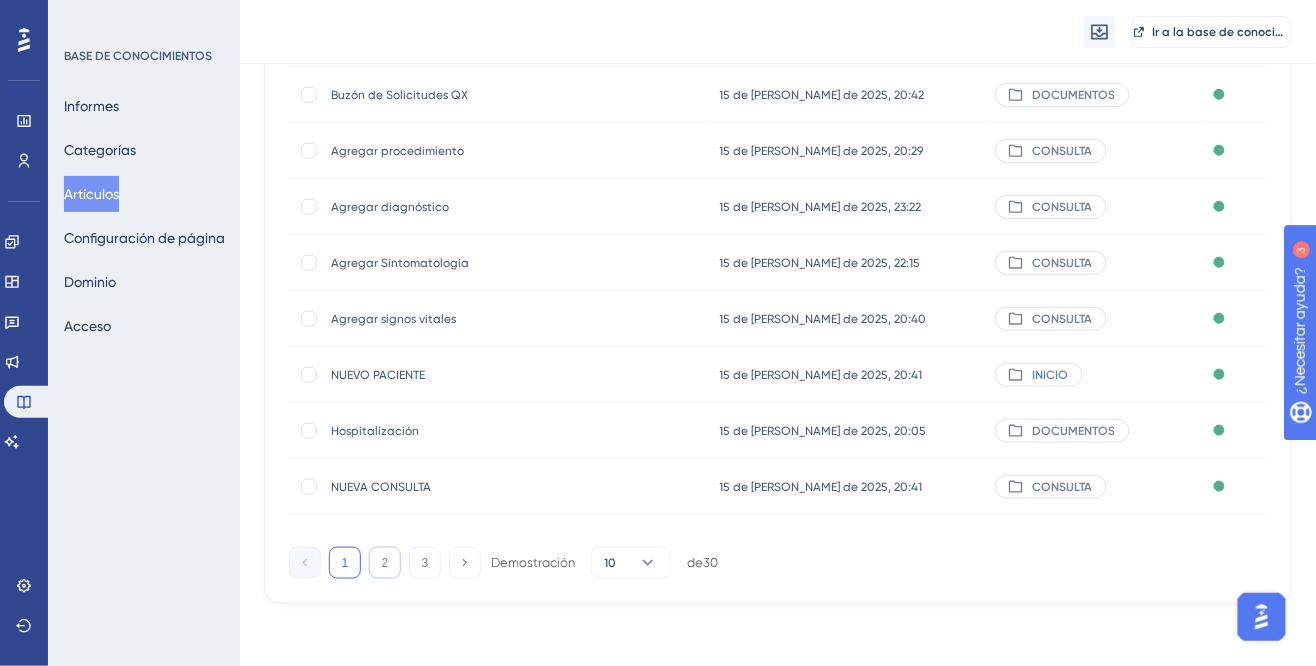click on "2" at bounding box center [385, 563] 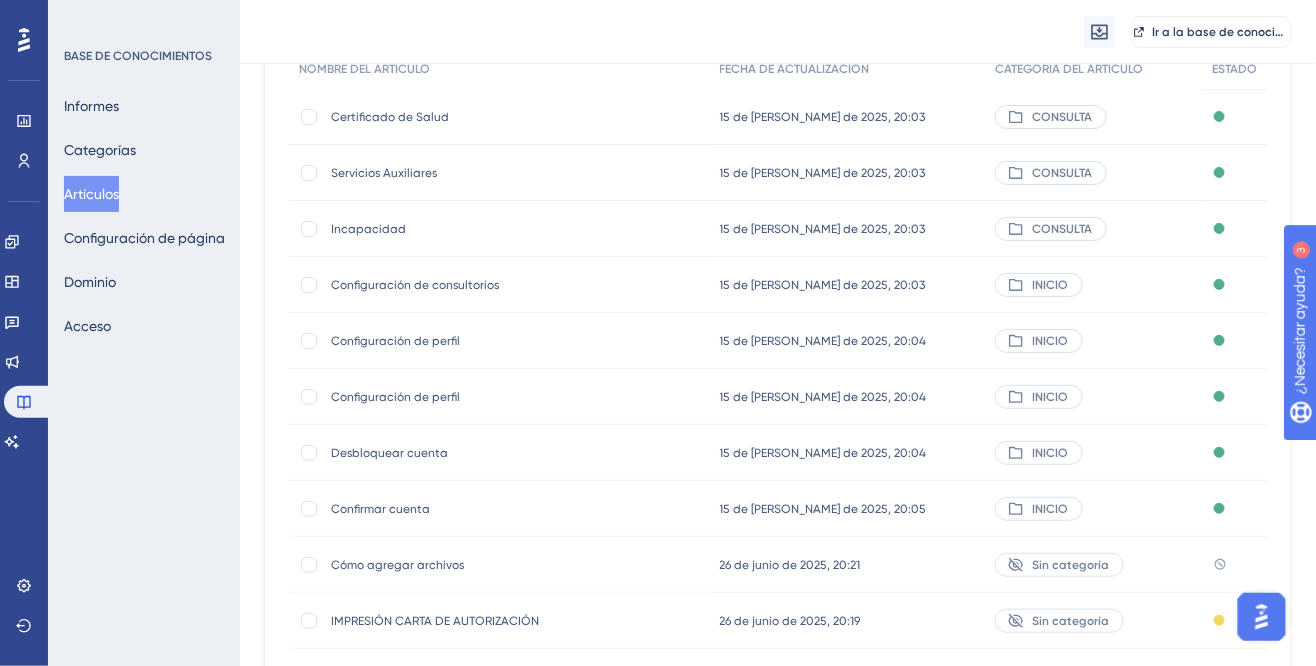 scroll, scrollTop: 318, scrollLeft: 0, axis: vertical 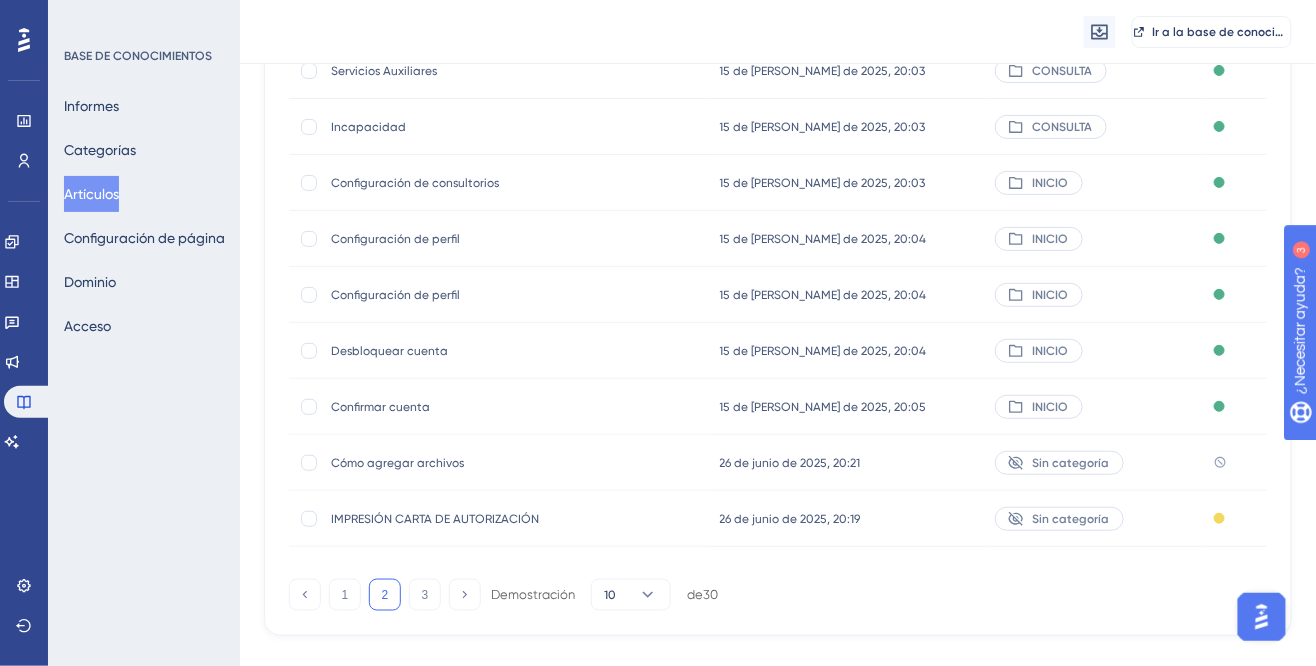 click on "IMPRESIÓN CARTA DE AUTORIZACIÓN IMPRESIÓN CARTA DE AUTORIZACIÓN" at bounding box center [491, 519] 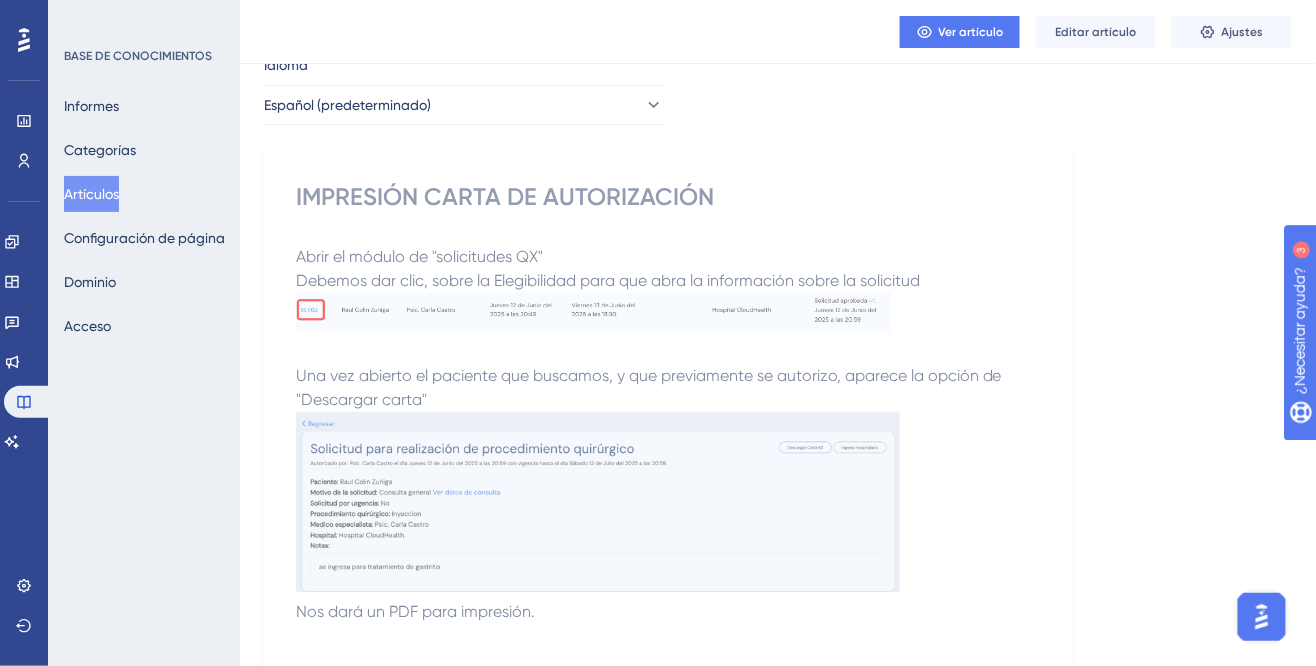 scroll, scrollTop: 0, scrollLeft: 0, axis: both 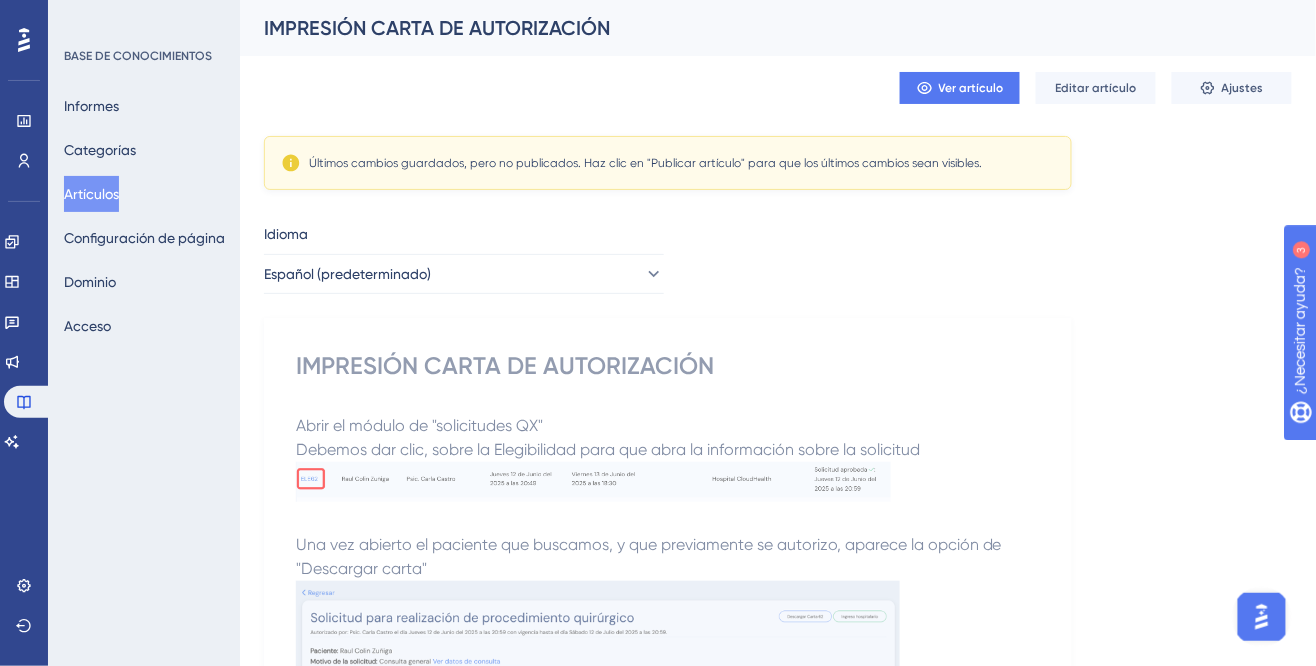 click on "Abrir el módulo de "solicitudes QX"" at bounding box center (668, 426) 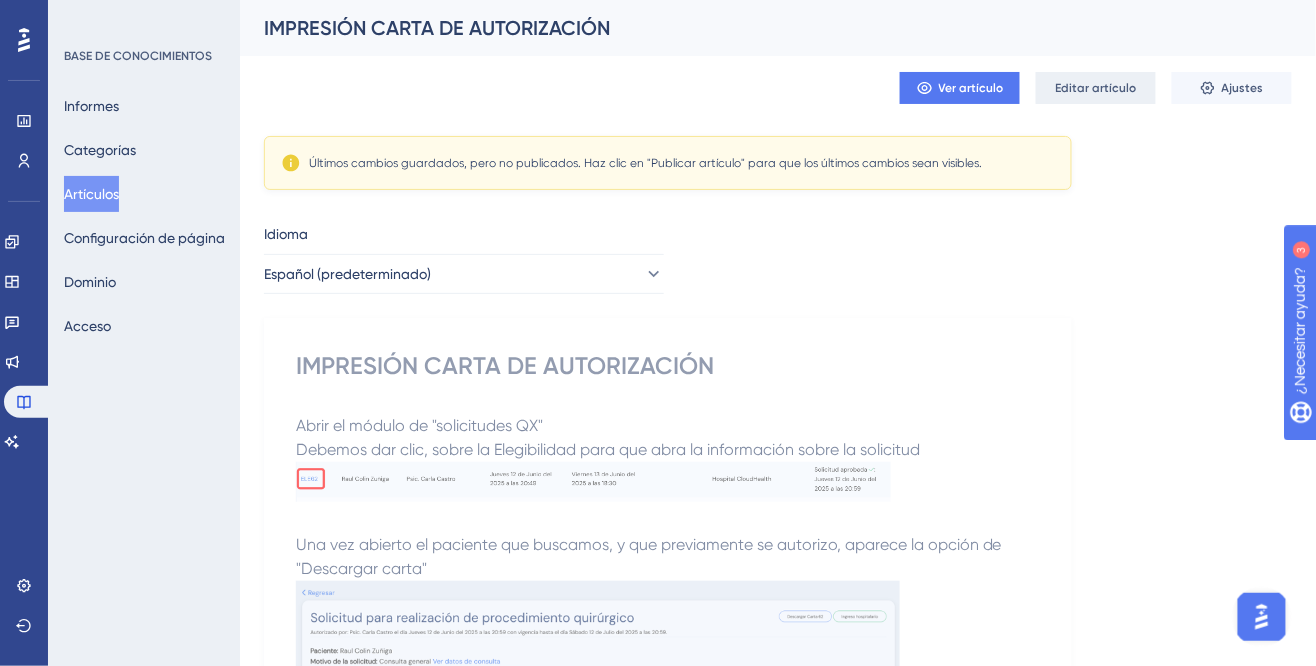 click on "Editar artículo" at bounding box center (1096, 88) 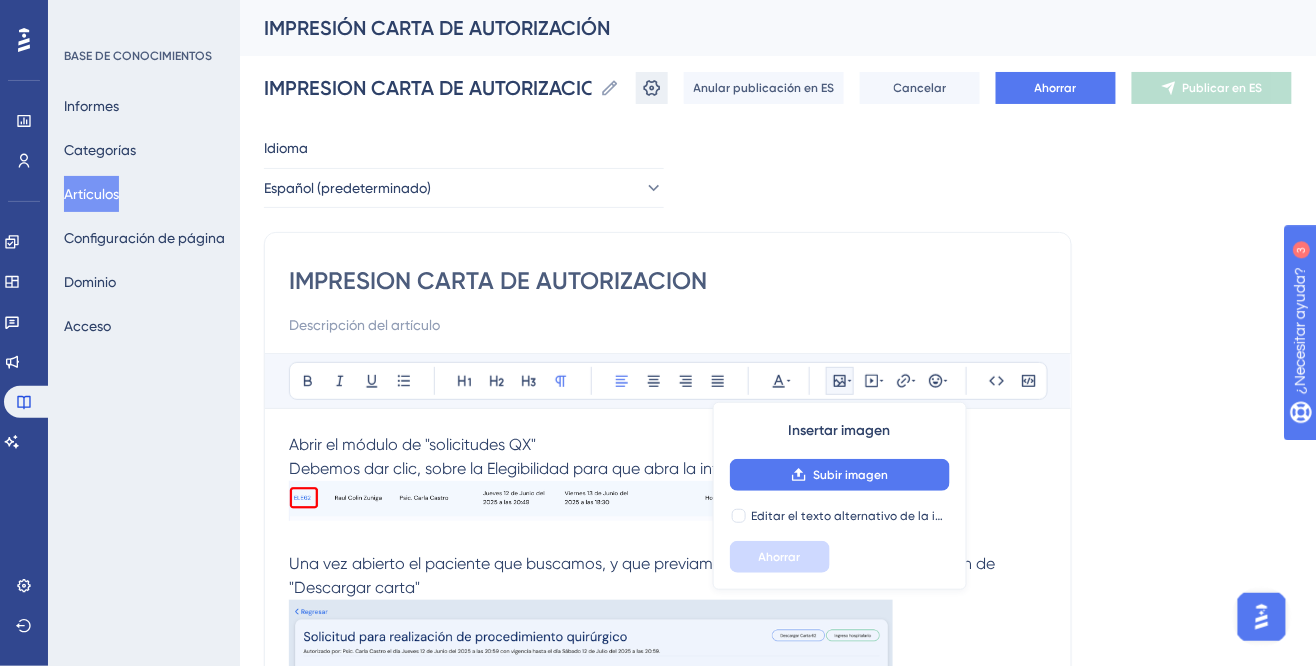 click 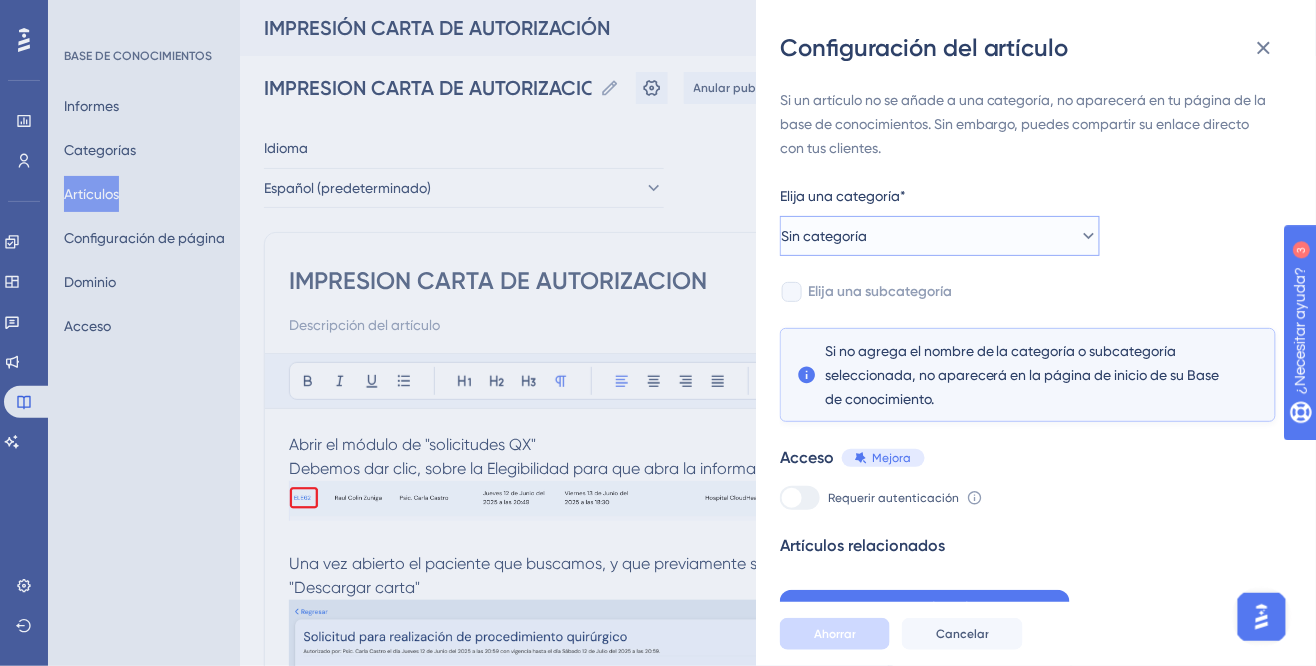 click on "Sin categoría" at bounding box center [940, 236] 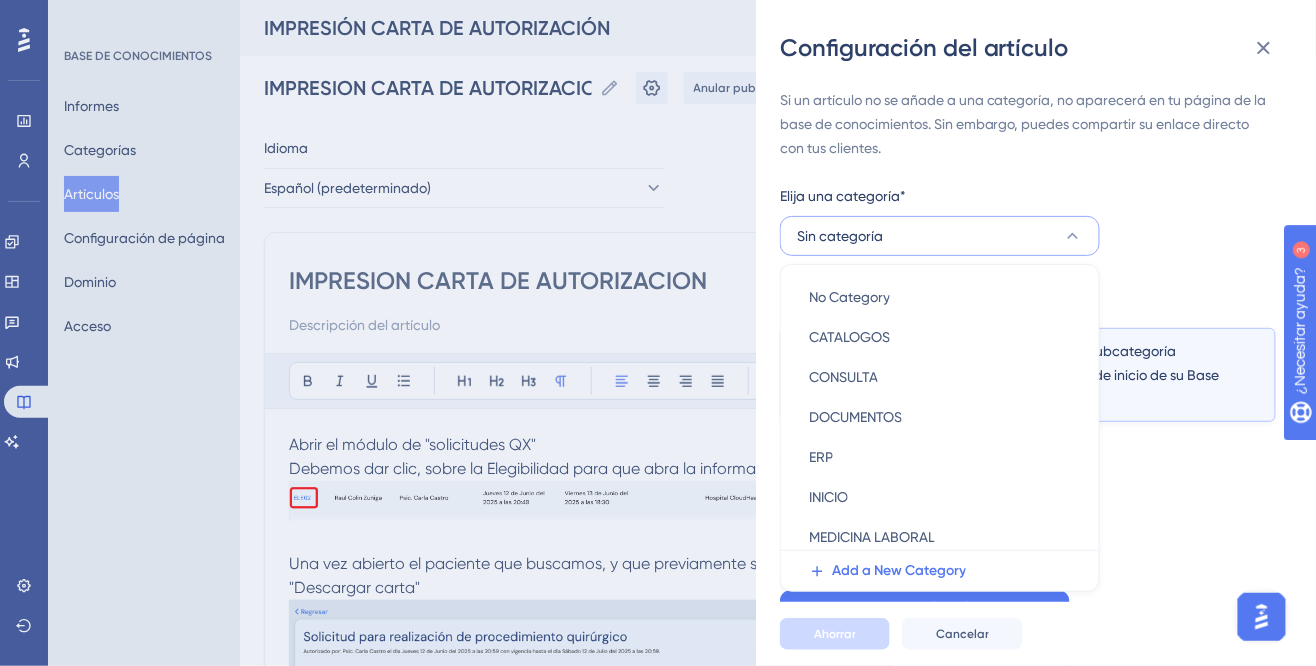 scroll, scrollTop: 77, scrollLeft: 0, axis: vertical 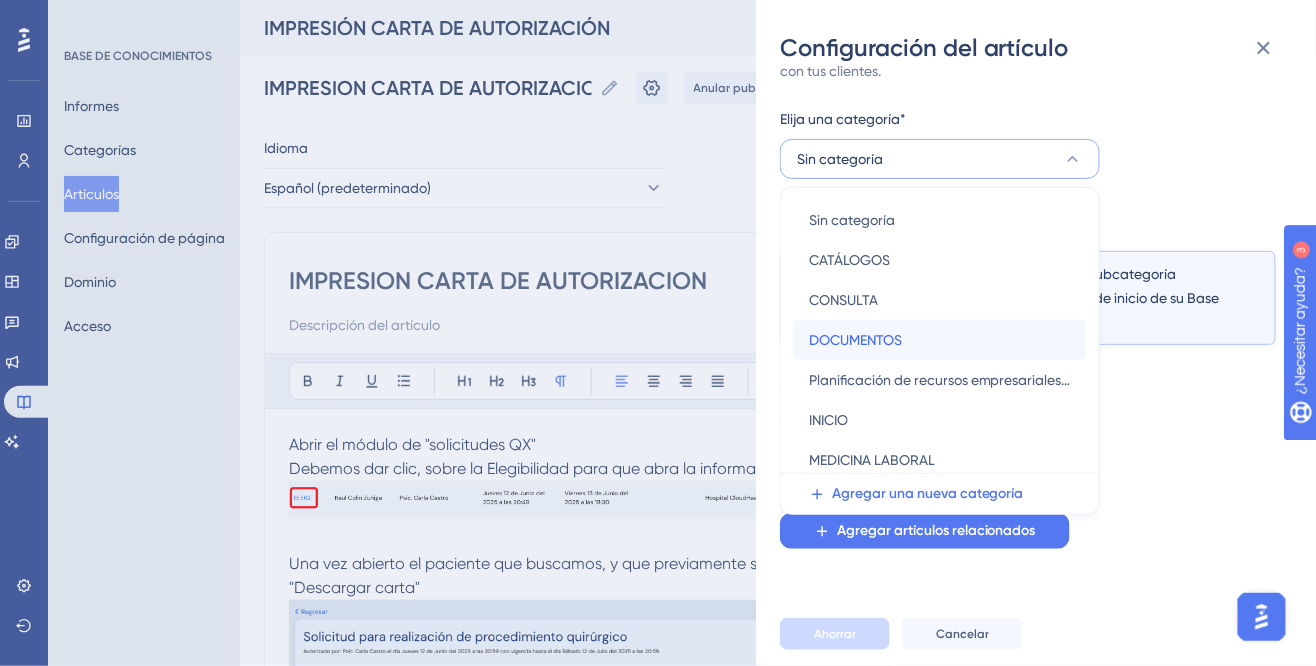 click on "DOCUMENTOS" at bounding box center (855, 340) 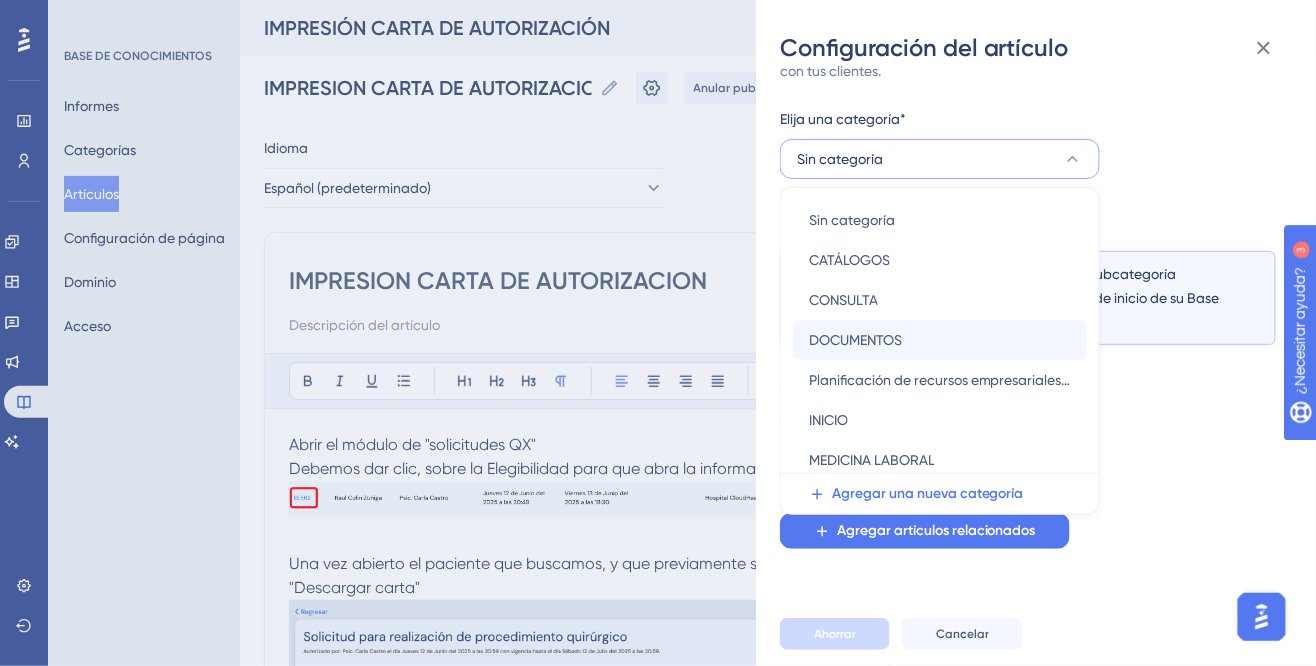 scroll, scrollTop: 5, scrollLeft: 0, axis: vertical 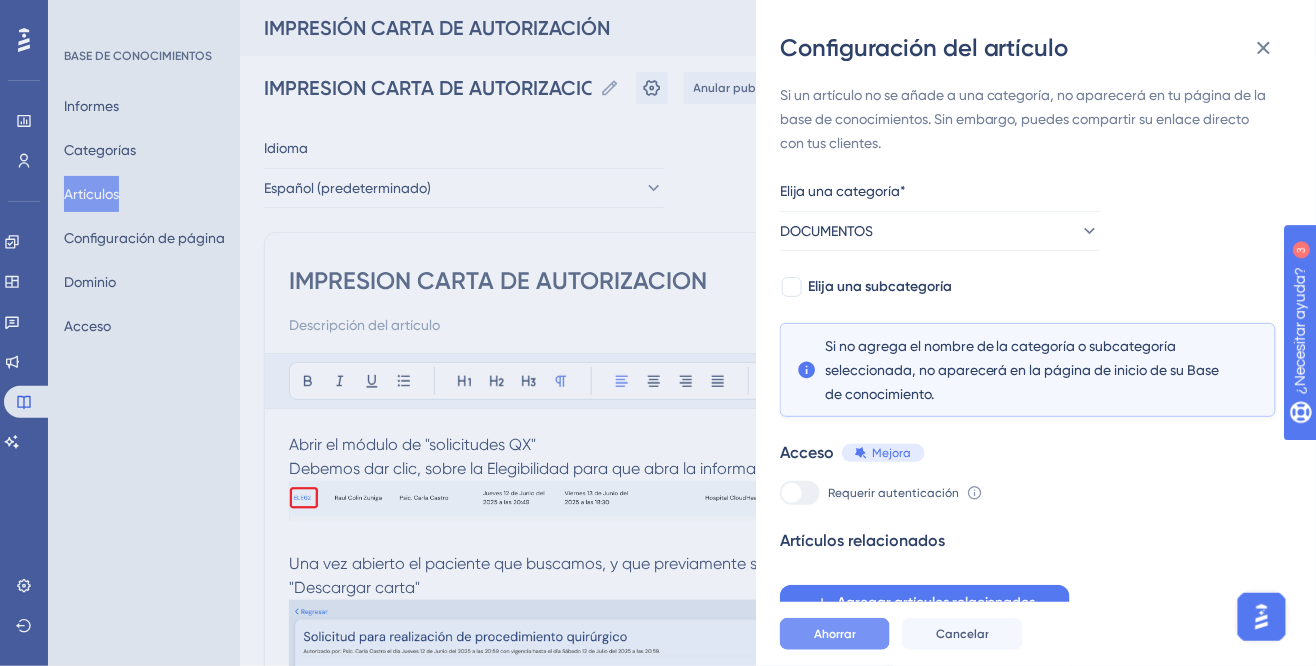 click on "Ahorrar" at bounding box center (835, 634) 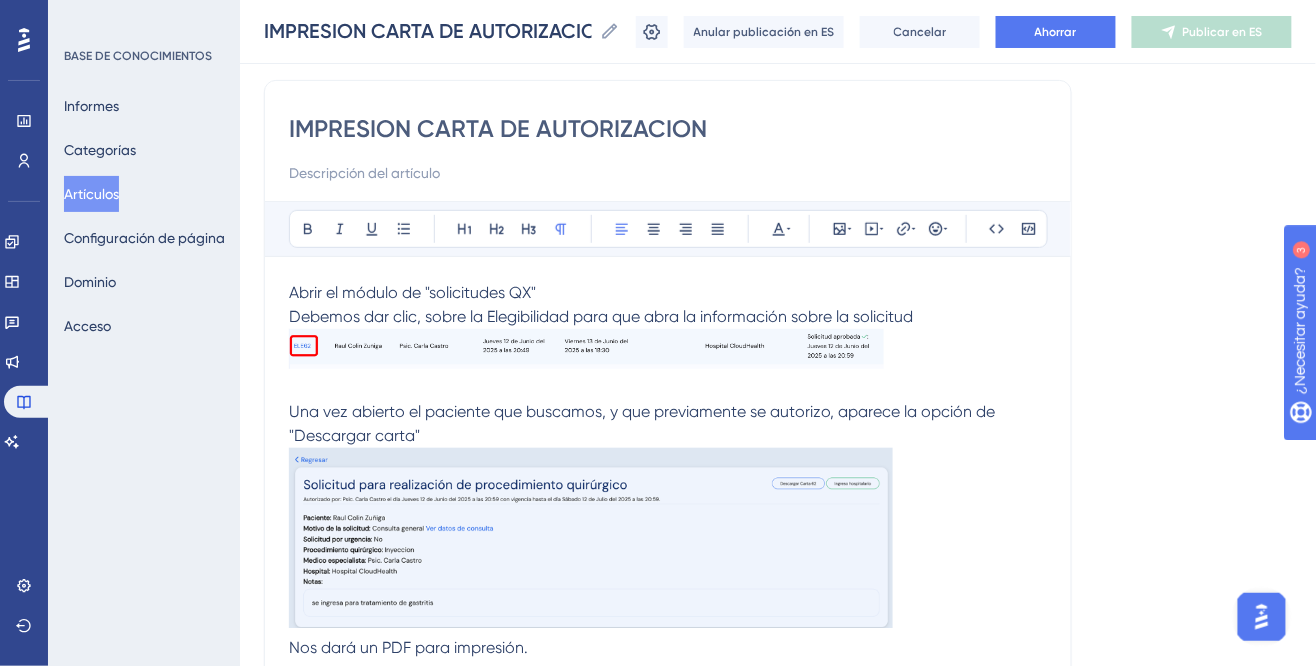 scroll, scrollTop: 146, scrollLeft: 0, axis: vertical 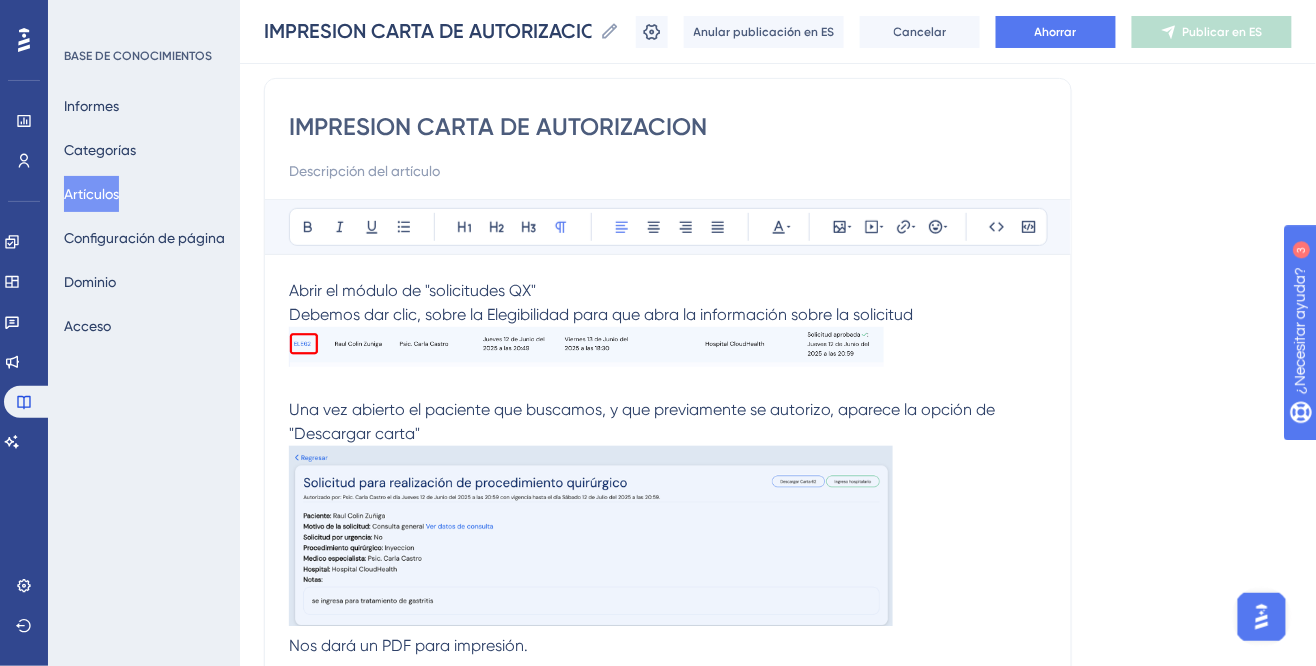 click at bounding box center [586, 347] 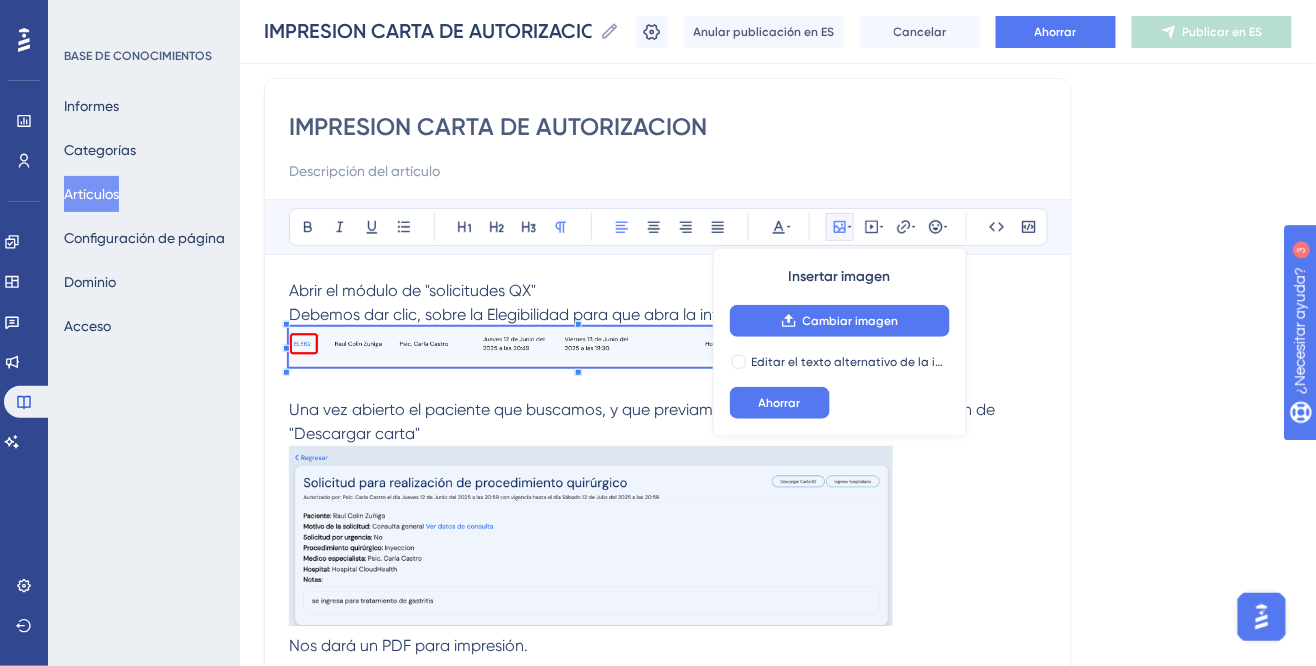 click at bounding box center (586, 347) 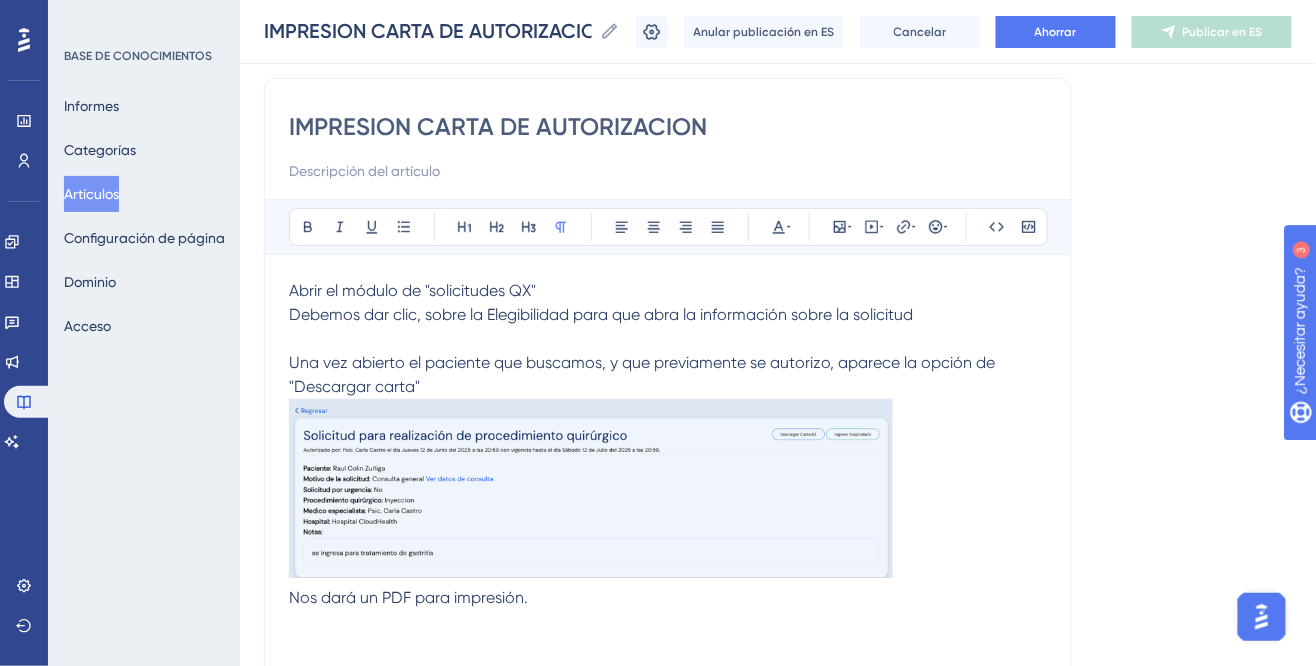 click on "Una vez abierto el paciente que buscamos, y que previamente se autorizo, aparece la opción de "Descargar carta"" at bounding box center (644, 374) 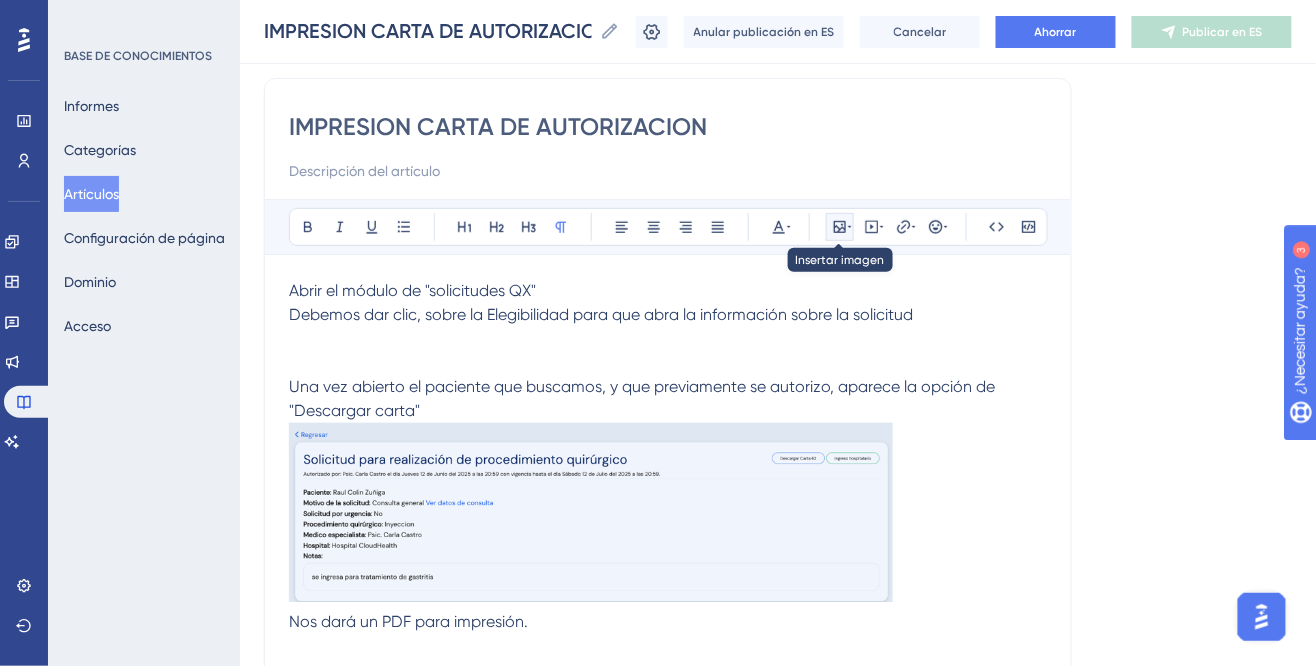 click 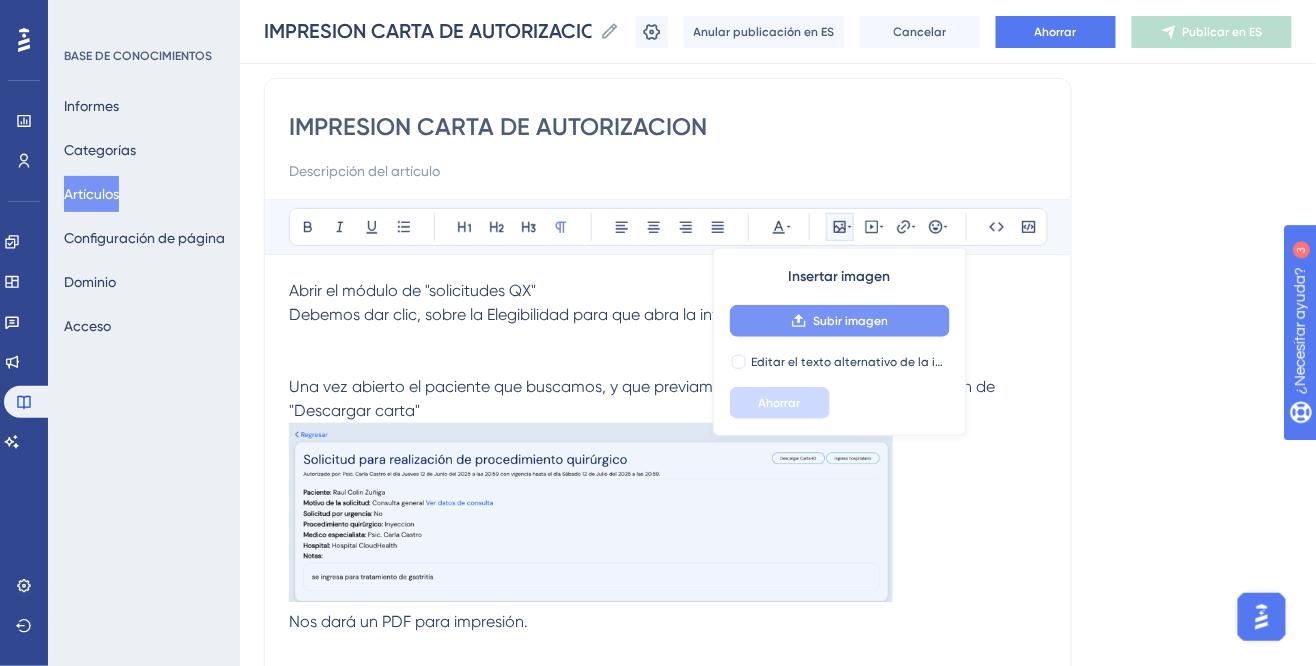 click on "Subir imagen" at bounding box center (850, 321) 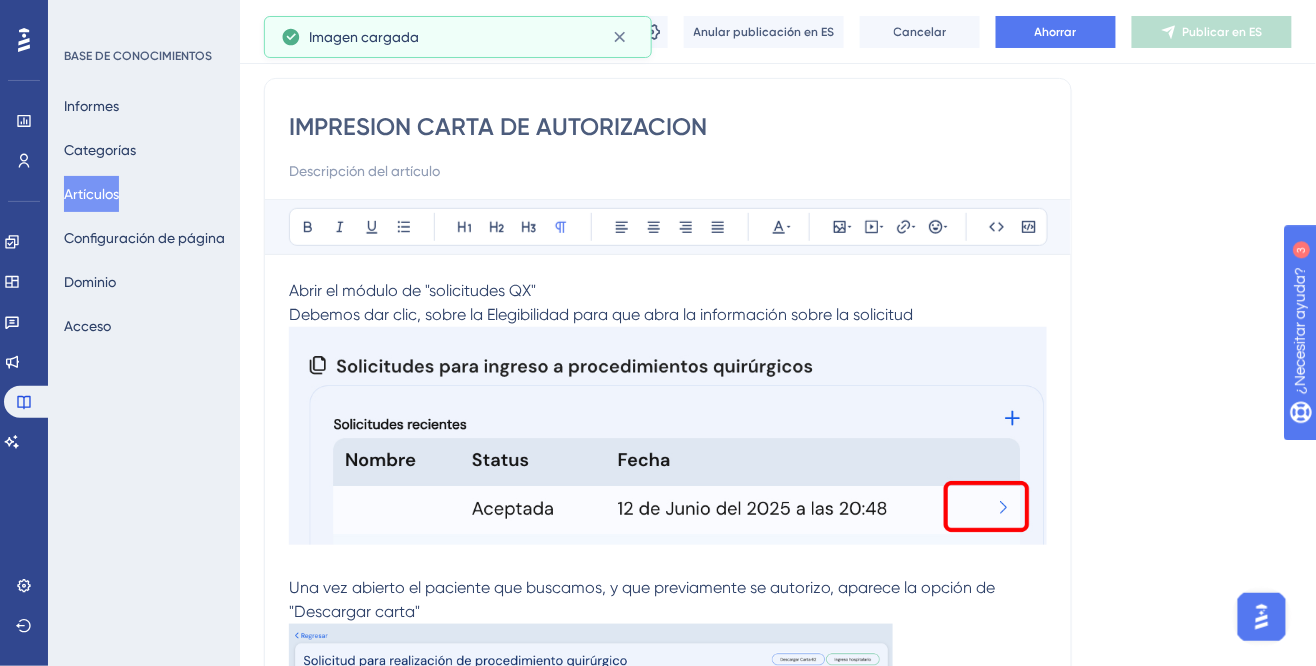 click at bounding box center (668, 436) 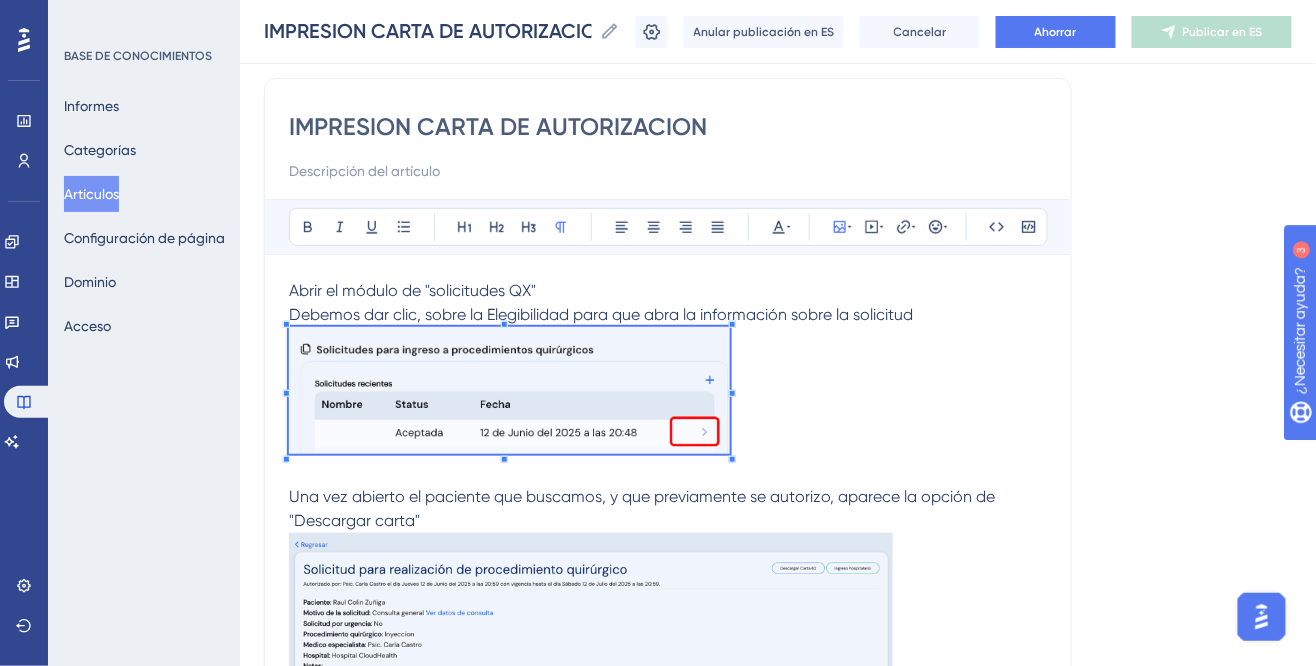 click at bounding box center (668, 394) 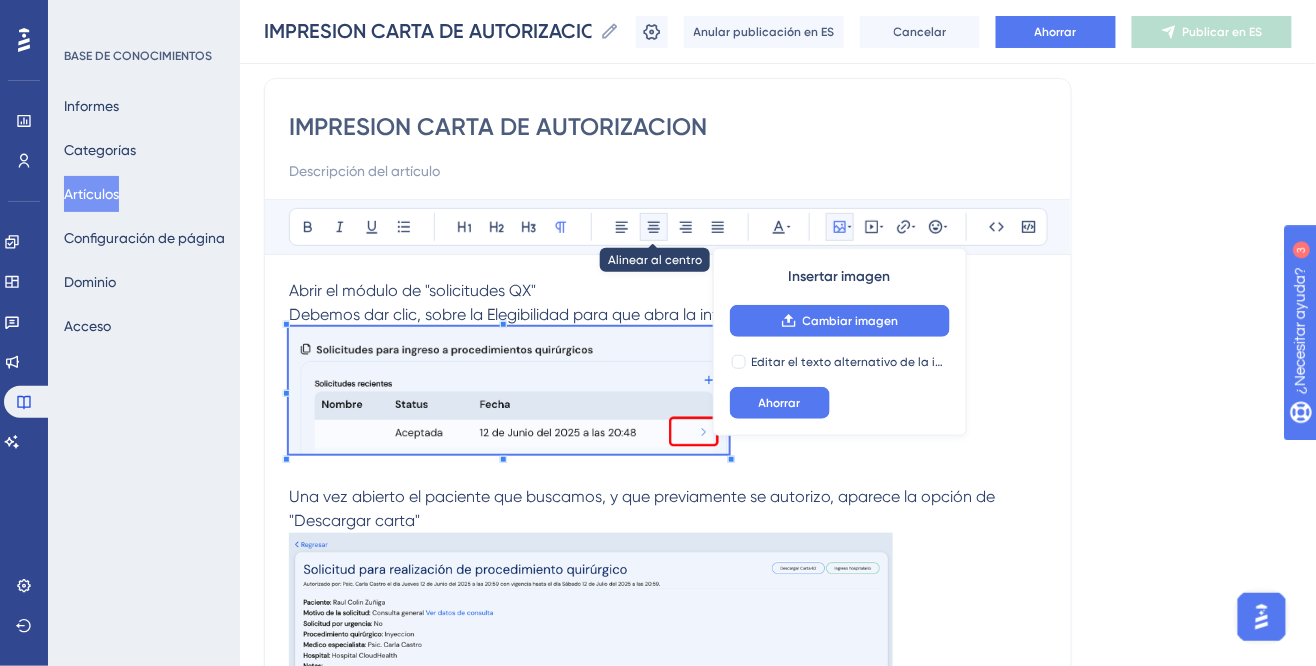 click at bounding box center (654, 227) 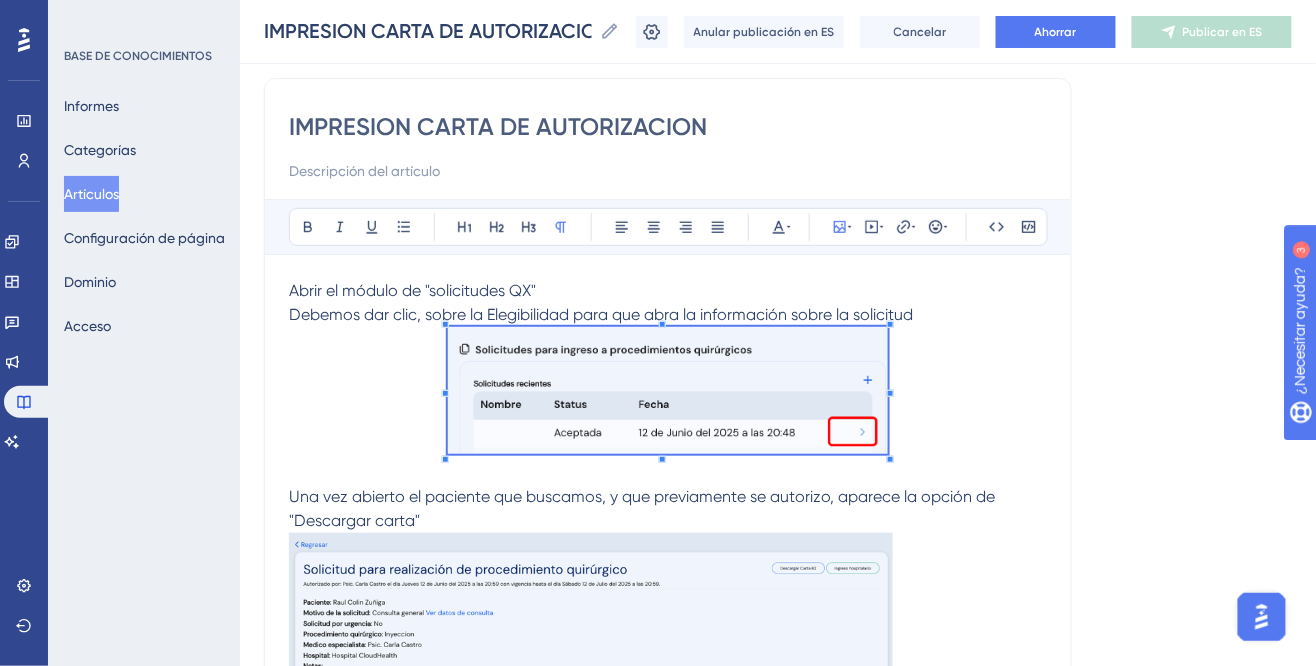 click on "Debemos dar clic, sobre la Elegibilidad para que abra la información sobre la solicitud" at bounding box center [601, 314] 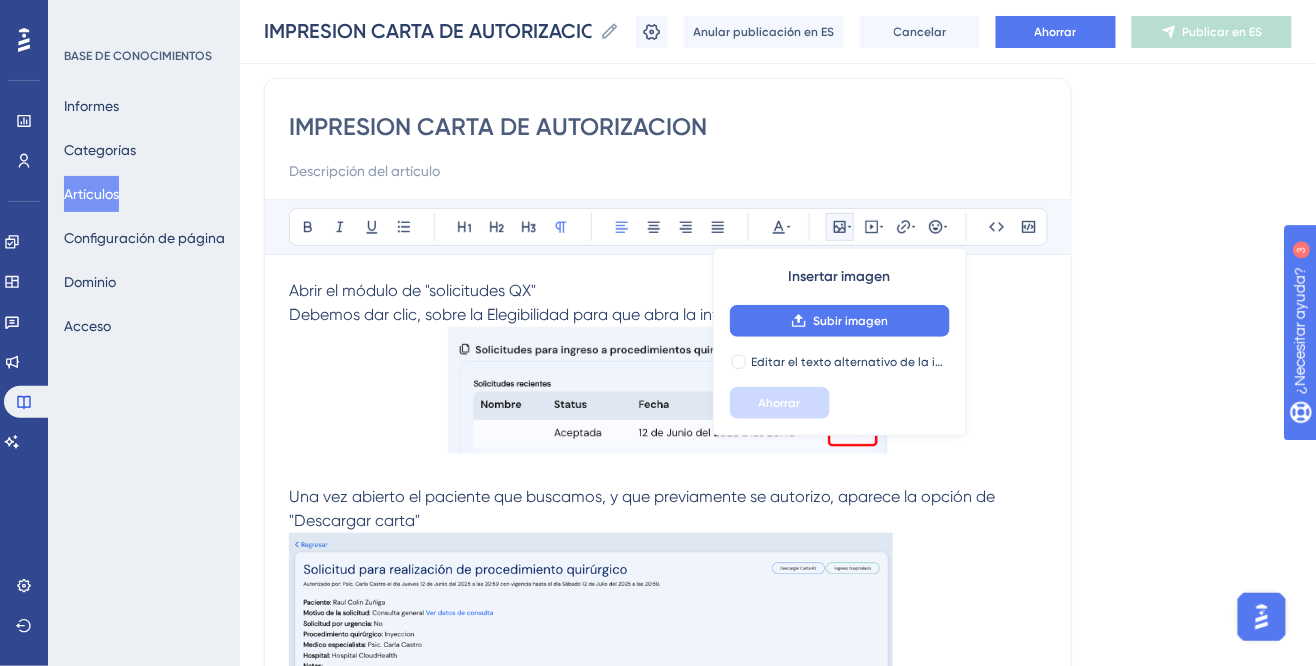 drag, startPoint x: 557, startPoint y: 297, endPoint x: 340, endPoint y: 267, distance: 219.06392 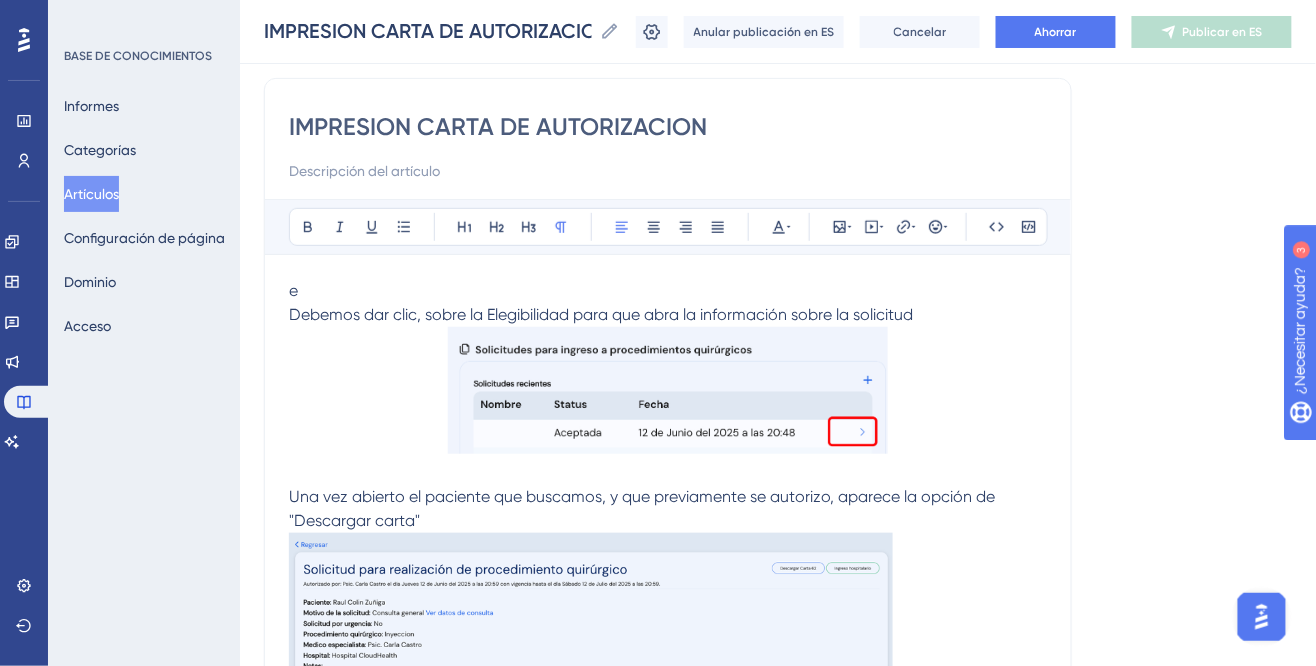 type 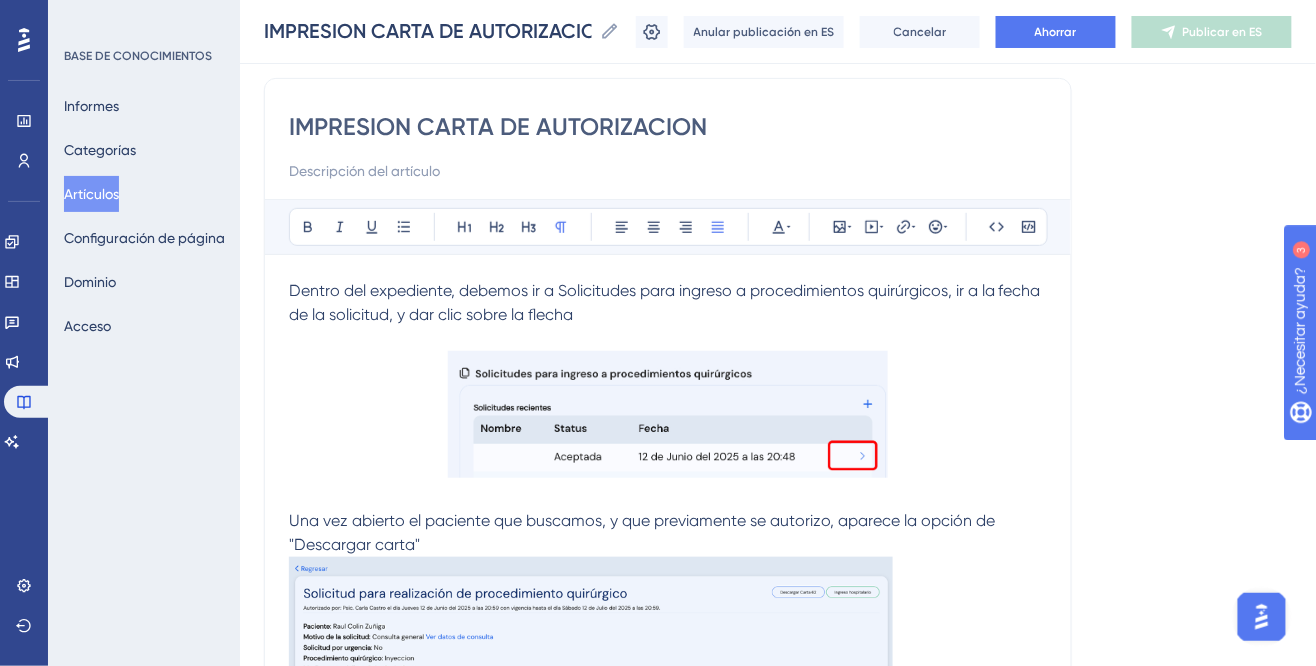 drag, startPoint x: 289, startPoint y: 346, endPoint x: 921, endPoint y: 344, distance: 632.0032 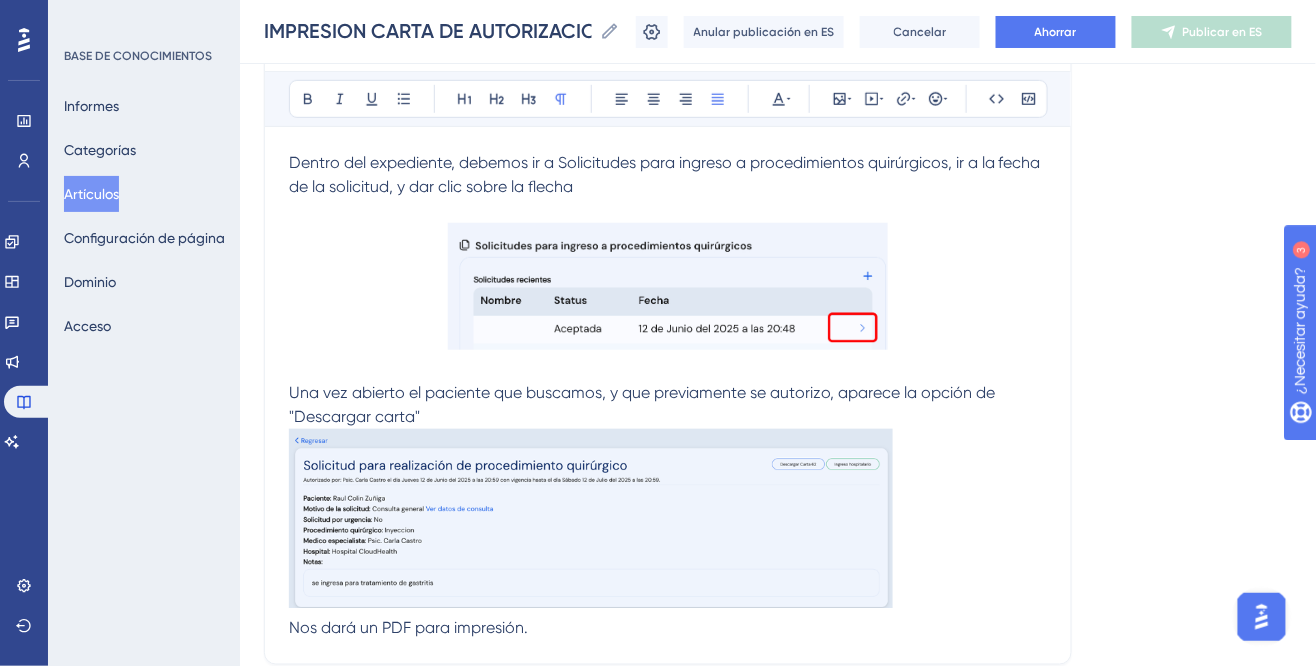 scroll, scrollTop: 280, scrollLeft: 0, axis: vertical 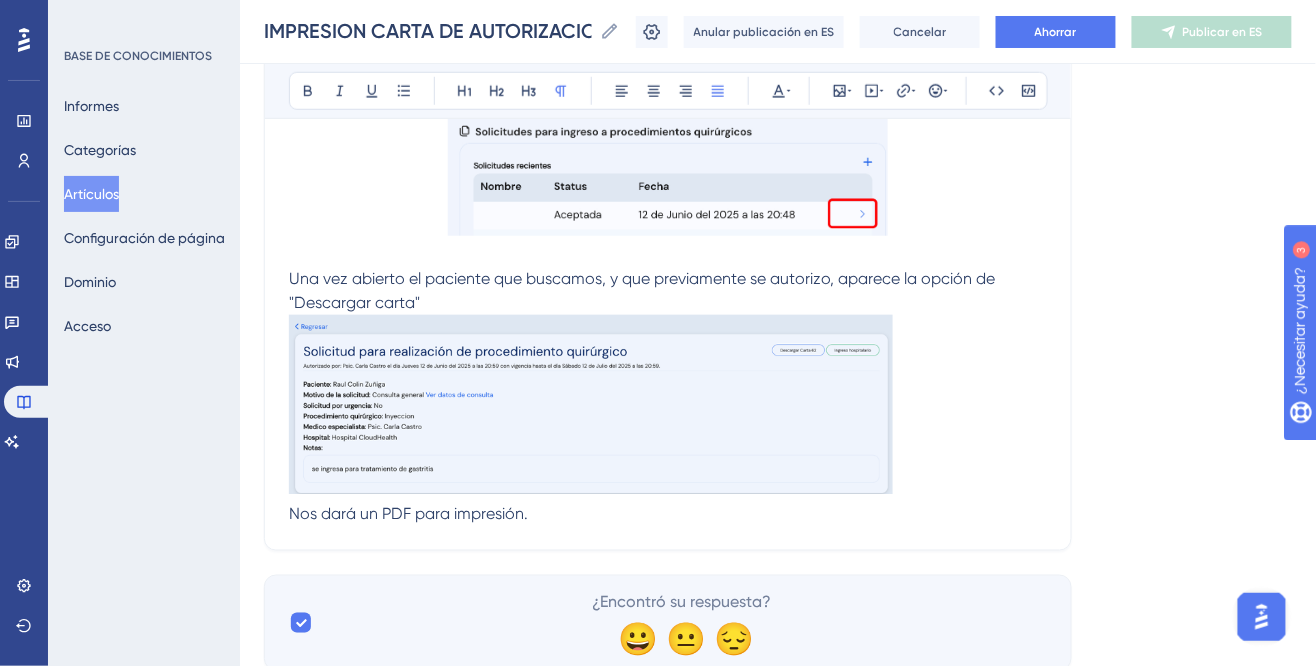 click on "Una vez abierto el paciente que buscamos, y que previamente se autorizo, aparece la opción de "Descargar carta"" at bounding box center (644, 290) 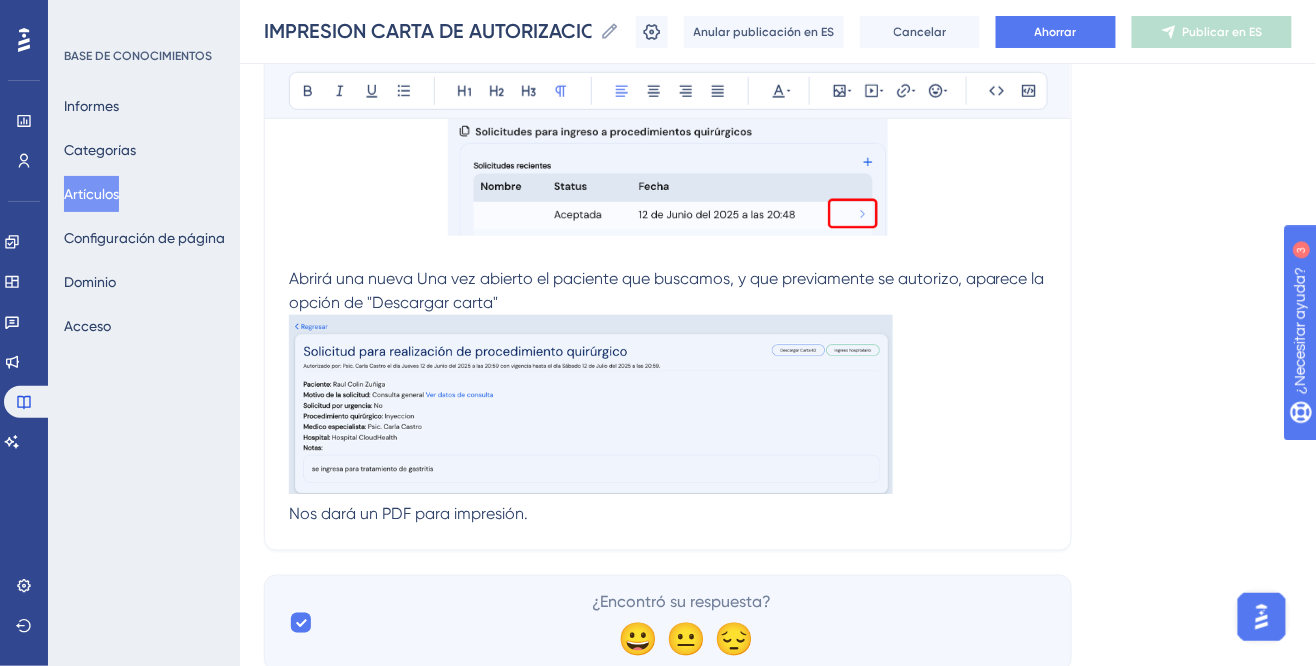 click on "Abrirá una nueva Una vez abierto el paciente que buscamos, y que previamente se autorizo, aparece la opción de "Descargar carta"" at bounding box center [669, 290] 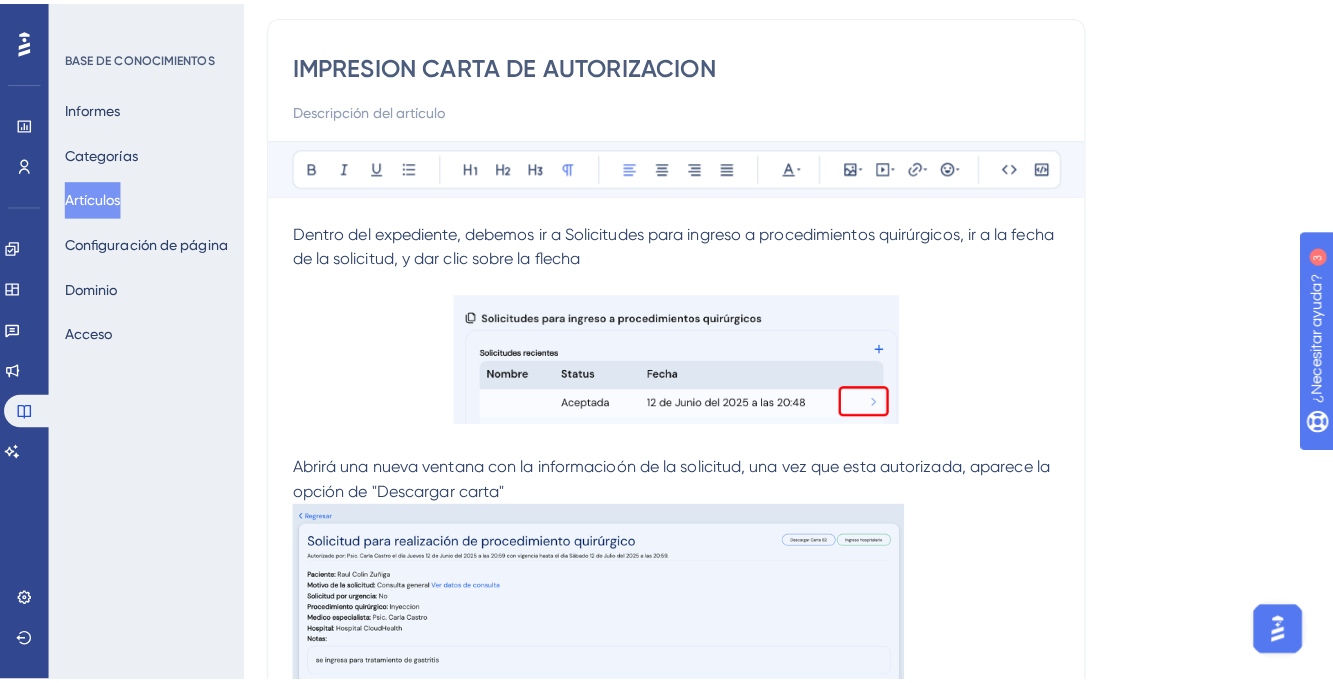 scroll, scrollTop: 0, scrollLeft: 0, axis: both 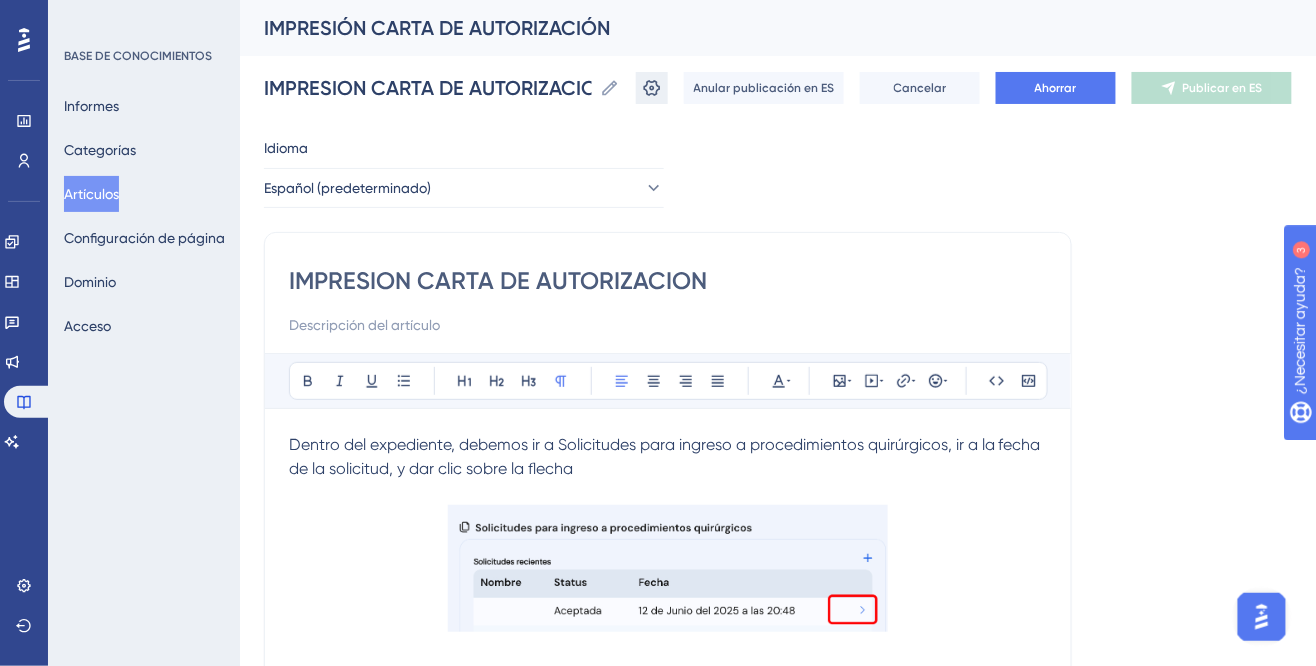 click 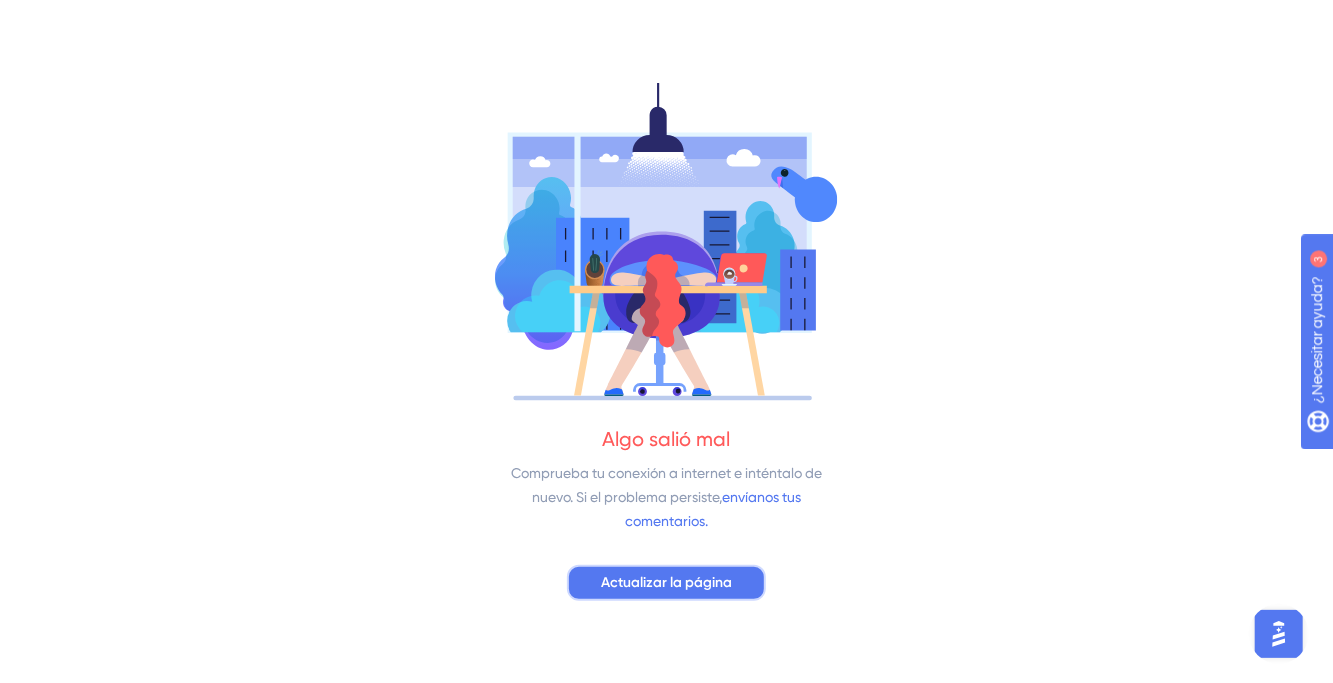 click on "Actualizar la página" at bounding box center (666, 582) 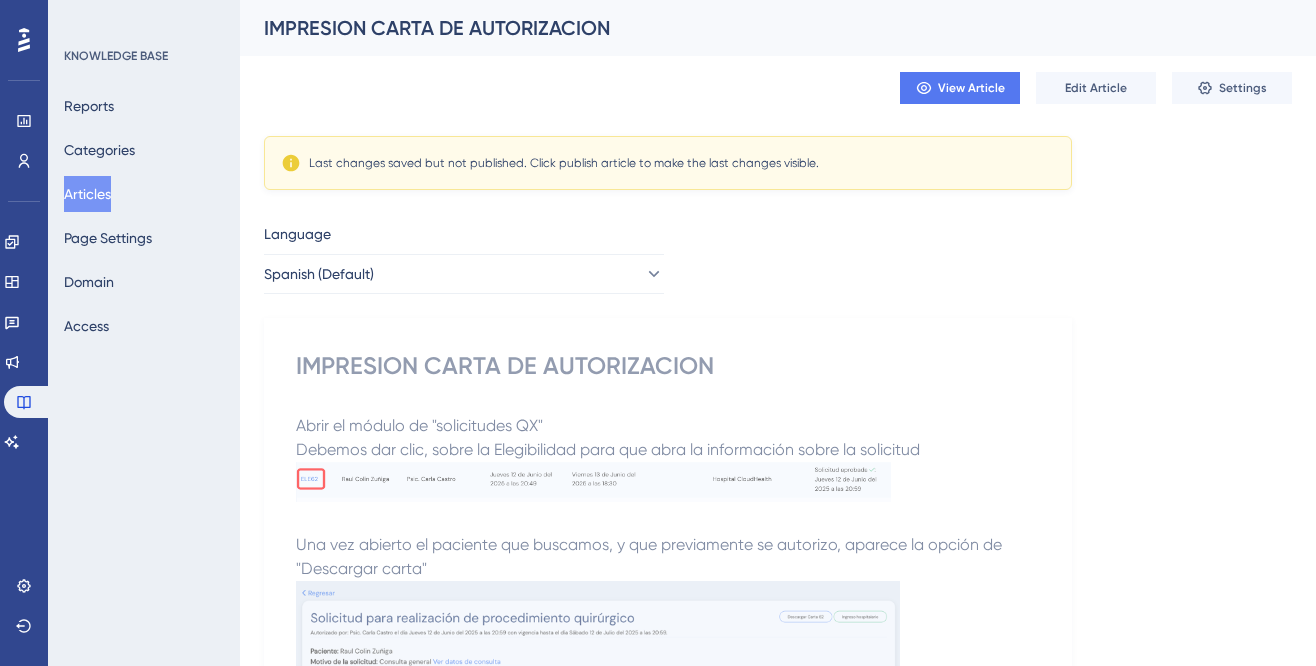 scroll, scrollTop: 0, scrollLeft: 0, axis: both 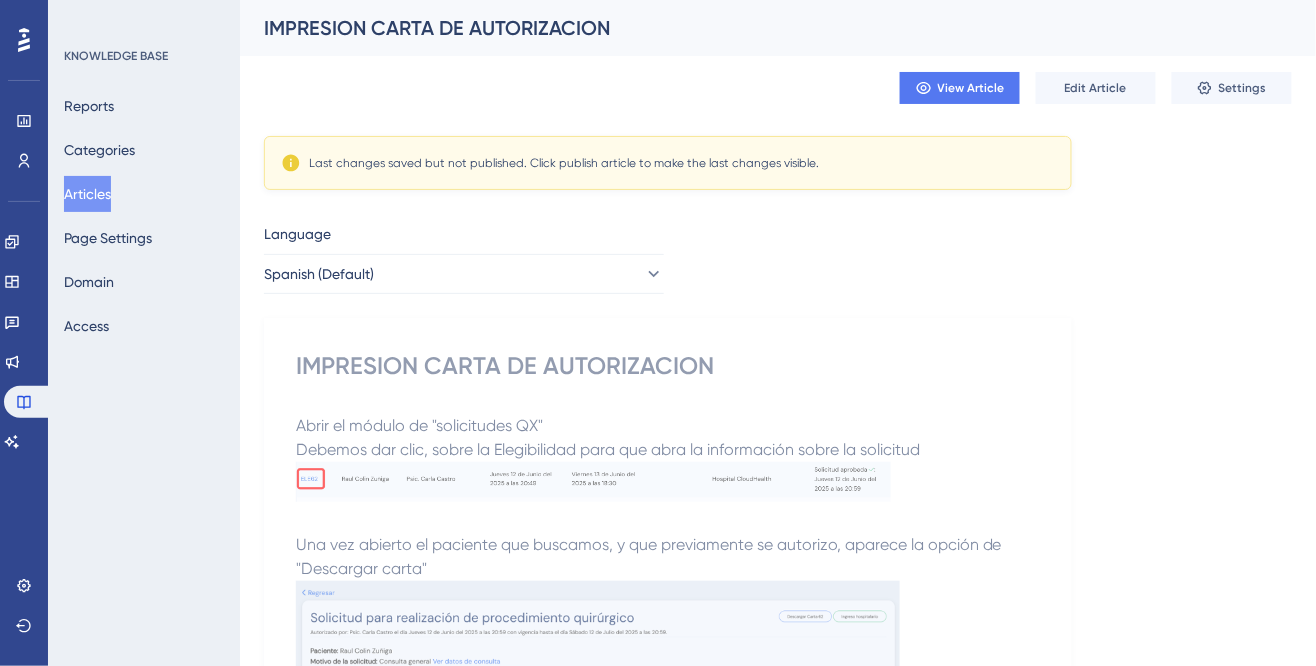 click on "Last changes saved but not published. Click publish article to make the last changes visible. Language Spanish (Default) IMPRESION CARTA DE AUTORIZACION Abrir el módulo de "solicitudes QX" Debemos dar clic, sobre la Elegibilidad para que abra la información sobre la solicitud Una vez abierto el paciente que buscamos, y que previamente se autorizo, aparece la opción de "Descargar carta" Nos dará un PDF para impresión." at bounding box center (778, 513) 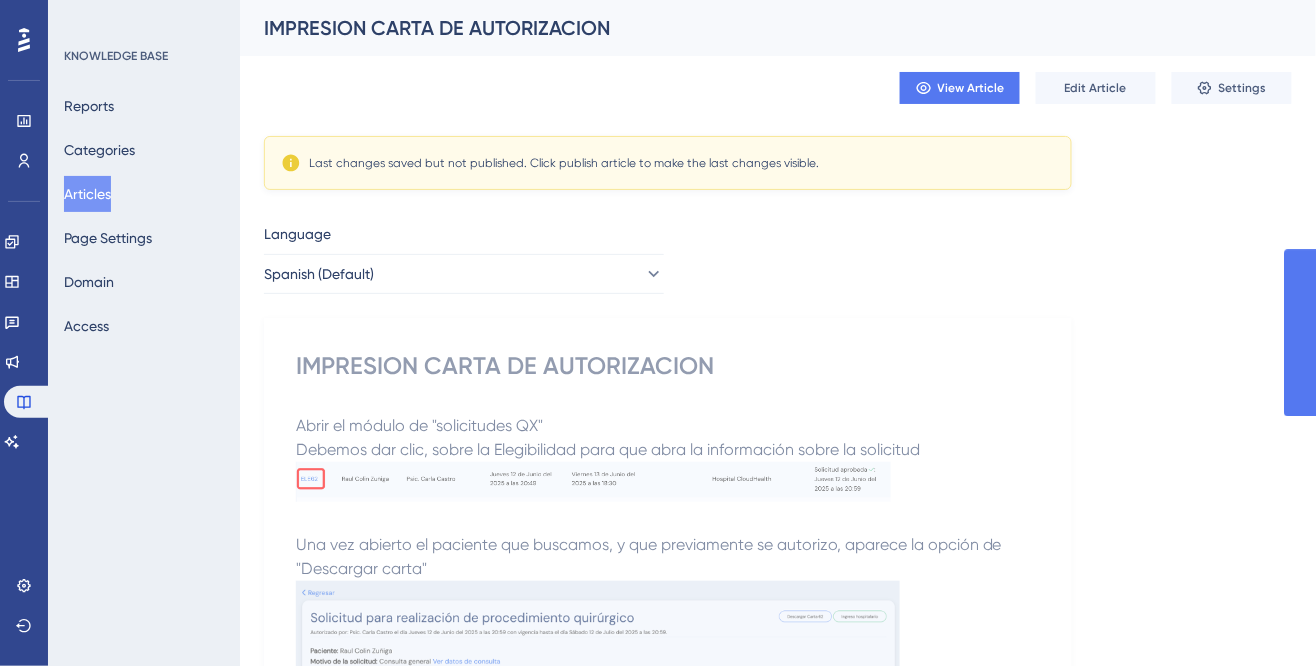 scroll, scrollTop: 0, scrollLeft: 0, axis: both 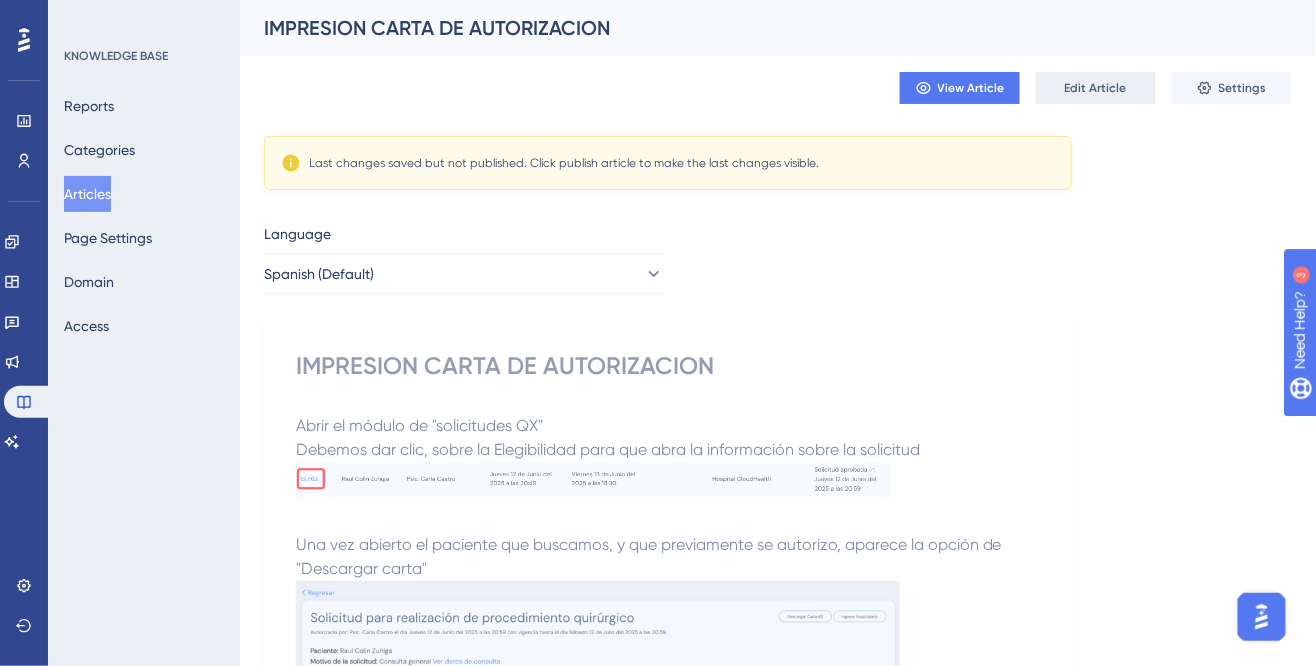 click on "Edit Article" at bounding box center [1096, 88] 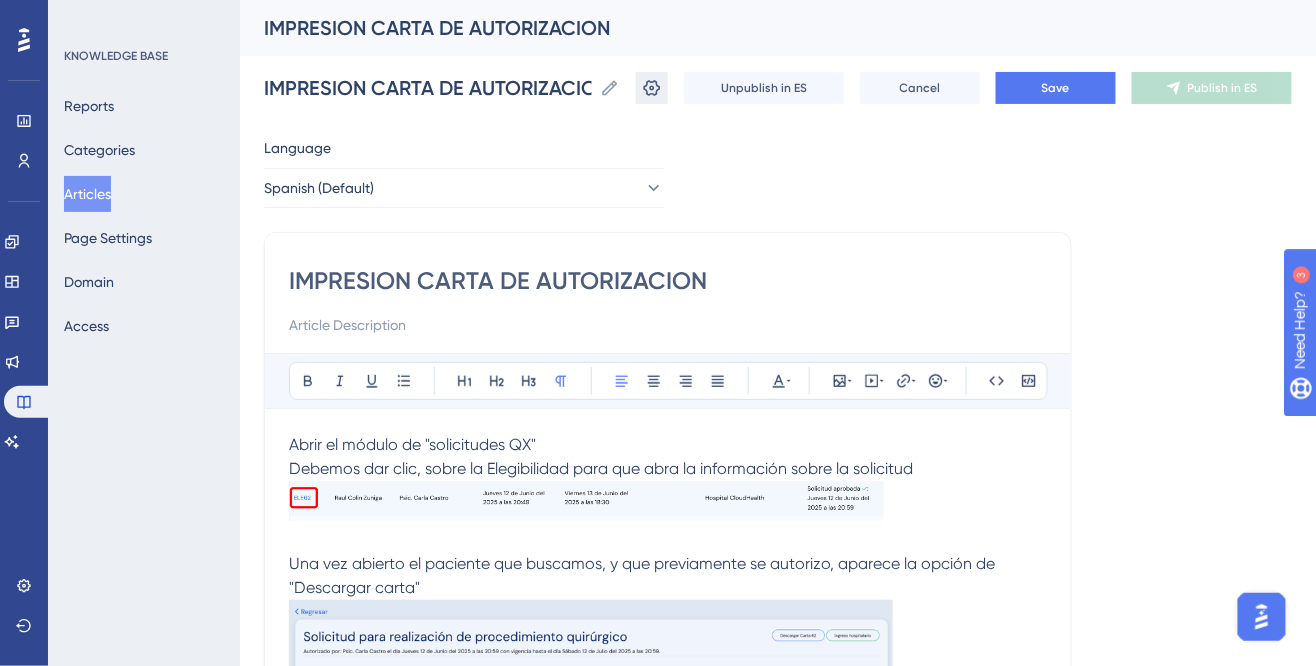 click 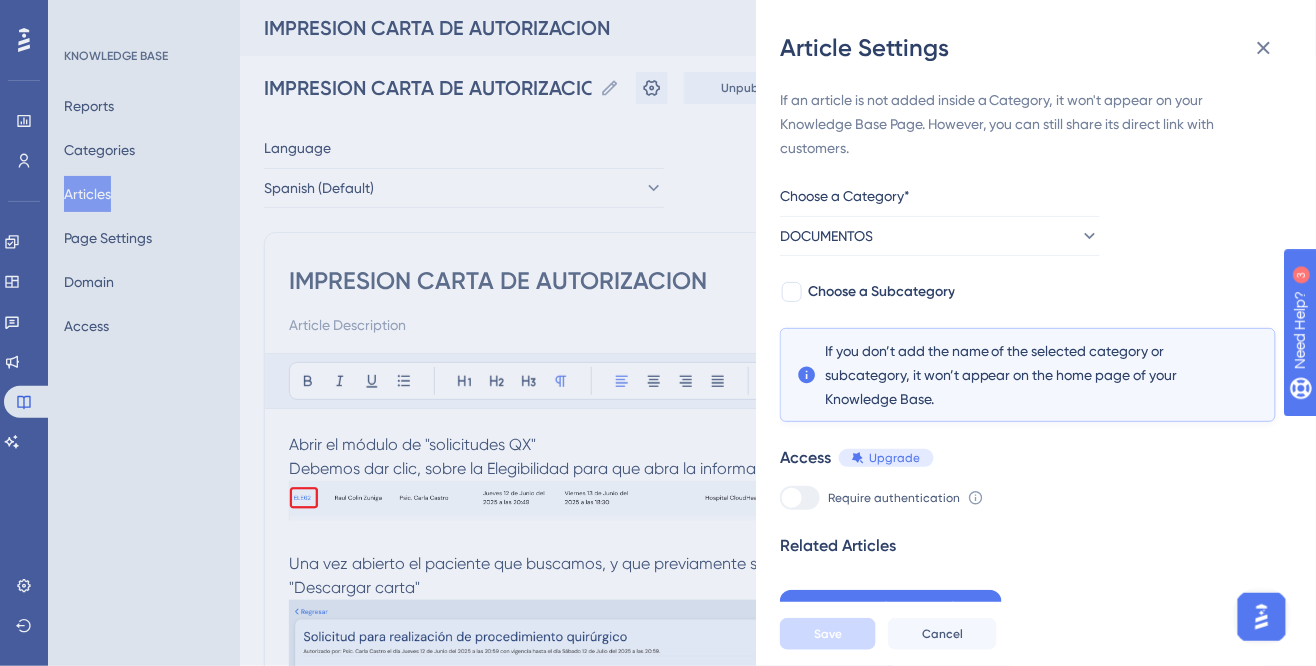 click on "Article Settings If an article is not added inside a Category, it won't appear on your Knowledge Base Page. However, you can still share its direct link with customers. Choose a Category* DOCUMENTOS Choose a Subcategory If you don’t add the name of the selected category or subcategory, it won’t appear on the home page of your Knowledge Base. Access Upgrade Require authentication To change this setting you should manage your access preferences  under the Access tab. Learn more Related Articles Add Related Articles Save Cancel" at bounding box center (658, 333) 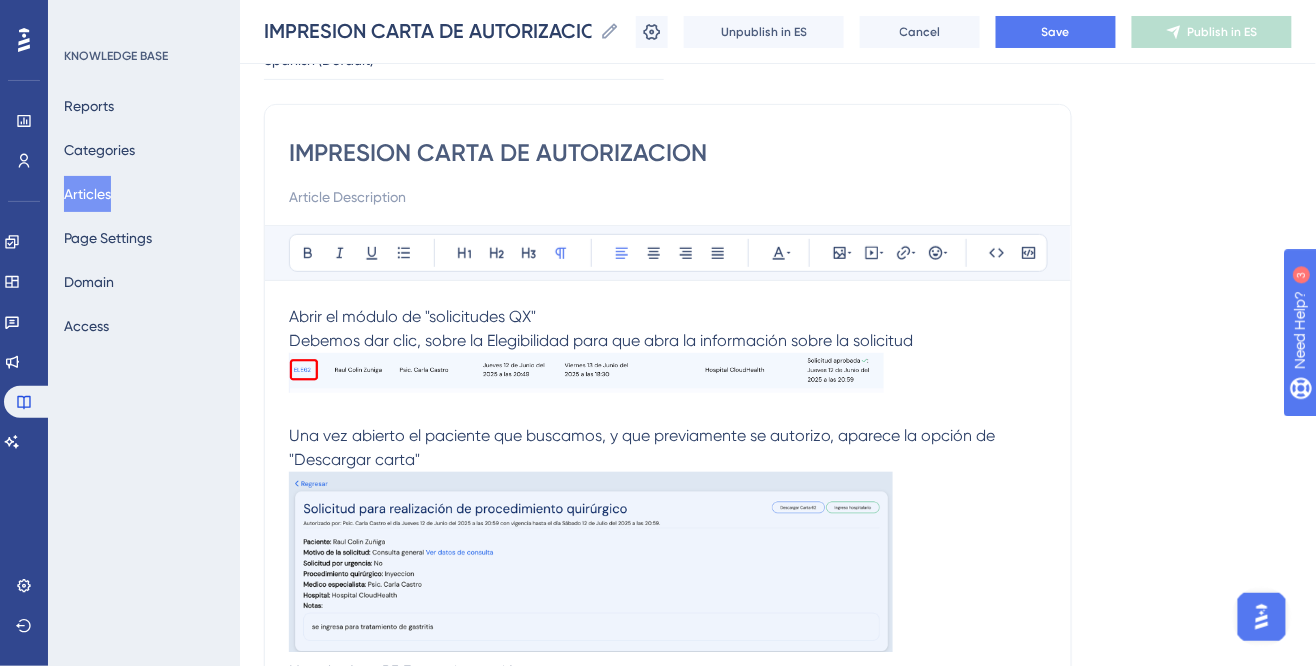 scroll, scrollTop: 168, scrollLeft: 0, axis: vertical 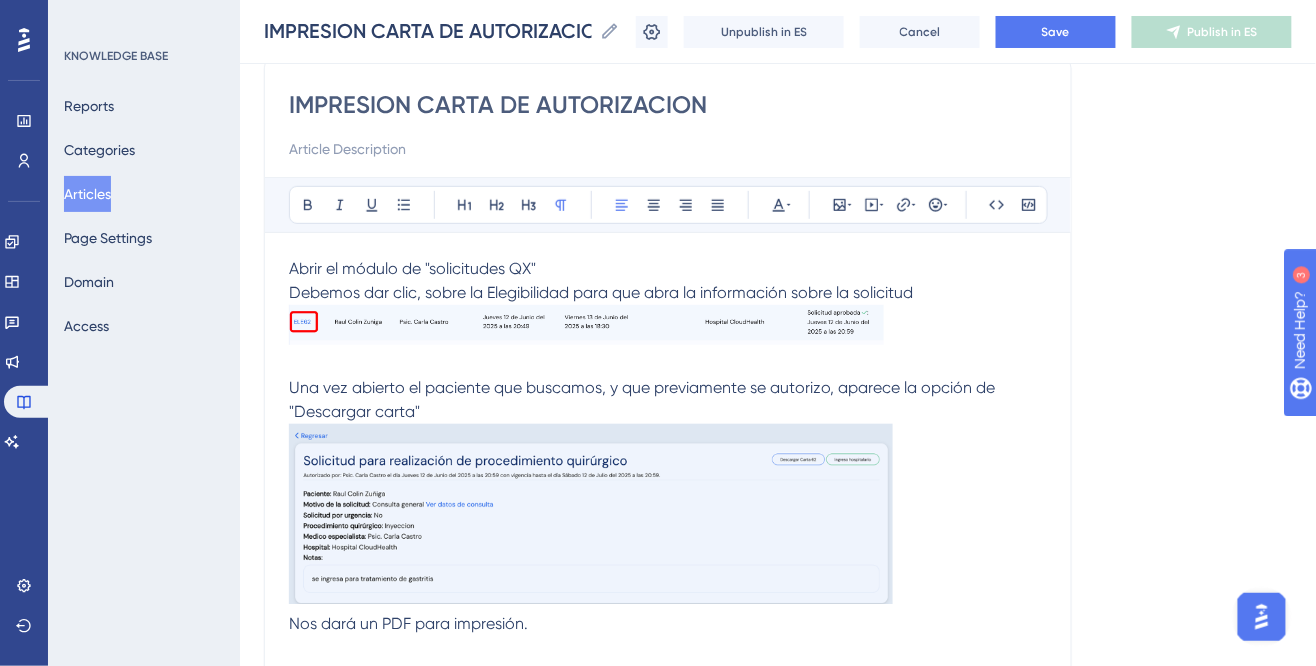 click at bounding box center (586, 325) 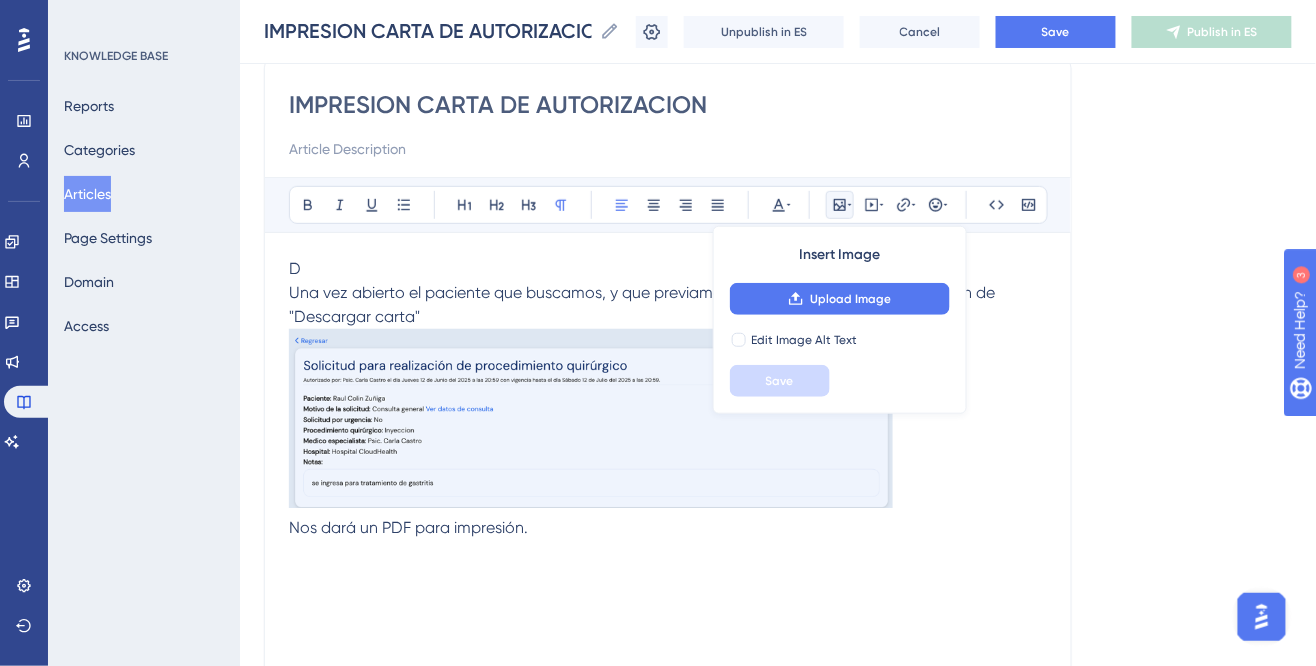 type 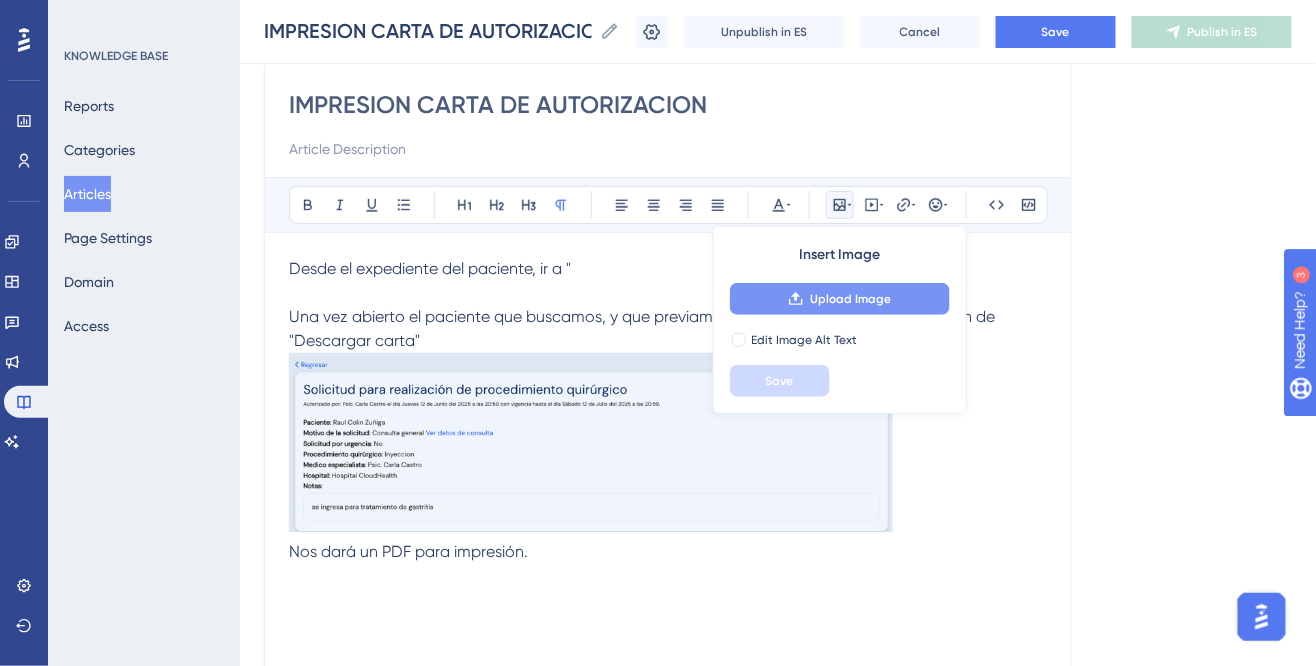 click on "Upload Image" at bounding box center [840, 299] 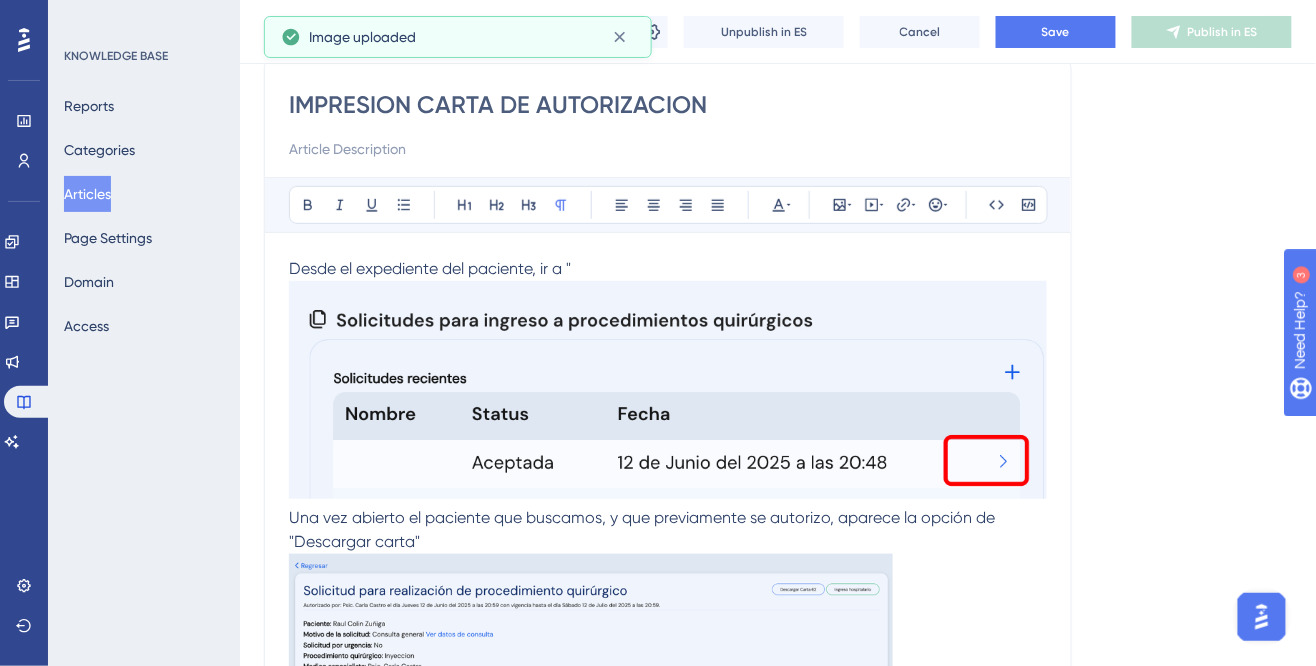 click at bounding box center (668, 390) 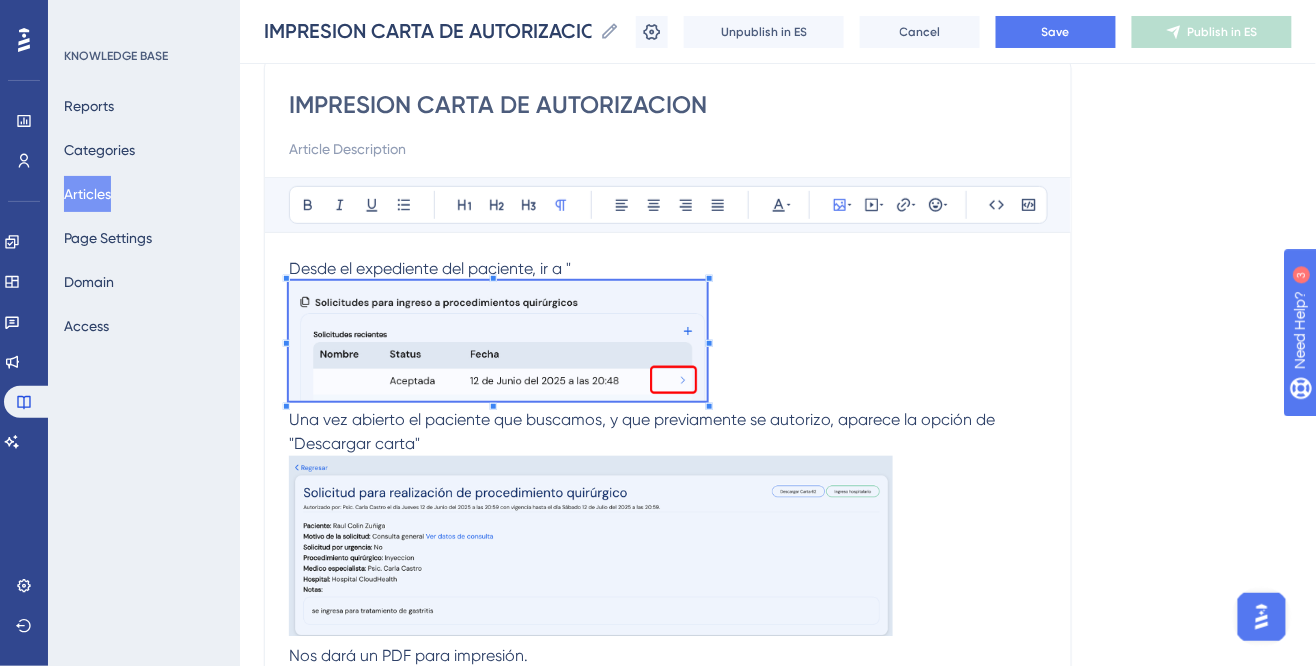 click at bounding box center (668, 344) 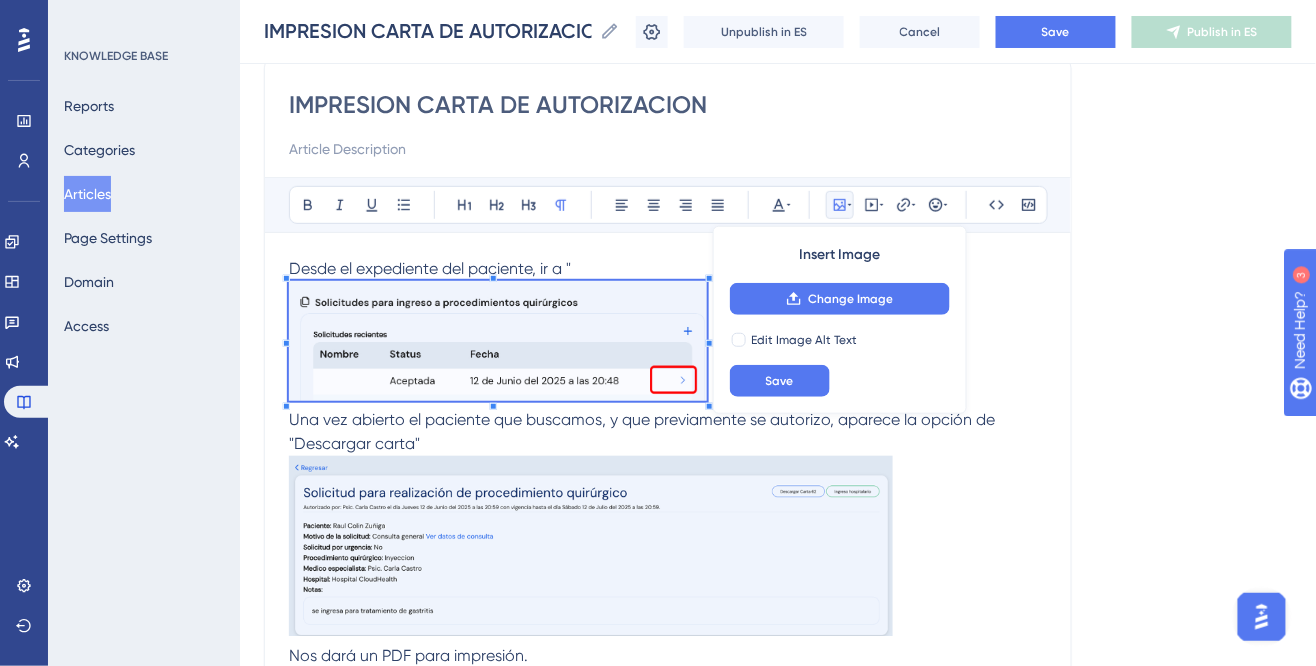 click on "Desde el expediente del paciente, ir a "" at bounding box center (668, 269) 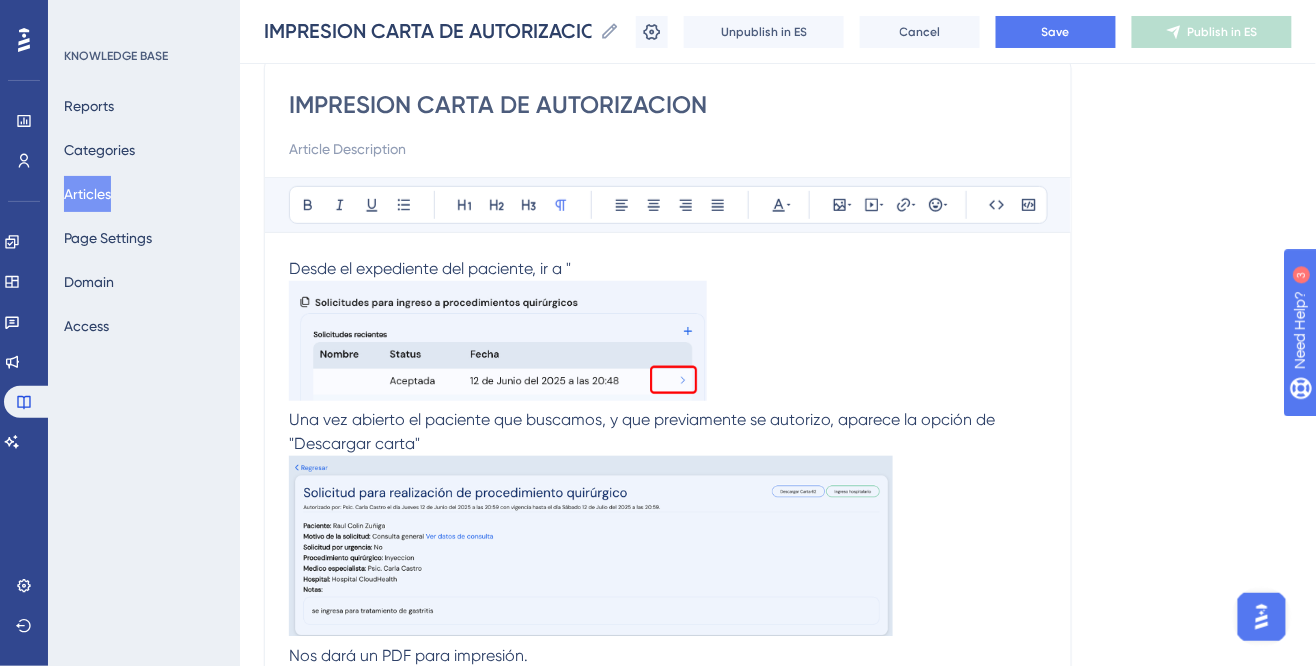 click on "Desde el expediente del paciente, ir a "" at bounding box center (668, 269) 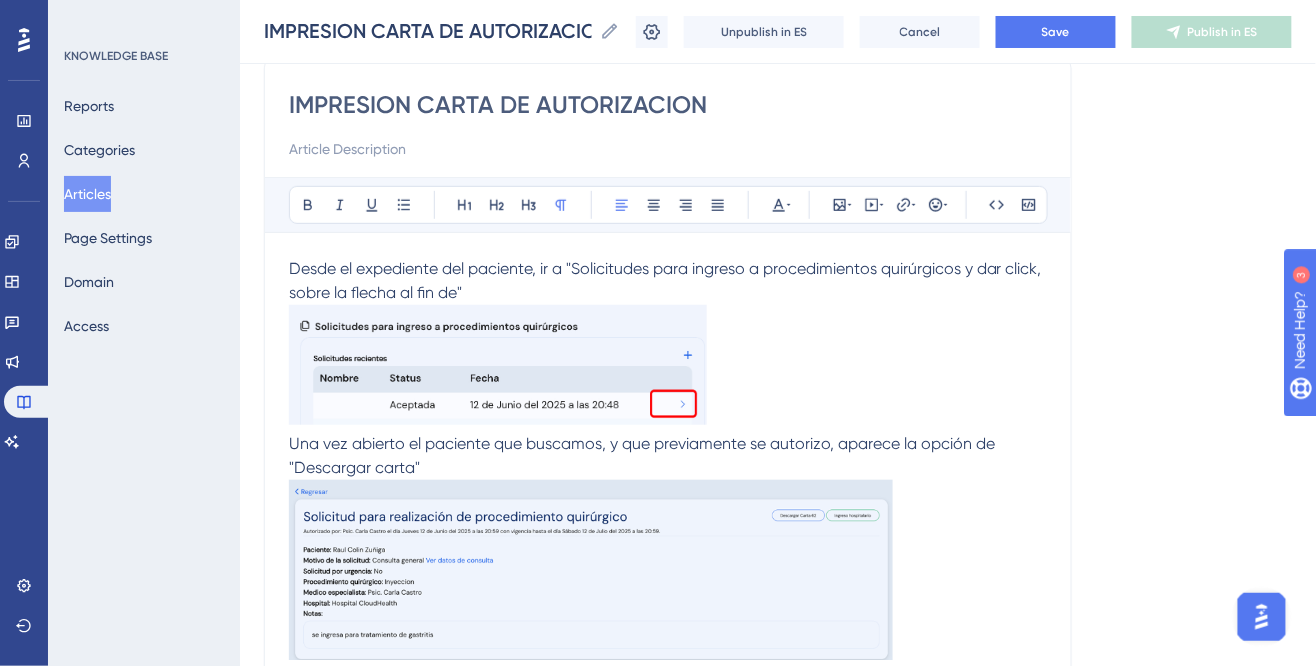 click on "Desde el expediente del paciente, ir a "Solicitudes para ingreso a procedimientos quirúrgicos y dar click, sobre la flecha al fin de"" at bounding box center (667, 280) 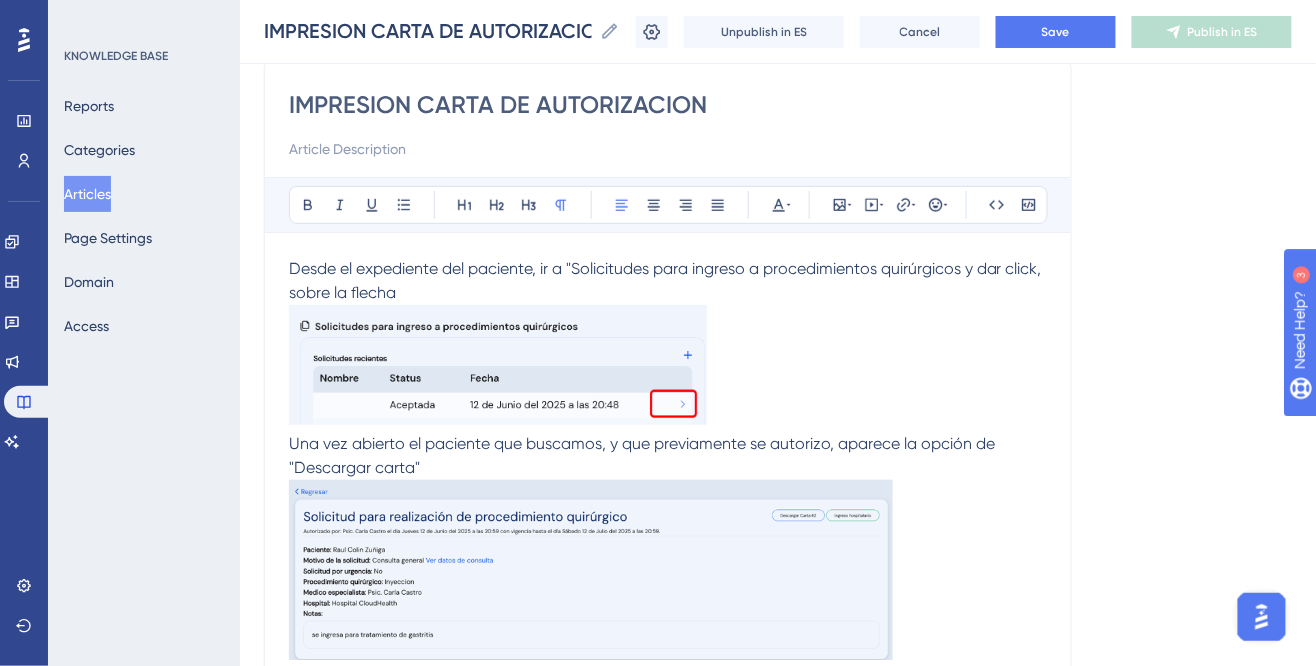 click on "Una vez abierto el paciente que buscamos, y que previamente se autorizo, aparece la opción de "Descargar carta"" at bounding box center (644, 455) 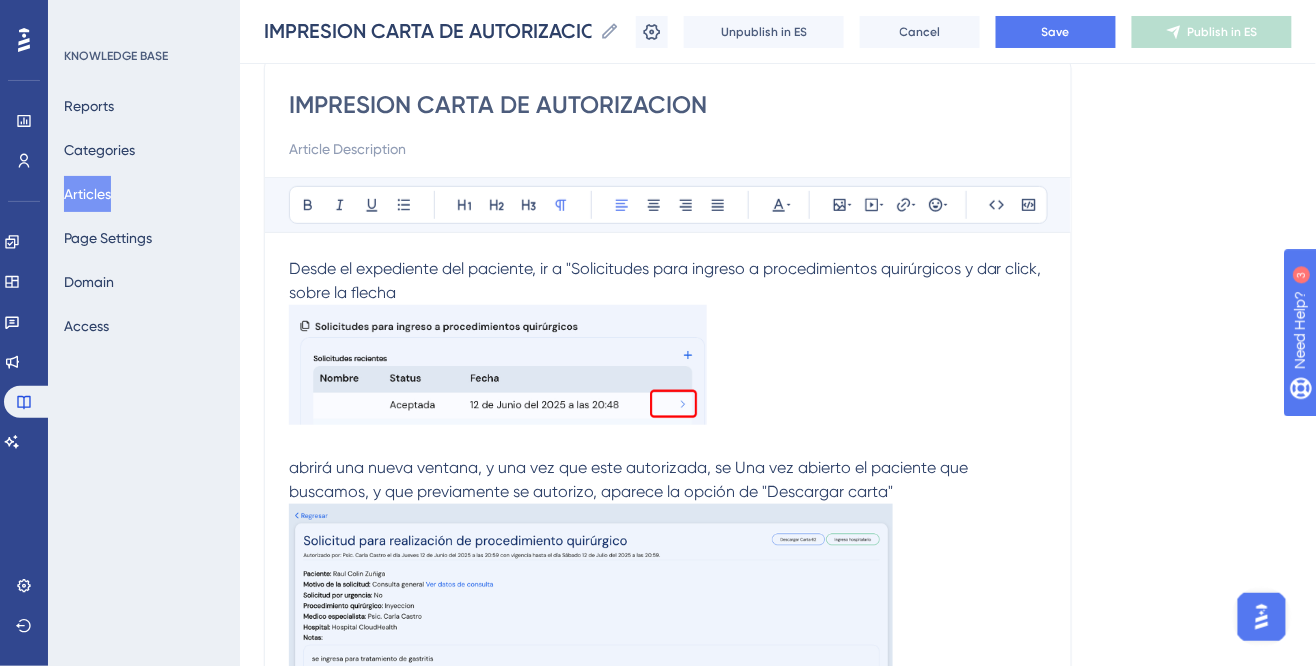 drag, startPoint x: 717, startPoint y: 459, endPoint x: 505, endPoint y: 491, distance: 214.40149 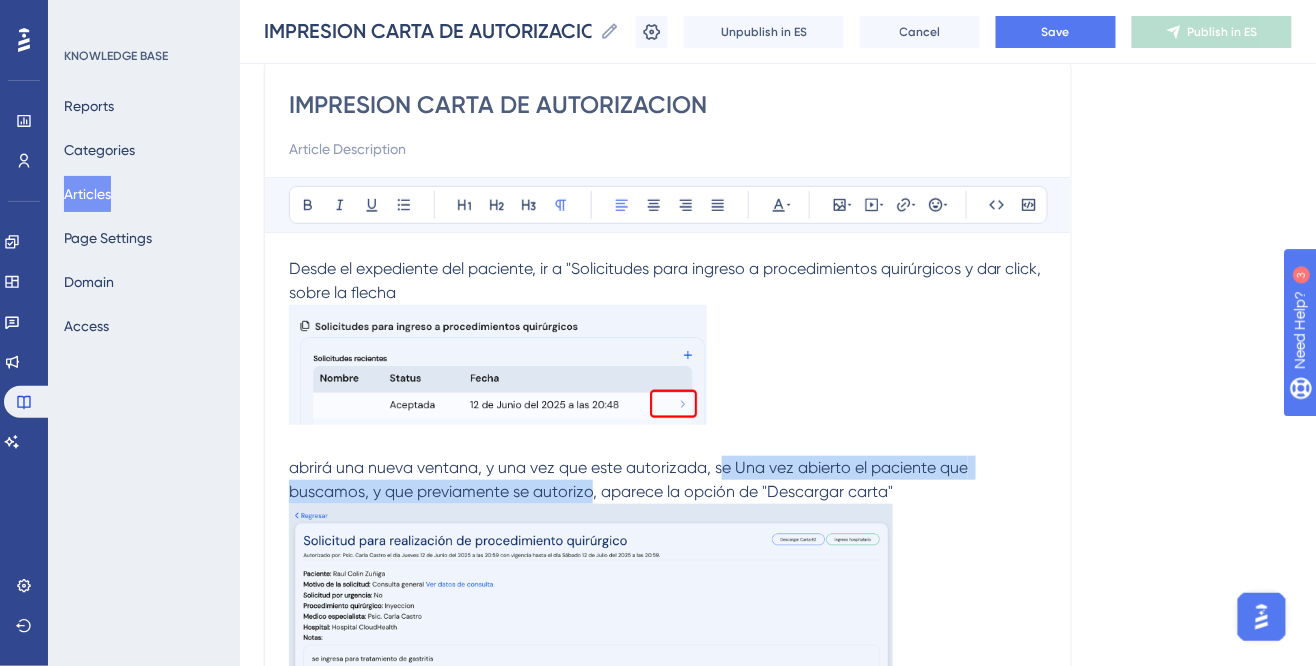 drag, startPoint x: 717, startPoint y: 466, endPoint x: 588, endPoint y: 492, distance: 131.59407 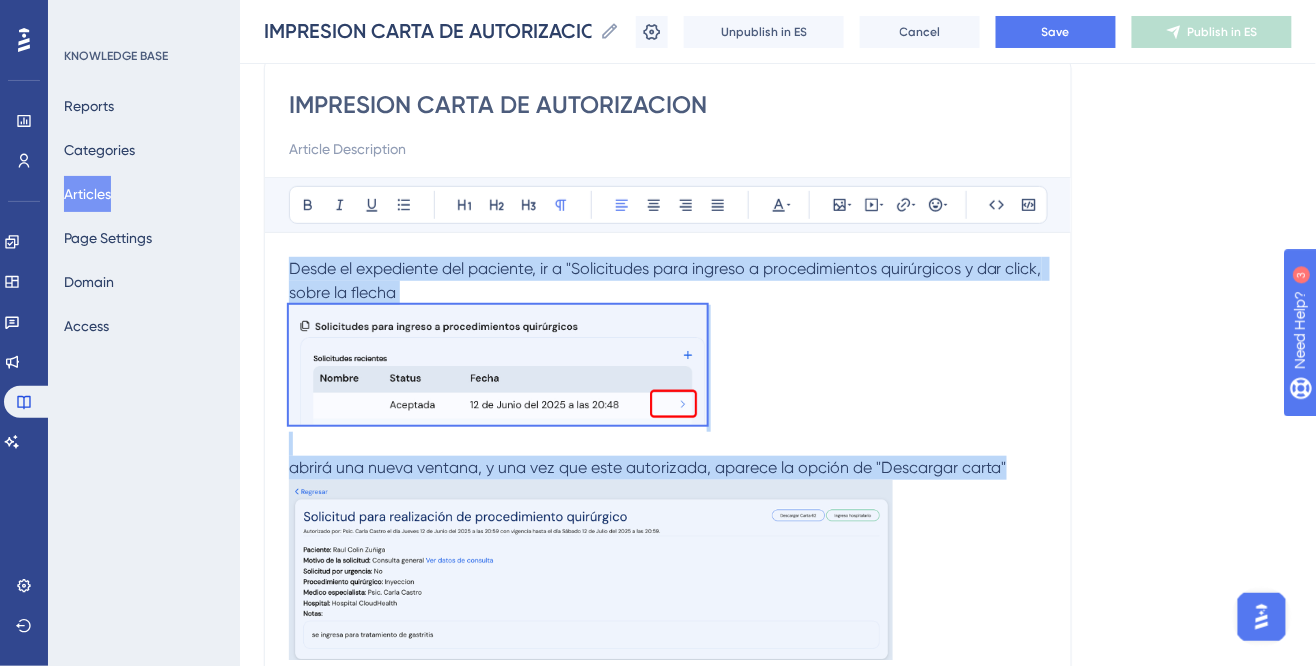 drag, startPoint x: 292, startPoint y: 261, endPoint x: 1014, endPoint y: 467, distance: 750.81287 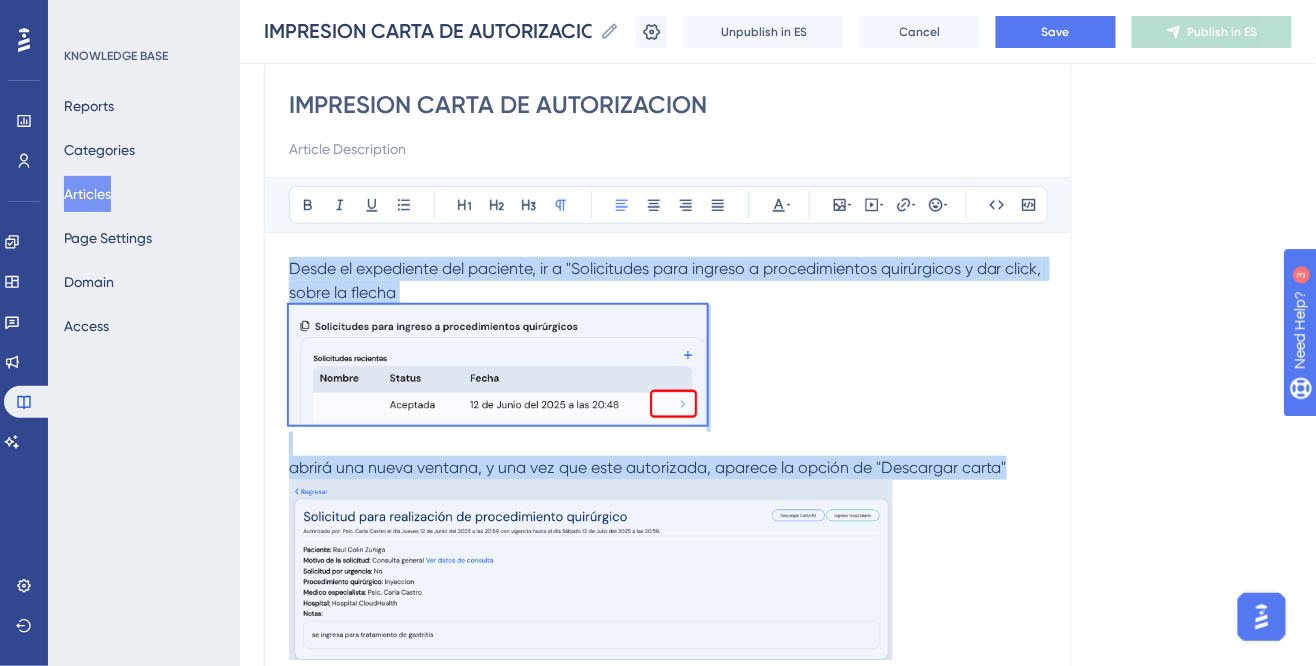 click on "Desde el expediente del paciente, ir a "Solicitudes para ingreso a procedimientos quirúrgicos y dar click, sobre la flecha abrirá una nueva ventana, y una vez que este autorizada, aparece la opción de "Descargar carta" Nos dará un PDF para impresión." at bounding box center [668, 477] 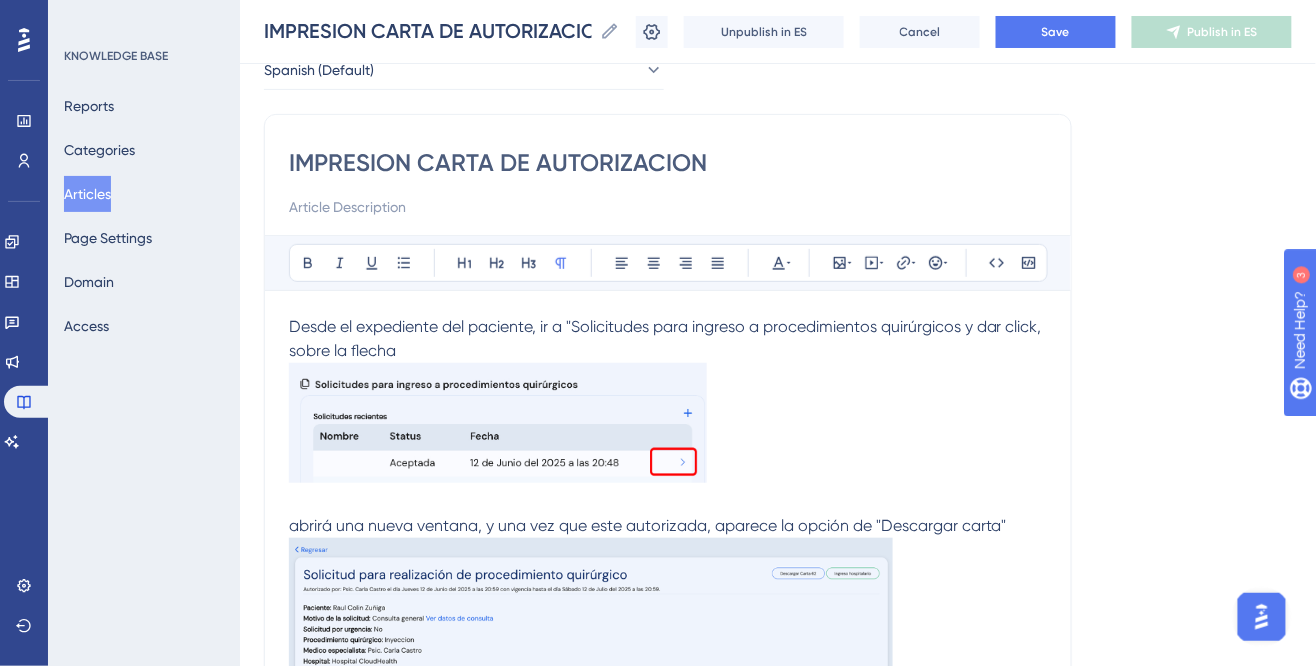 scroll, scrollTop: 0, scrollLeft: 0, axis: both 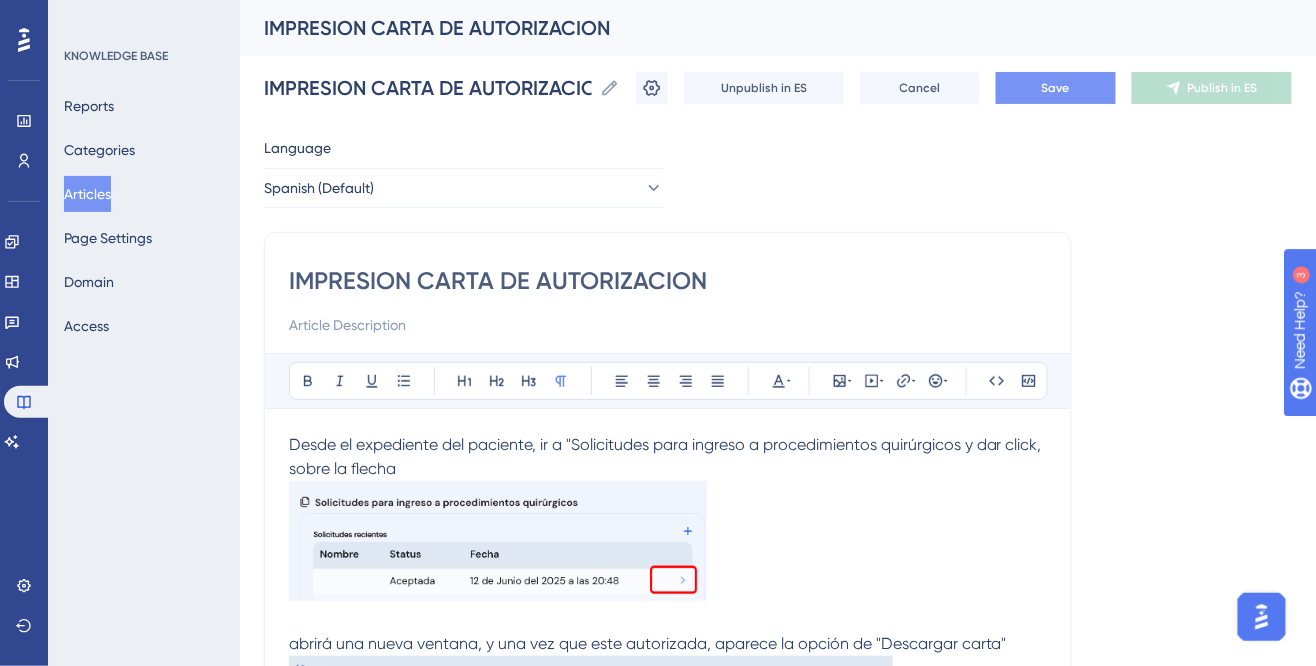 click on "Save" at bounding box center (1056, 88) 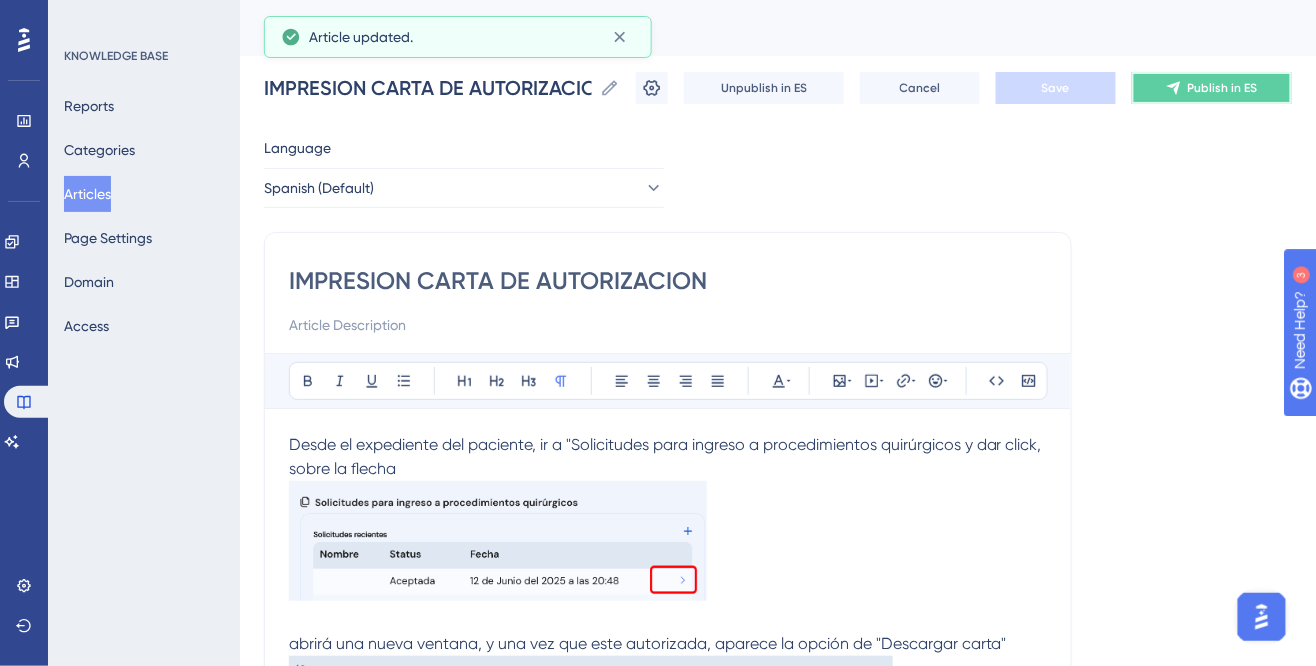 click 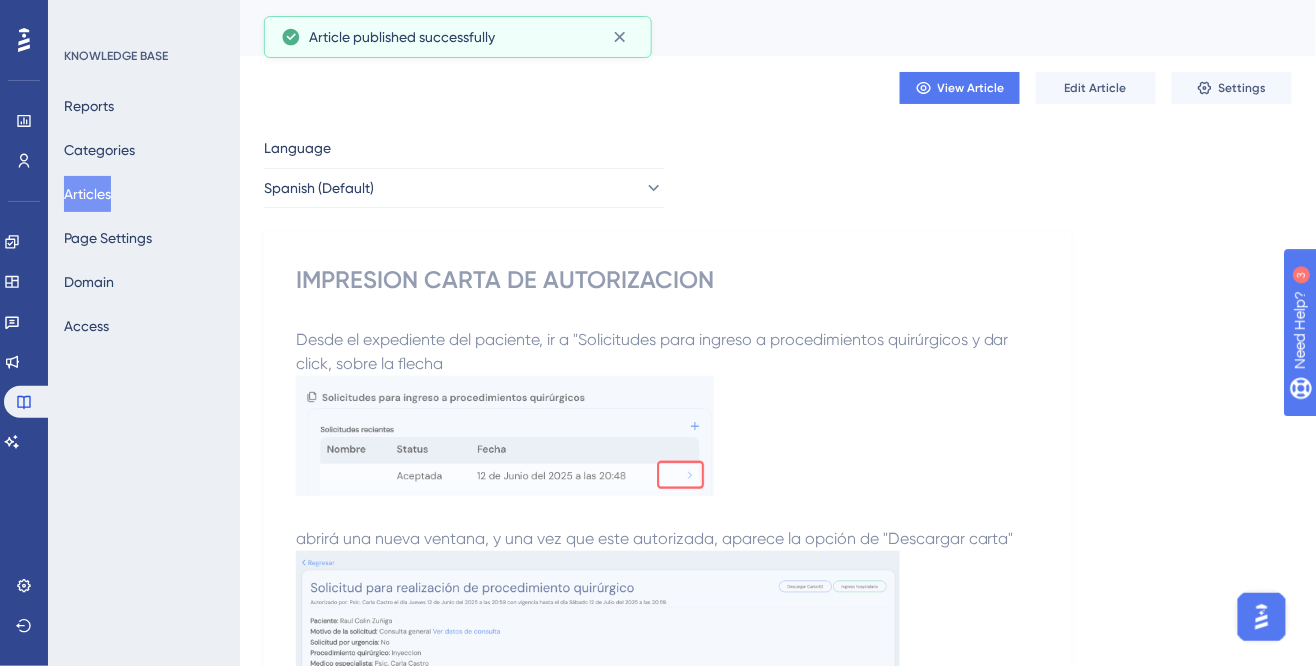 click on "Articles" at bounding box center [87, 194] 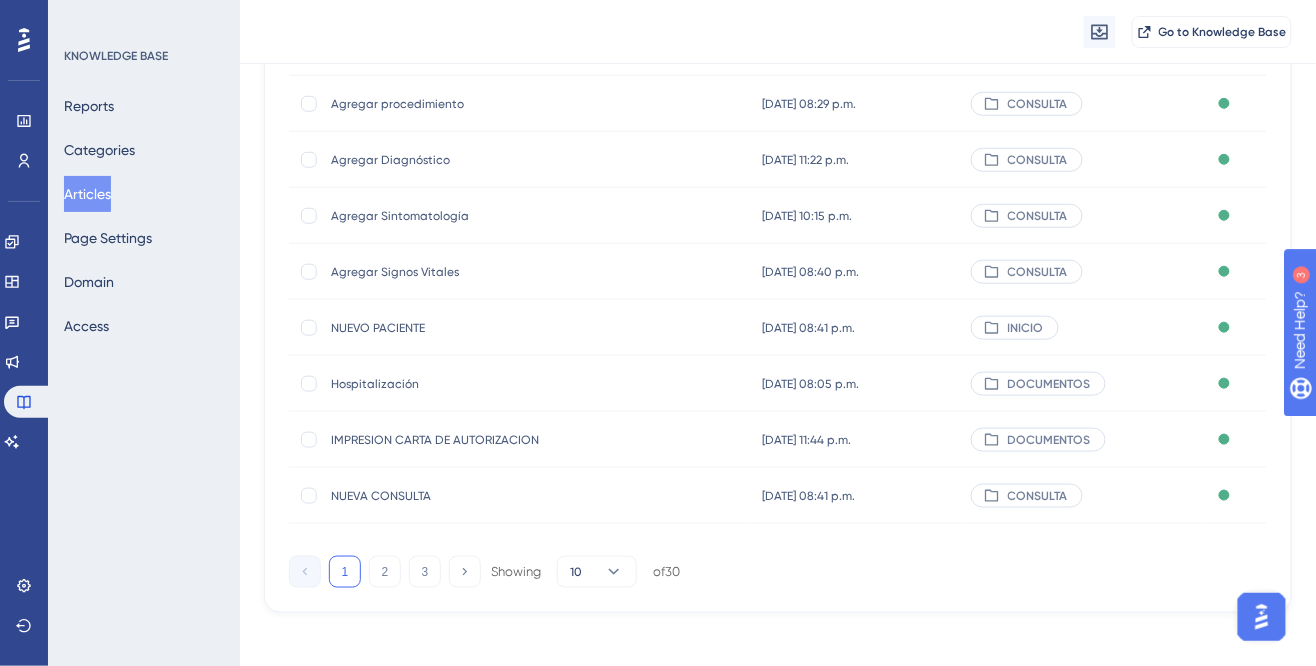 scroll, scrollTop: 350, scrollLeft: 3, axis: both 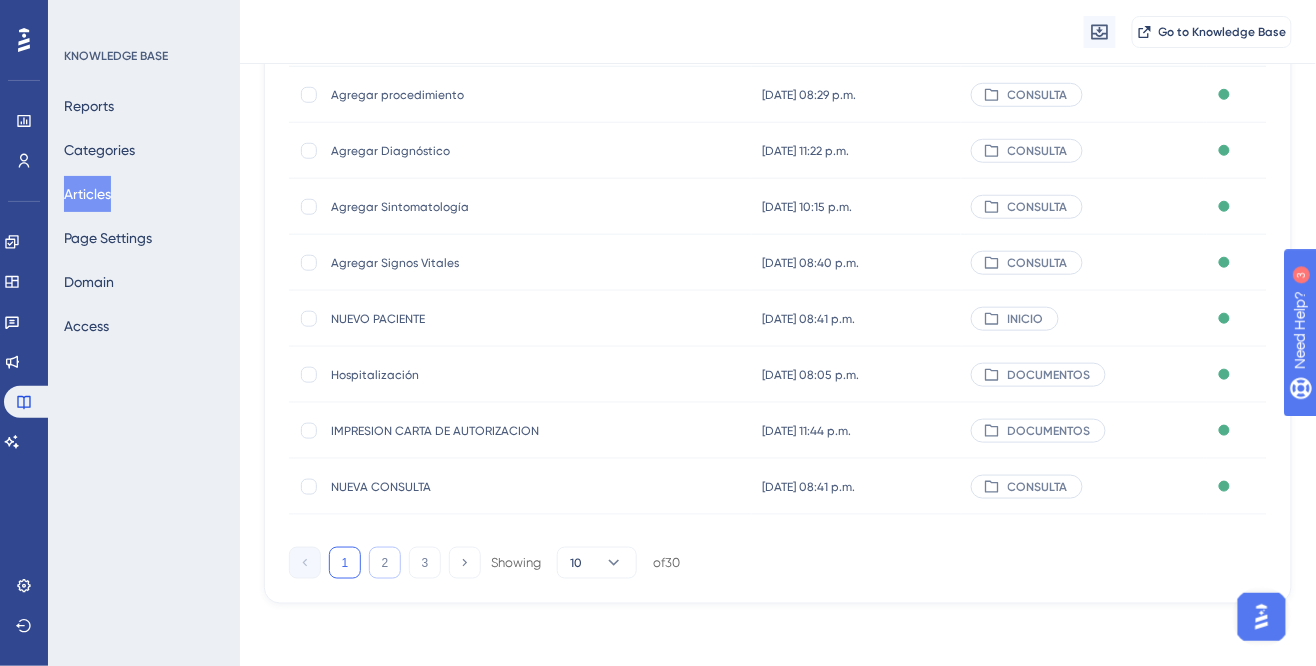 click on "2" at bounding box center (385, 563) 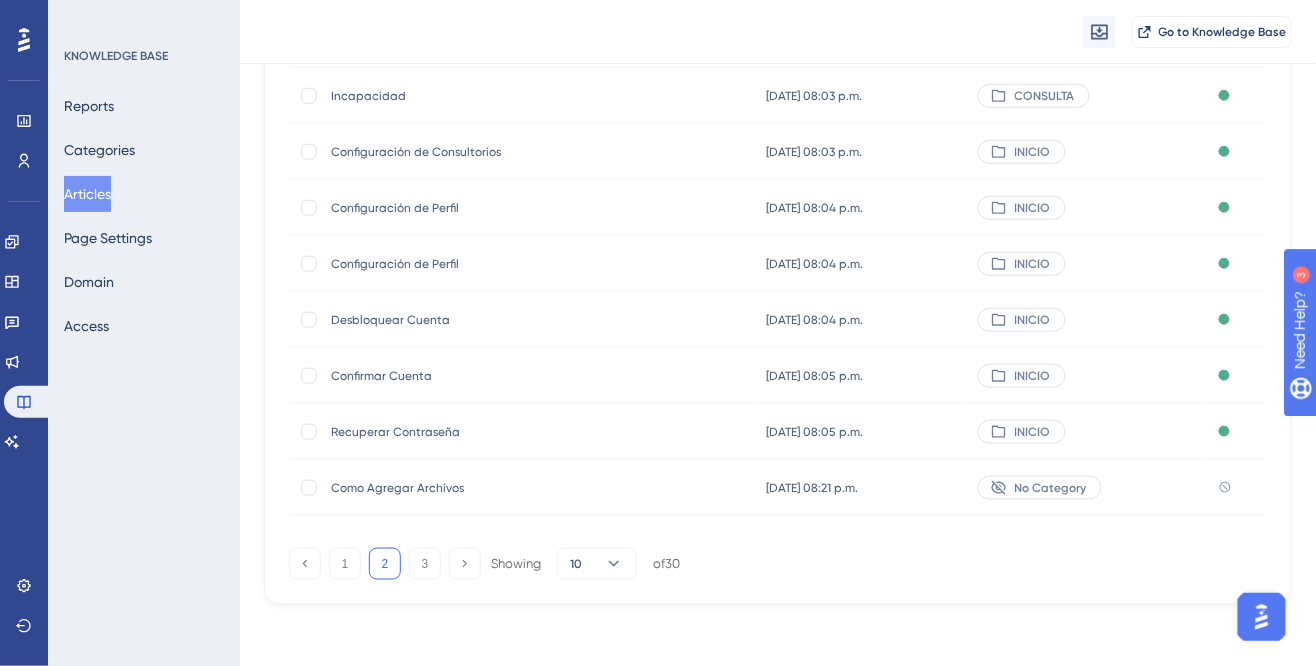 scroll, scrollTop: 350, scrollLeft: 3, axis: both 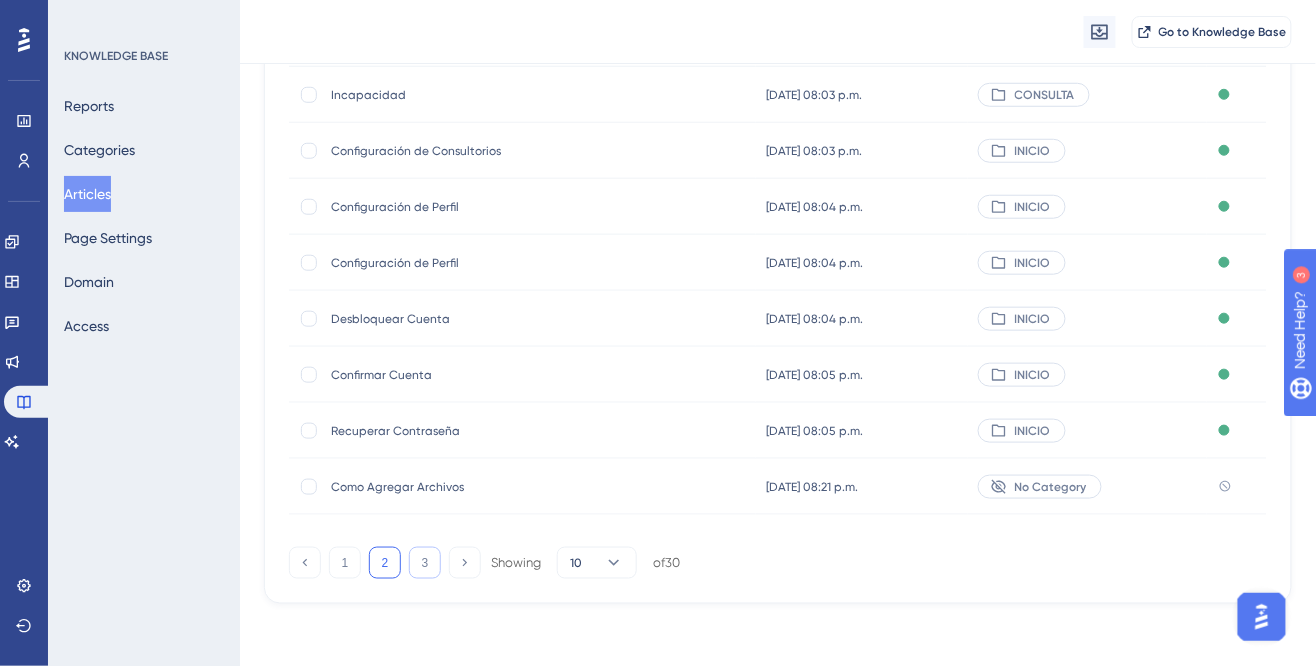 click on "3" at bounding box center [425, 563] 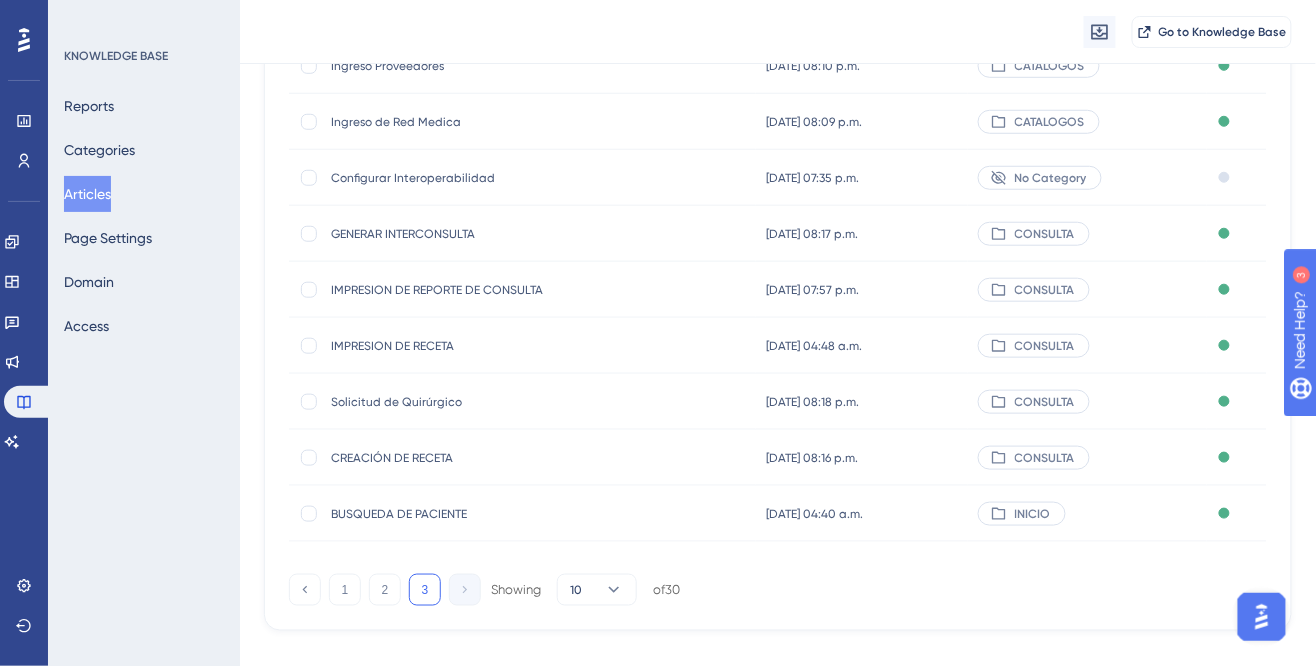 scroll, scrollTop: 329, scrollLeft: 3, axis: both 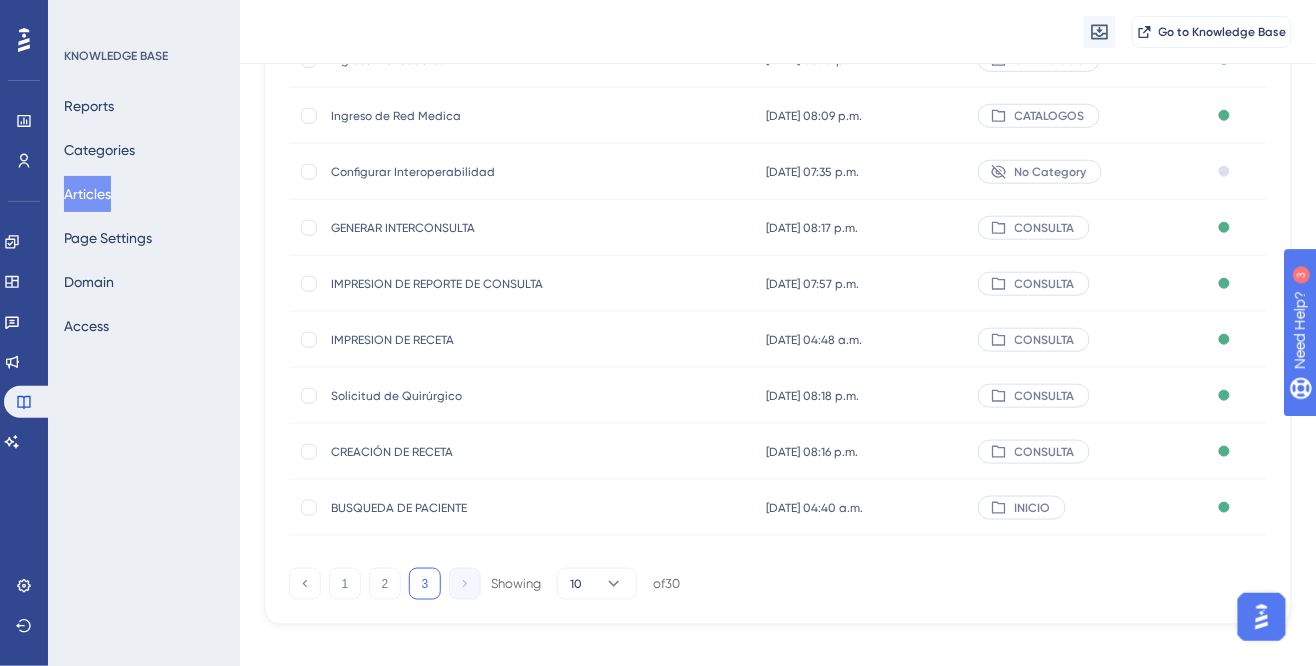click 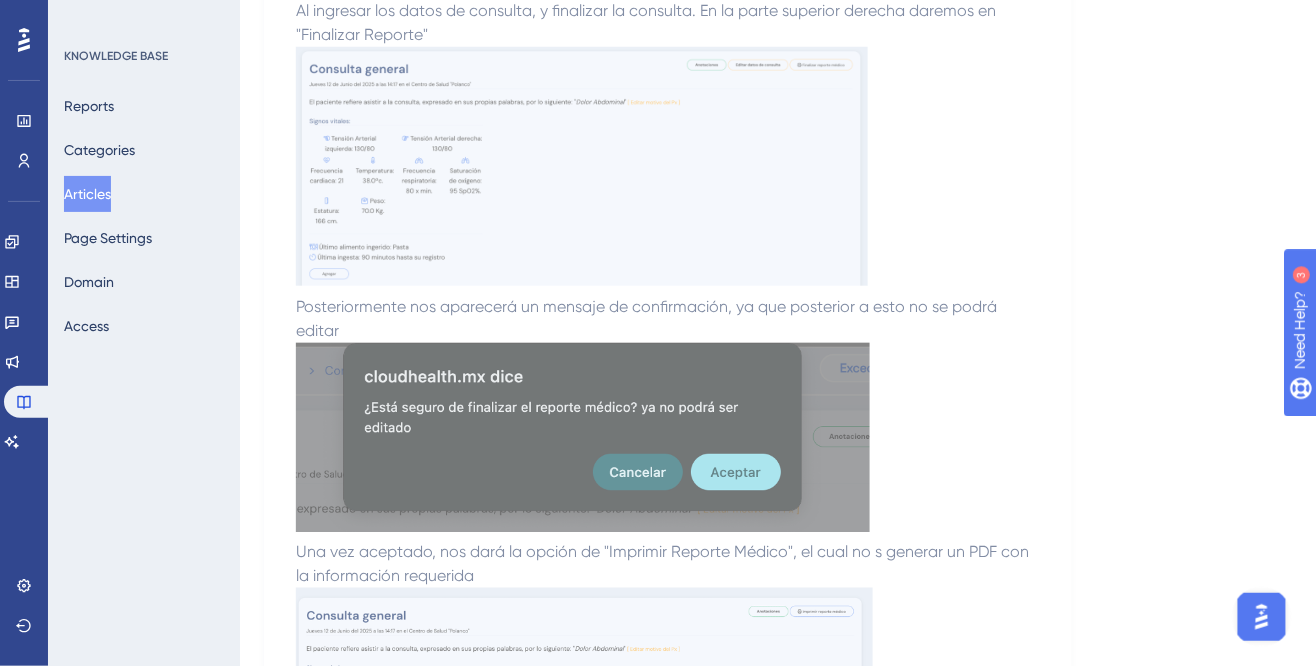 scroll, scrollTop: 0, scrollLeft: 0, axis: both 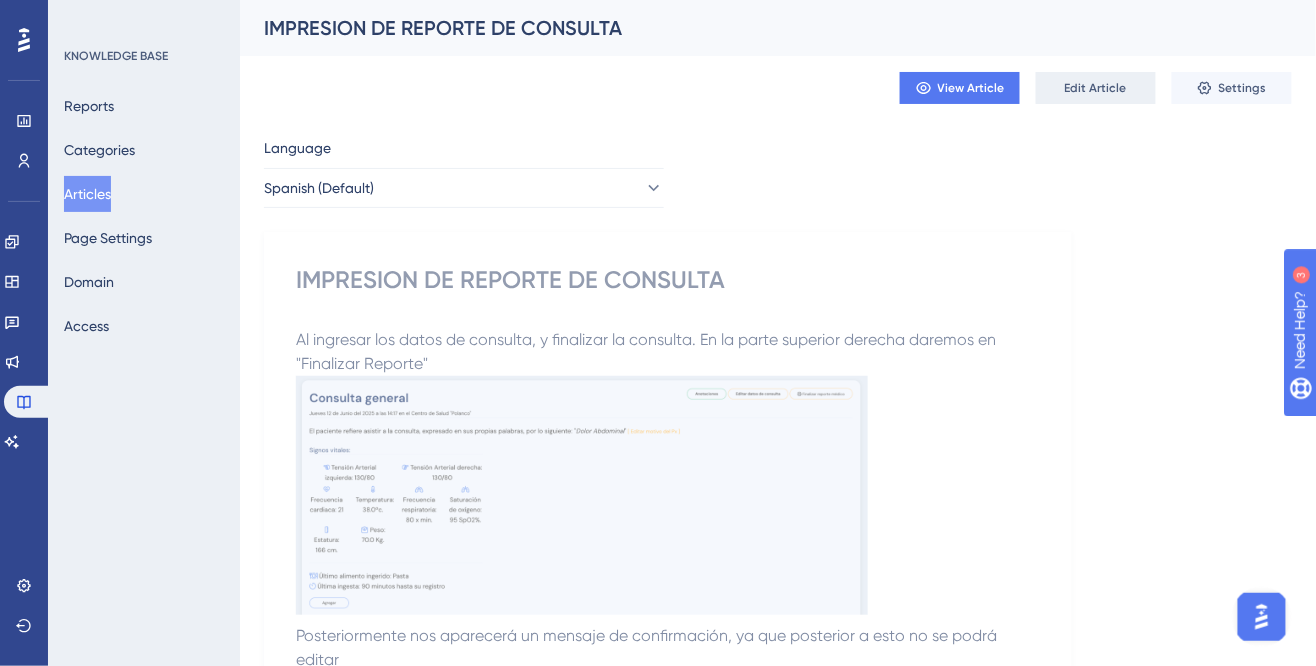 click on "Edit Article" at bounding box center [1096, 88] 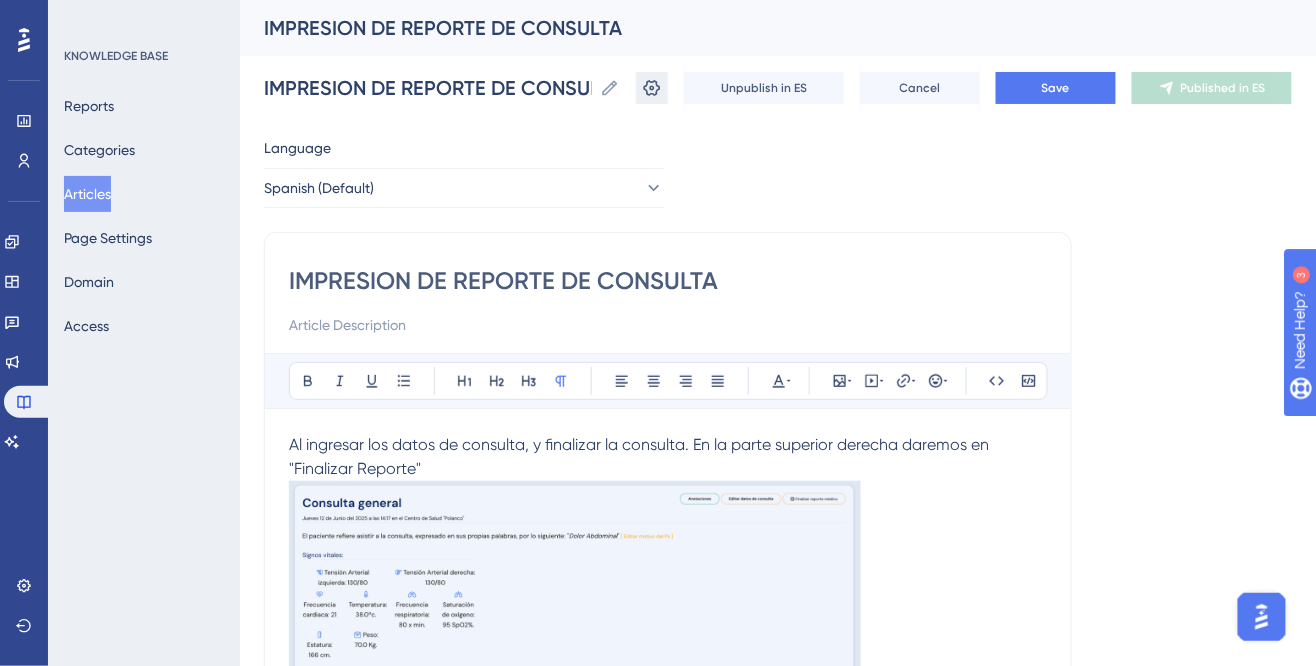 click 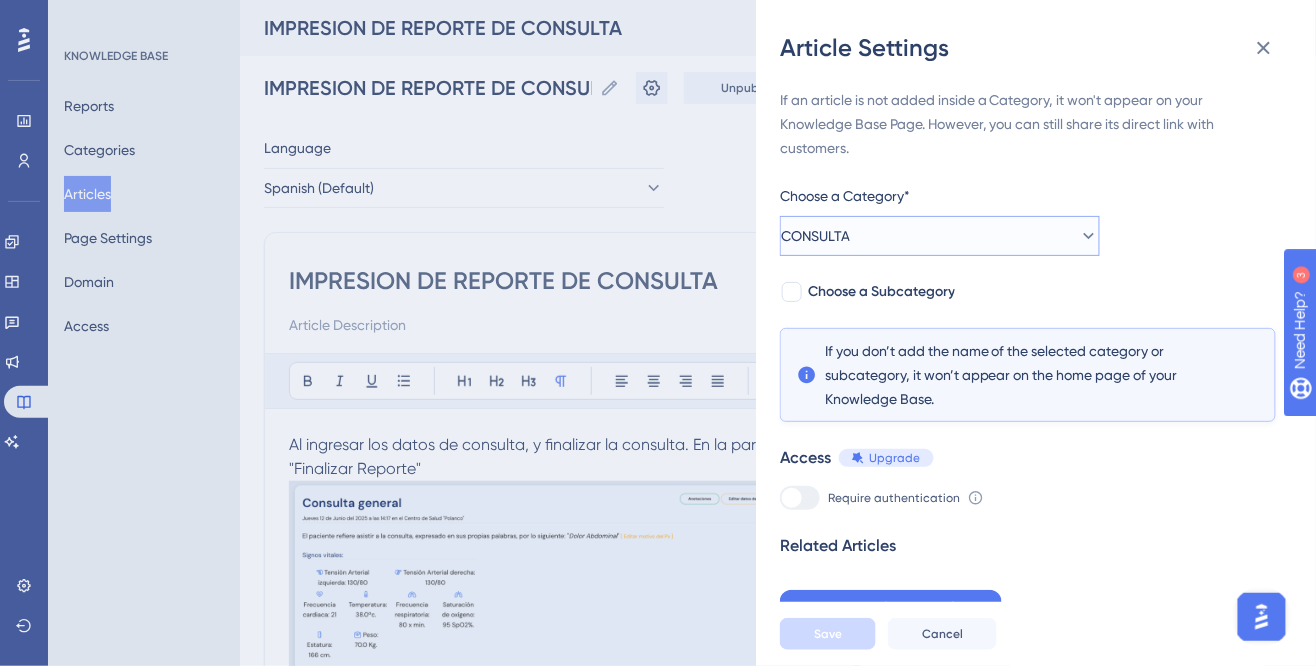 click on "CONSULTA" at bounding box center (940, 236) 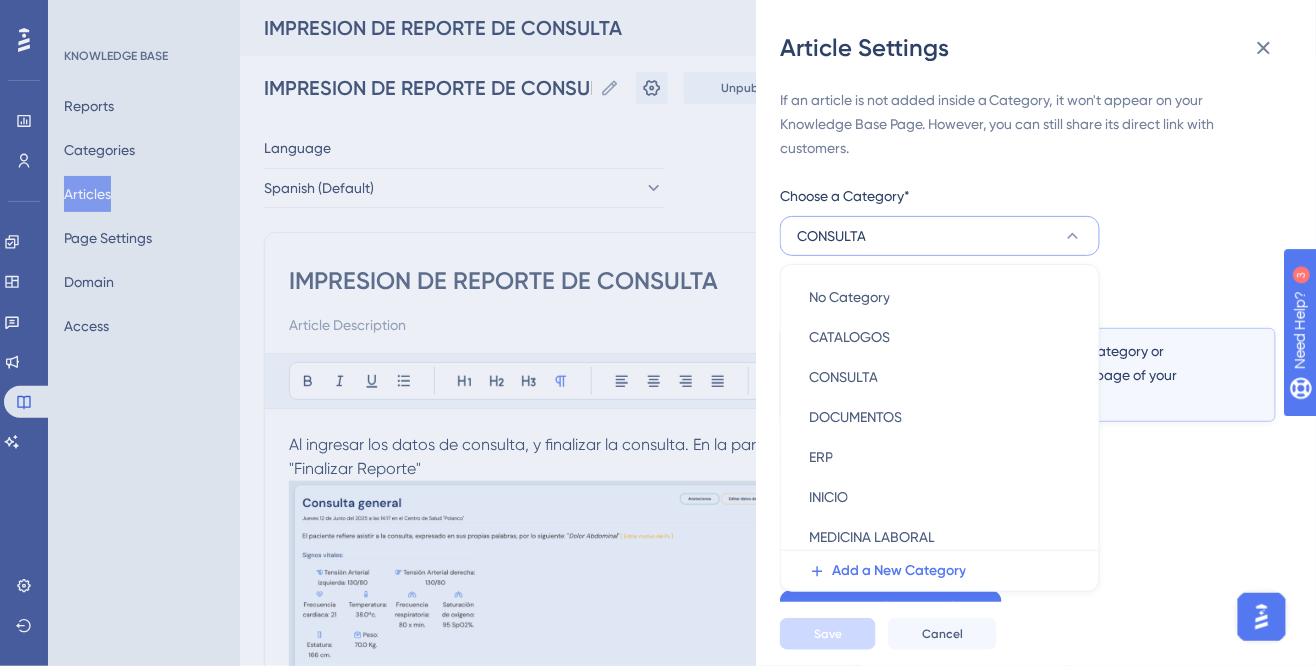 scroll, scrollTop: 54, scrollLeft: 0, axis: vertical 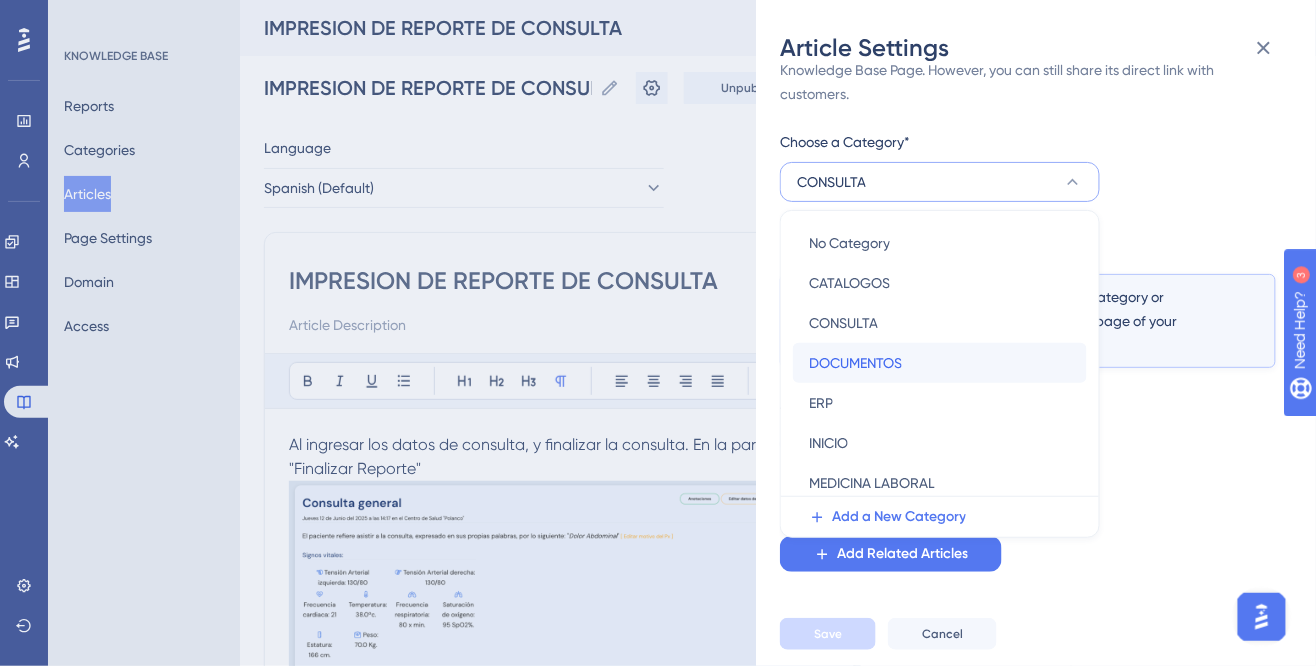 click on "DOCUMENTOS" at bounding box center (855, 363) 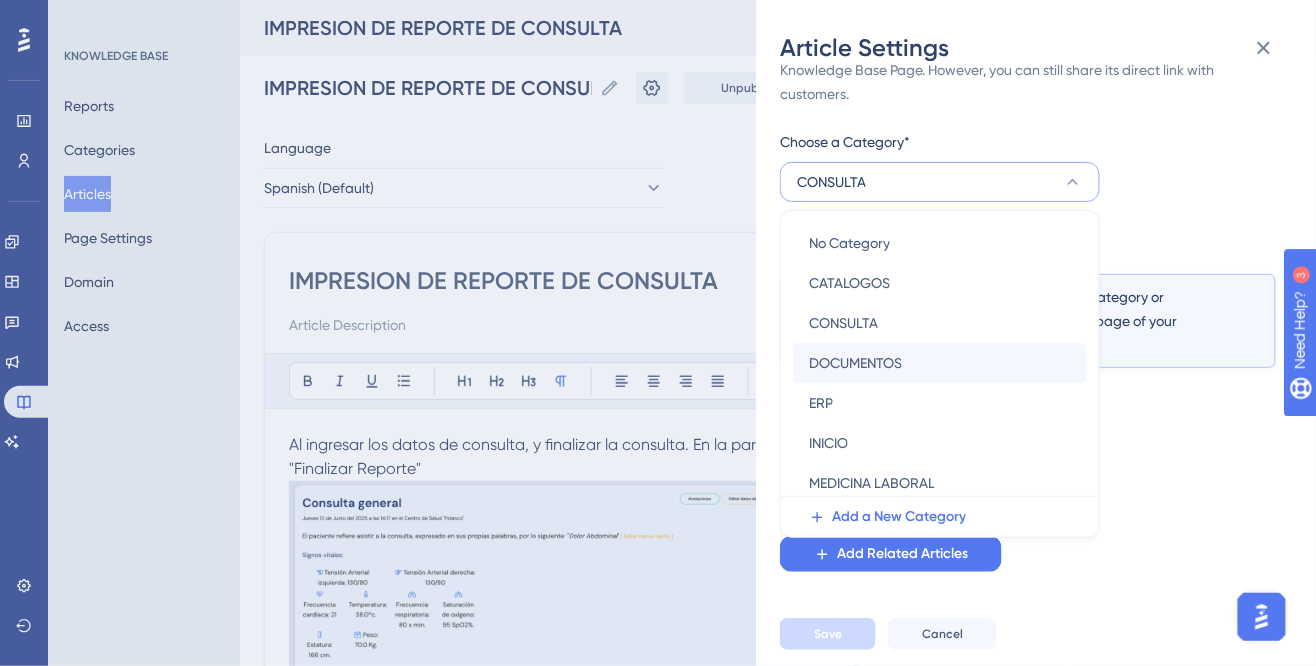 scroll, scrollTop: 5, scrollLeft: 0, axis: vertical 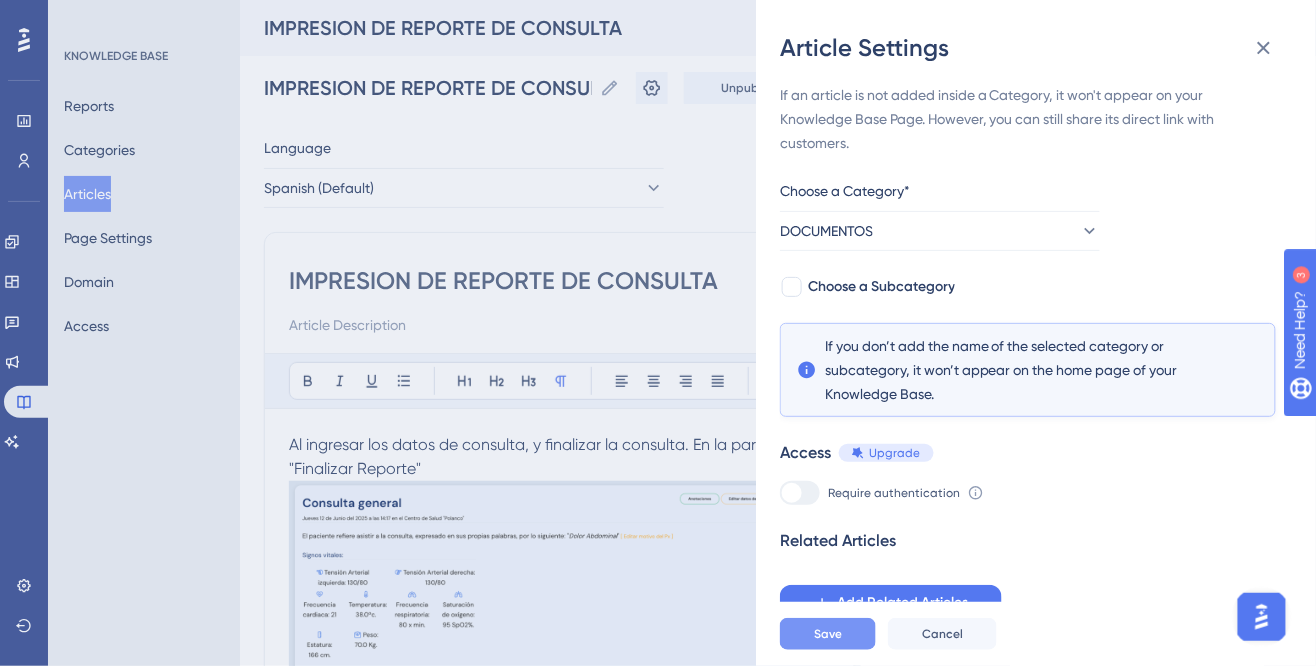 click on "Save" at bounding box center (828, 634) 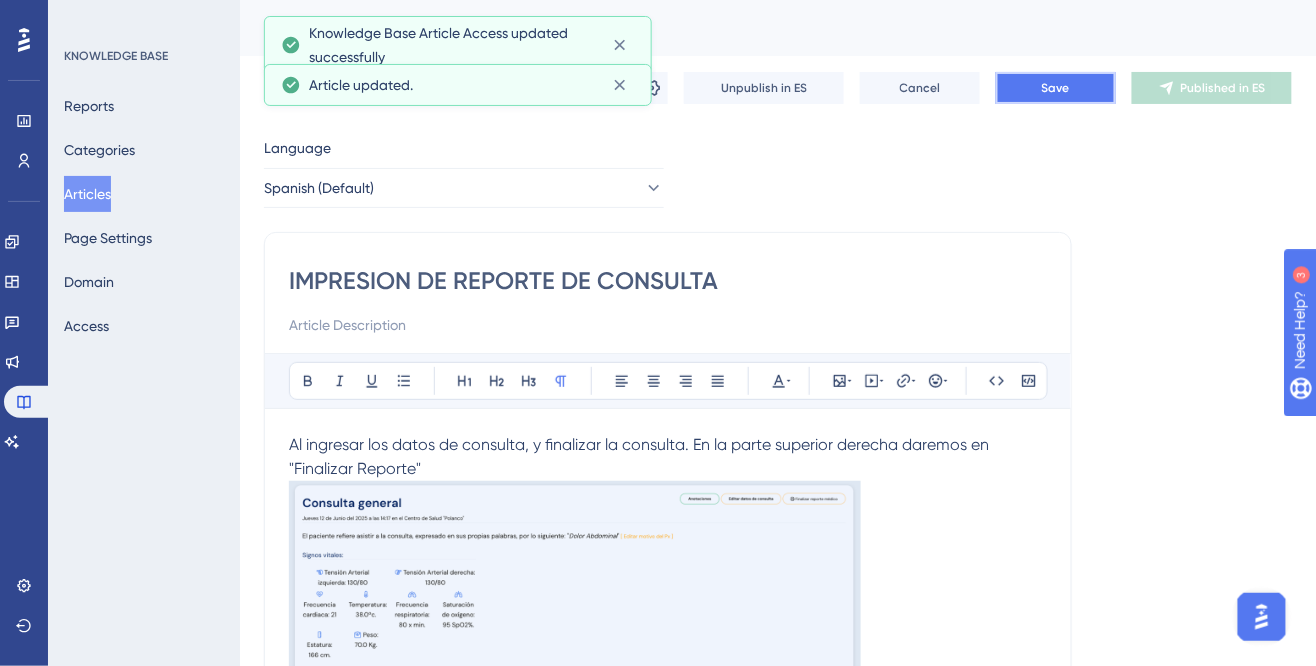 click on "Save" at bounding box center [1056, 88] 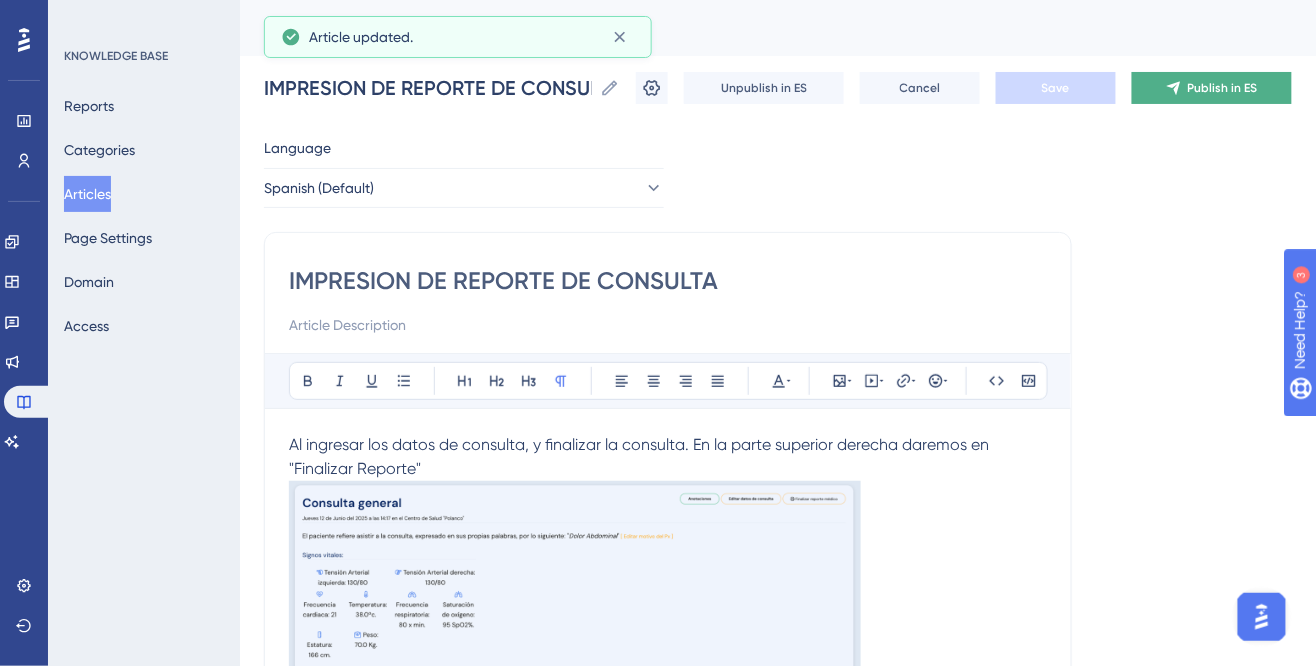 click 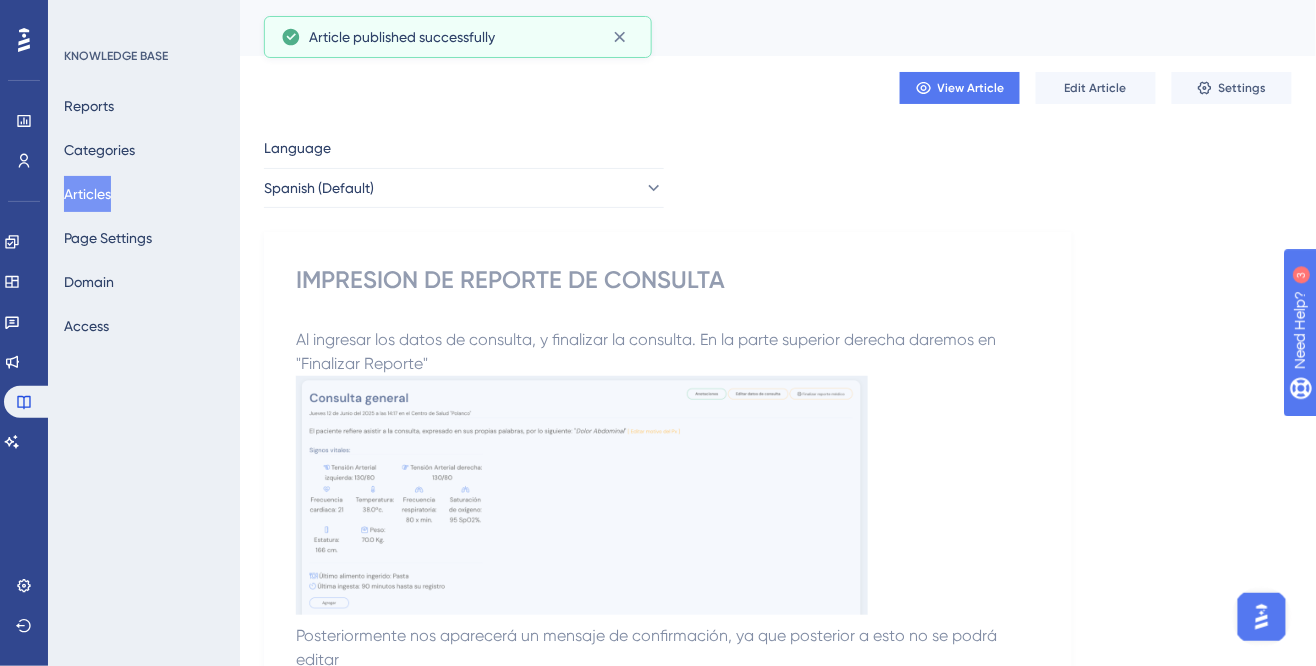 click on "Articles" at bounding box center (87, 194) 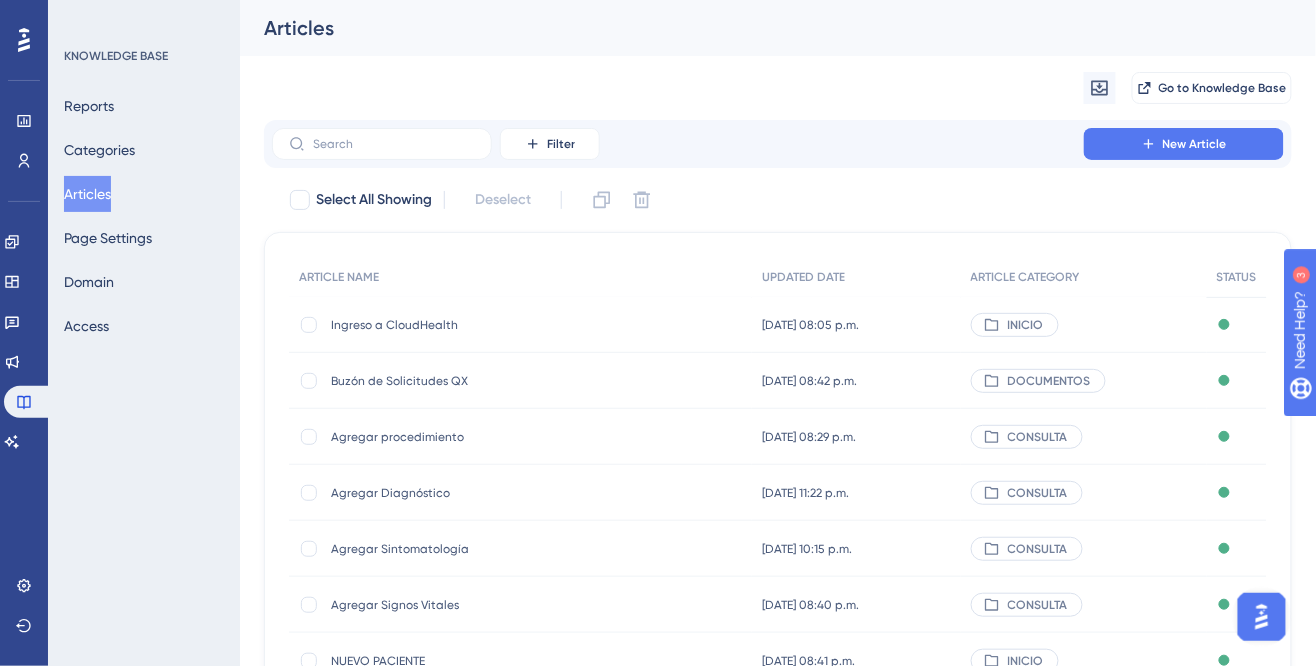 scroll, scrollTop: 350, scrollLeft: 0, axis: vertical 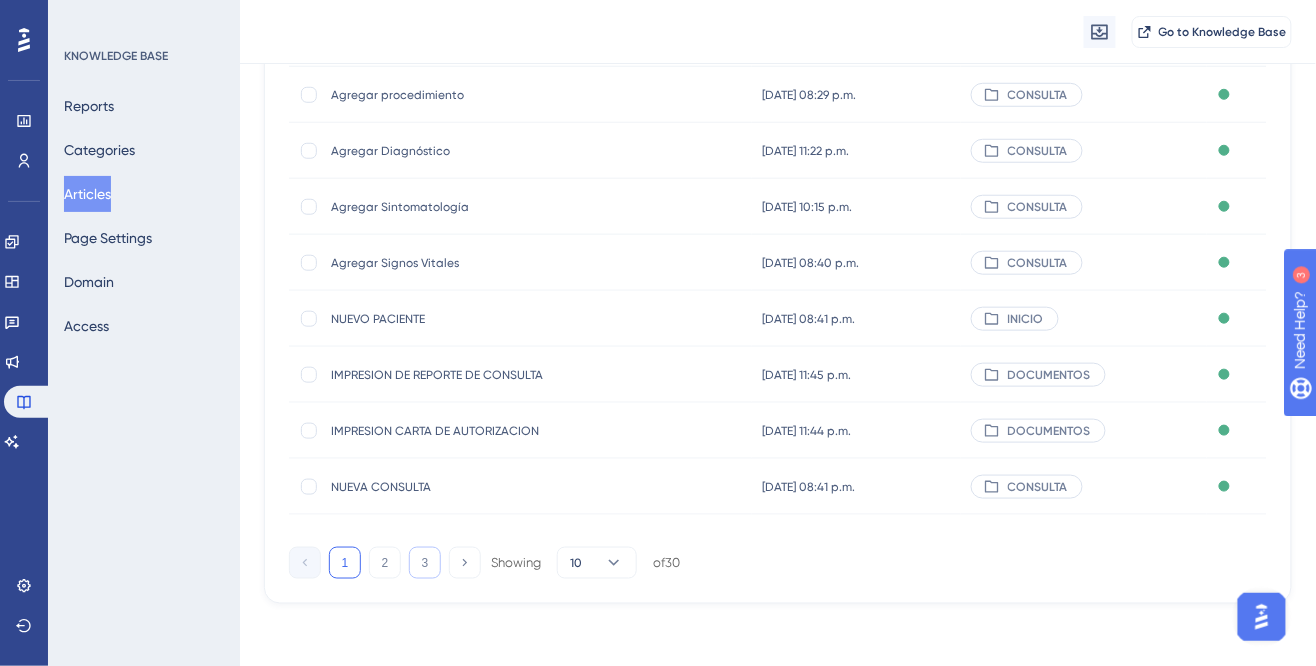 click on "3" at bounding box center [425, 563] 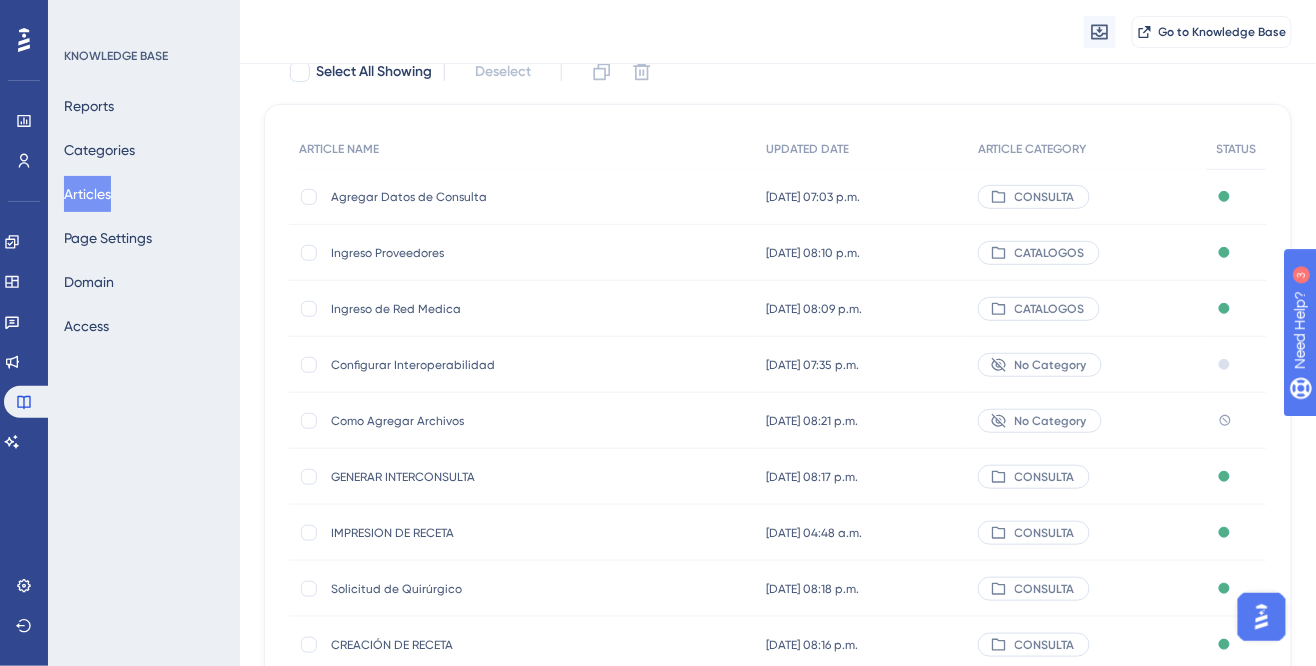 scroll, scrollTop: 125, scrollLeft: 0, axis: vertical 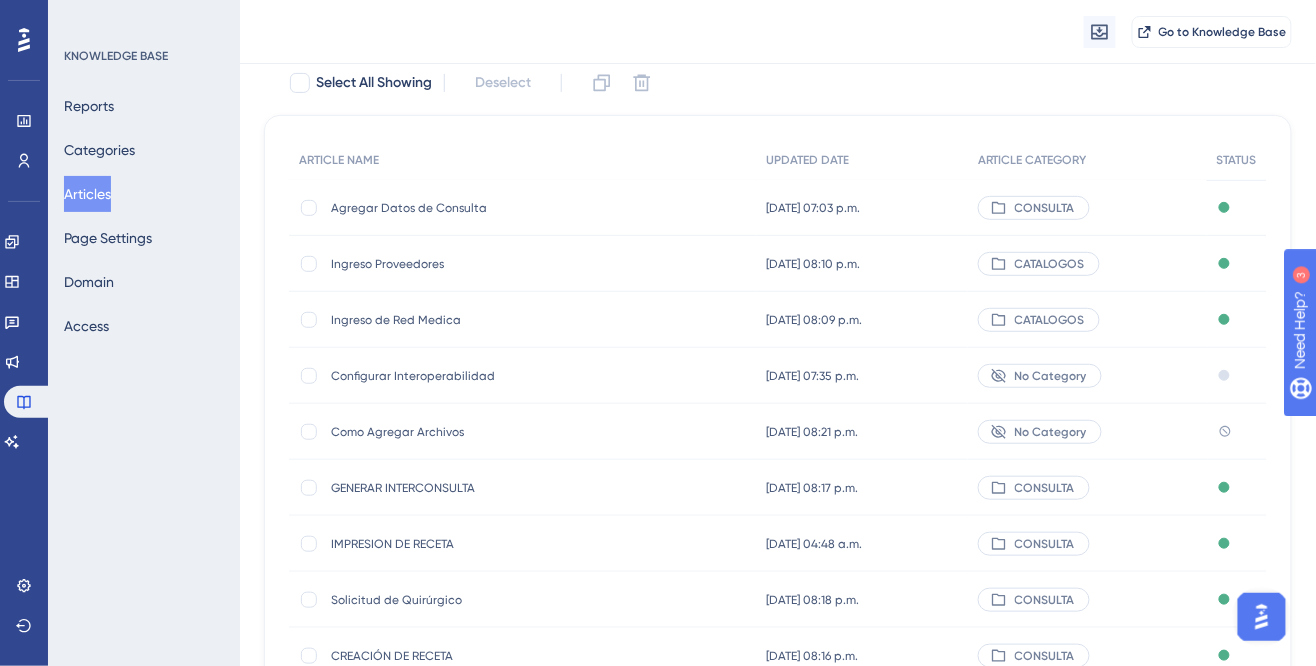 click on "IMPRESION DE RECETA" at bounding box center [491, 544] 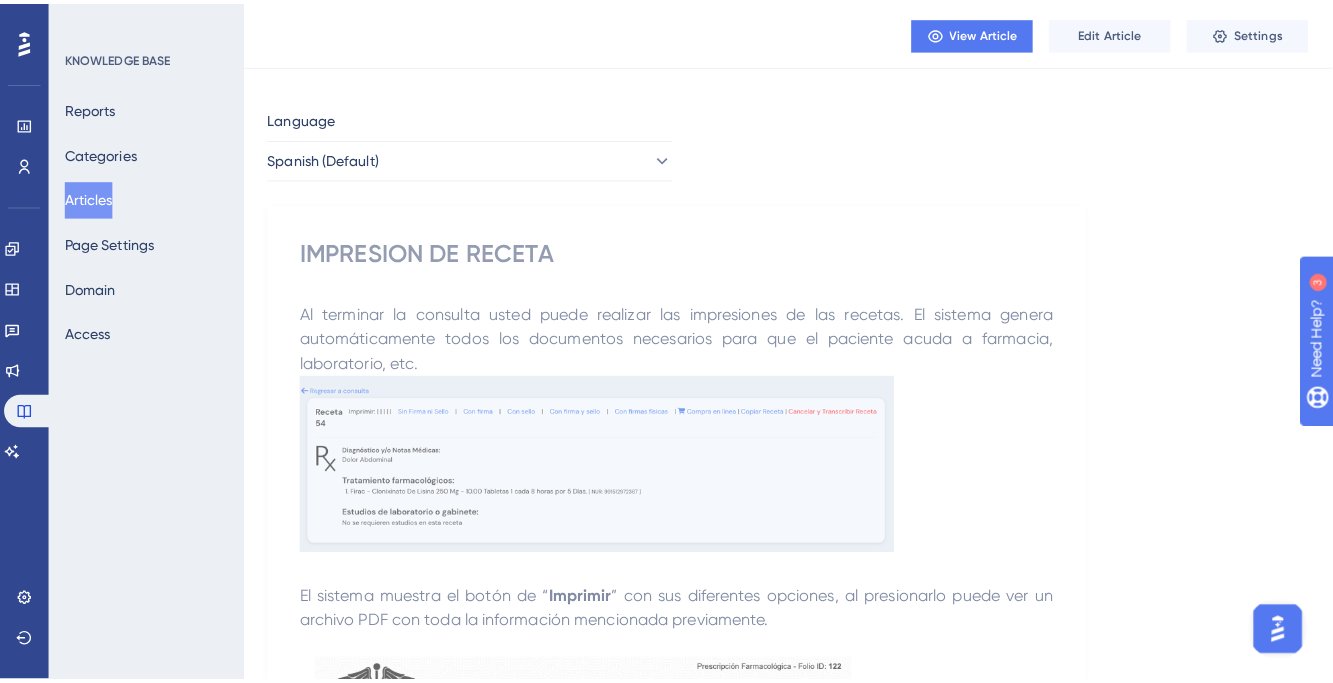 scroll, scrollTop: 0, scrollLeft: 0, axis: both 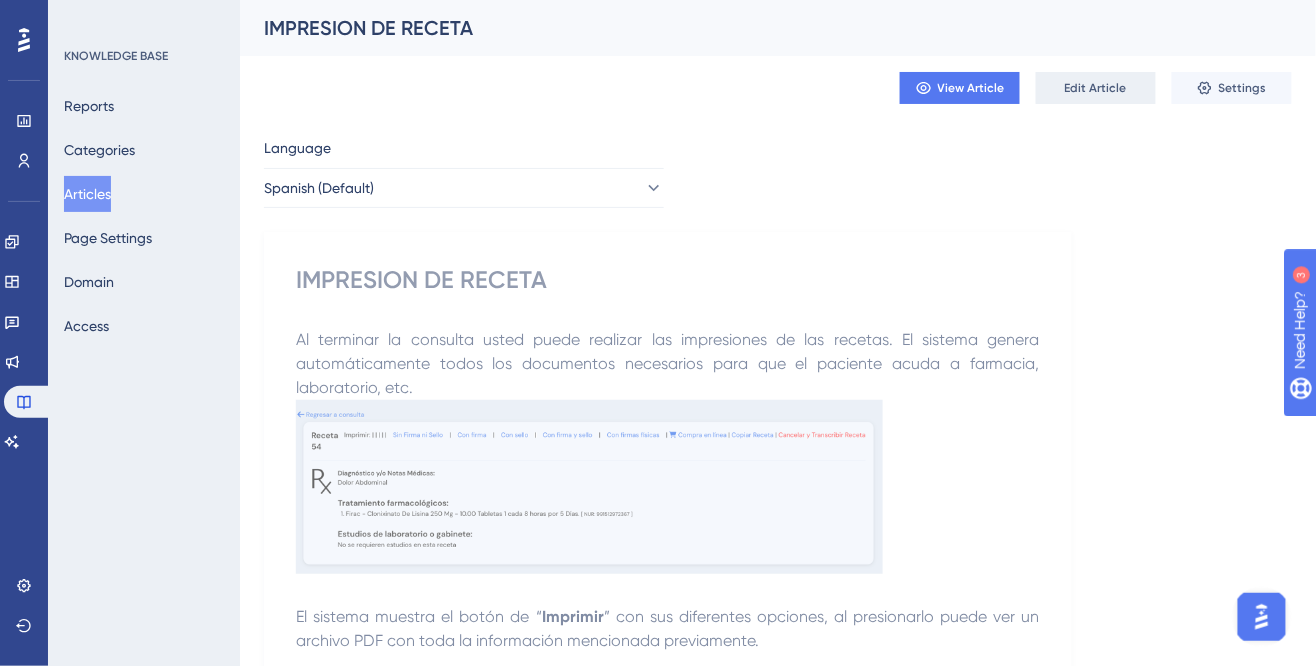 click on "Edit Article" at bounding box center (1096, 88) 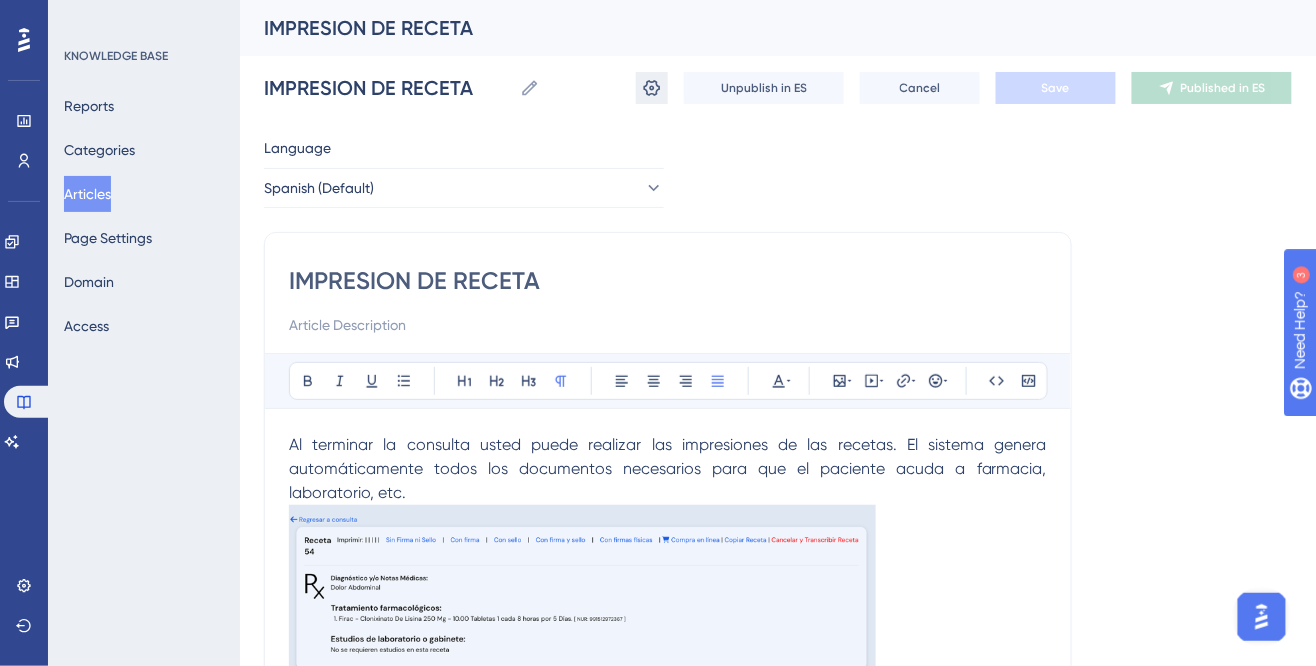 click 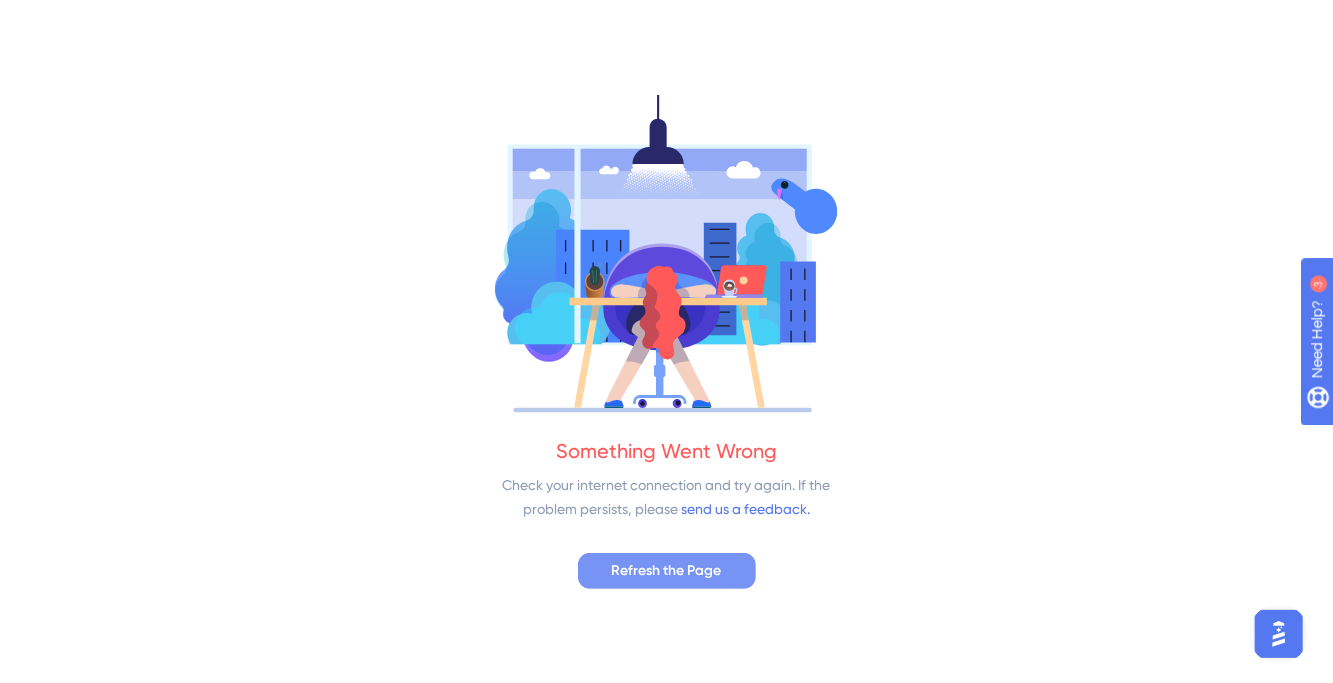click on "Refresh the Page" at bounding box center (667, 571) 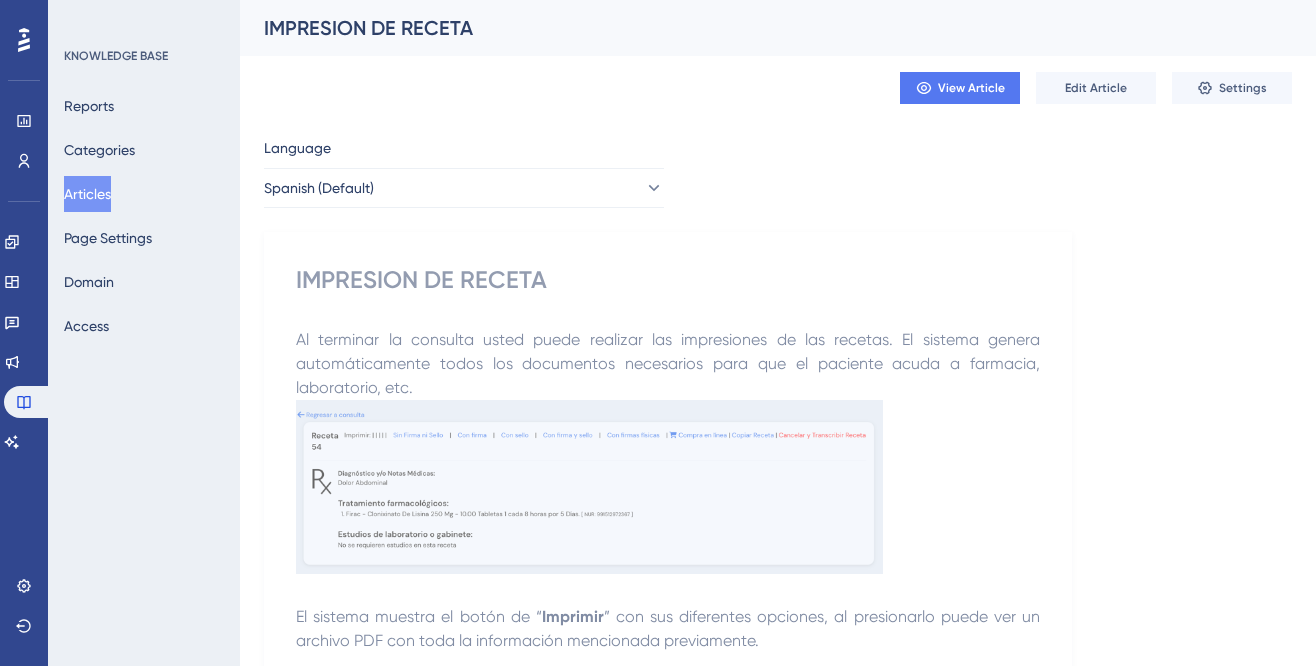 scroll, scrollTop: 0, scrollLeft: 0, axis: both 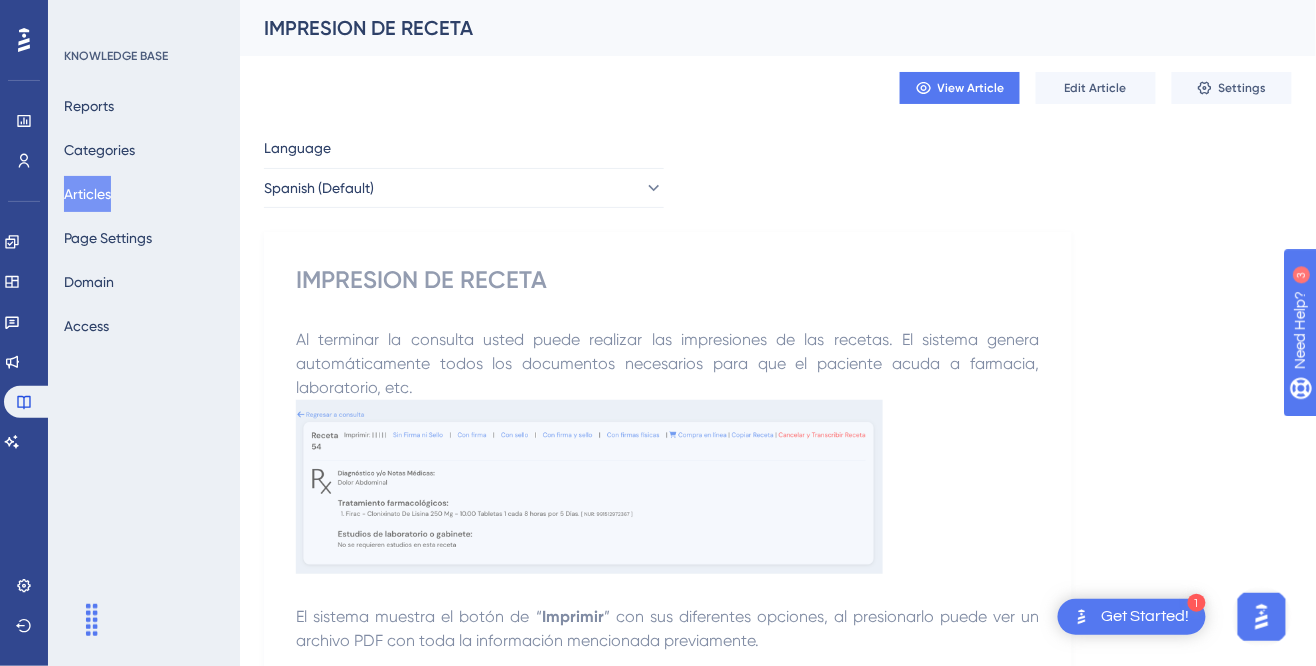 click on "Al terminar la consulta usted puede realizar las impresiones de las recetas. El sistema genera automáticamente todos los documentos necesarios para que el paciente acuda a farmacia, laboratorio, etc." at bounding box center [670, 363] 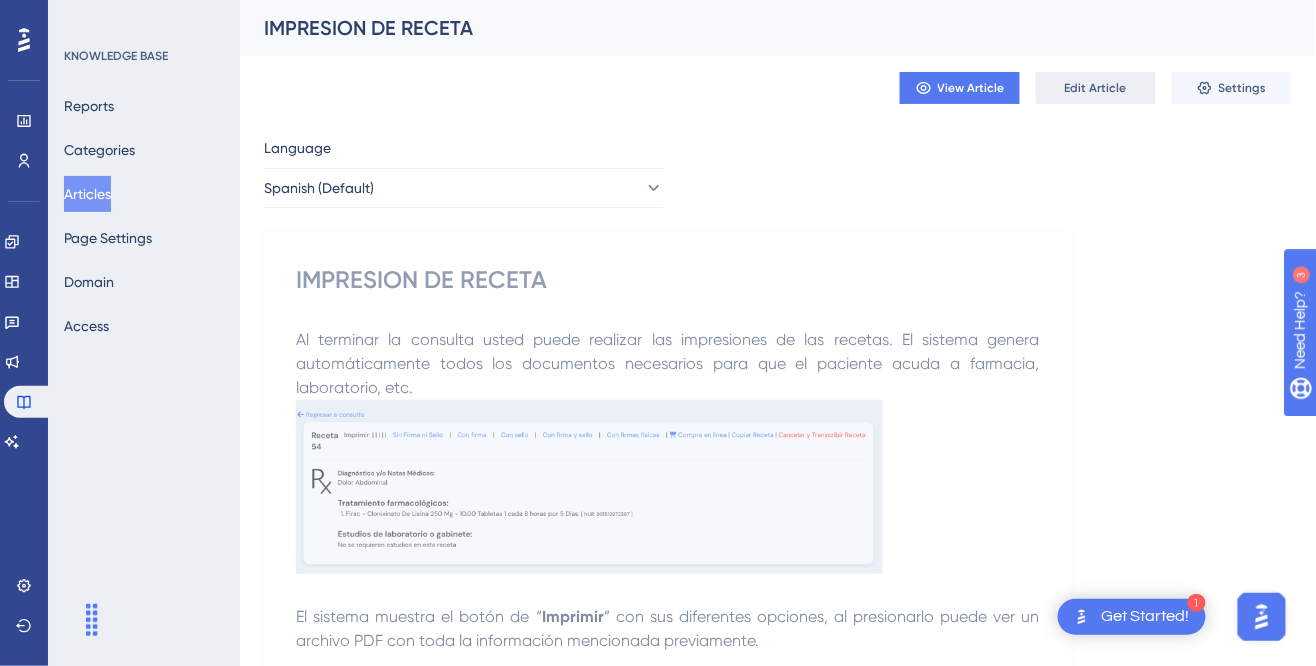 click on "Edit Article" at bounding box center (1096, 88) 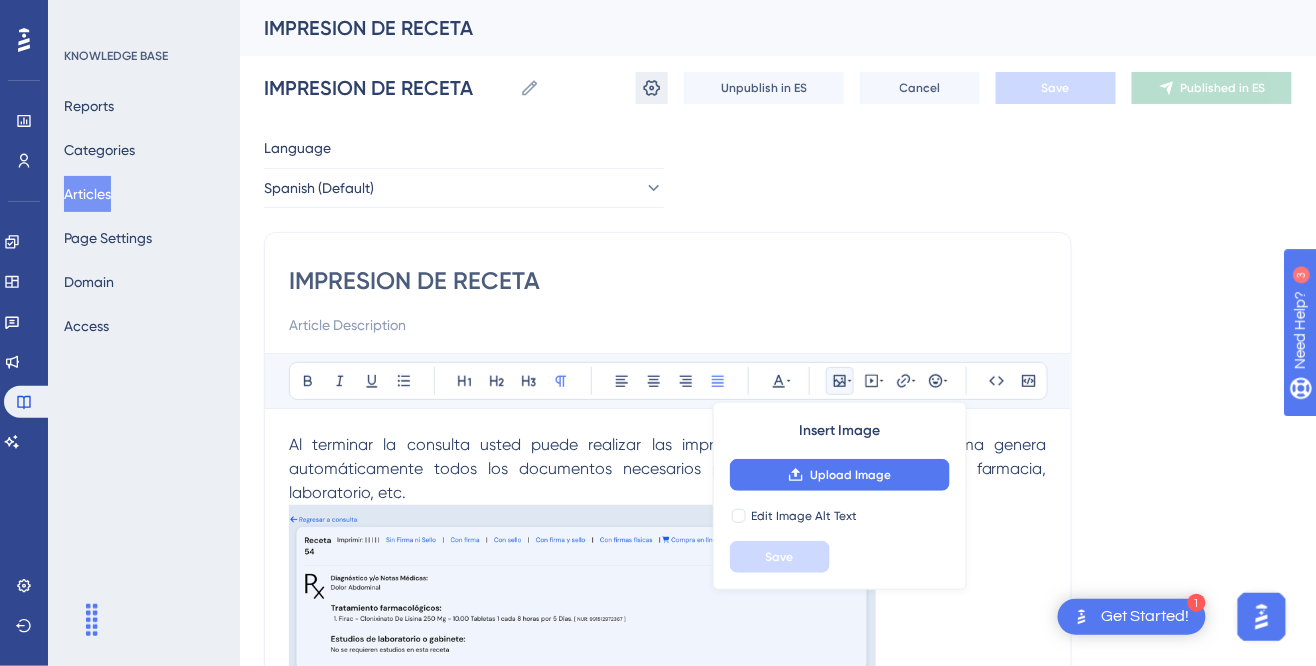 click 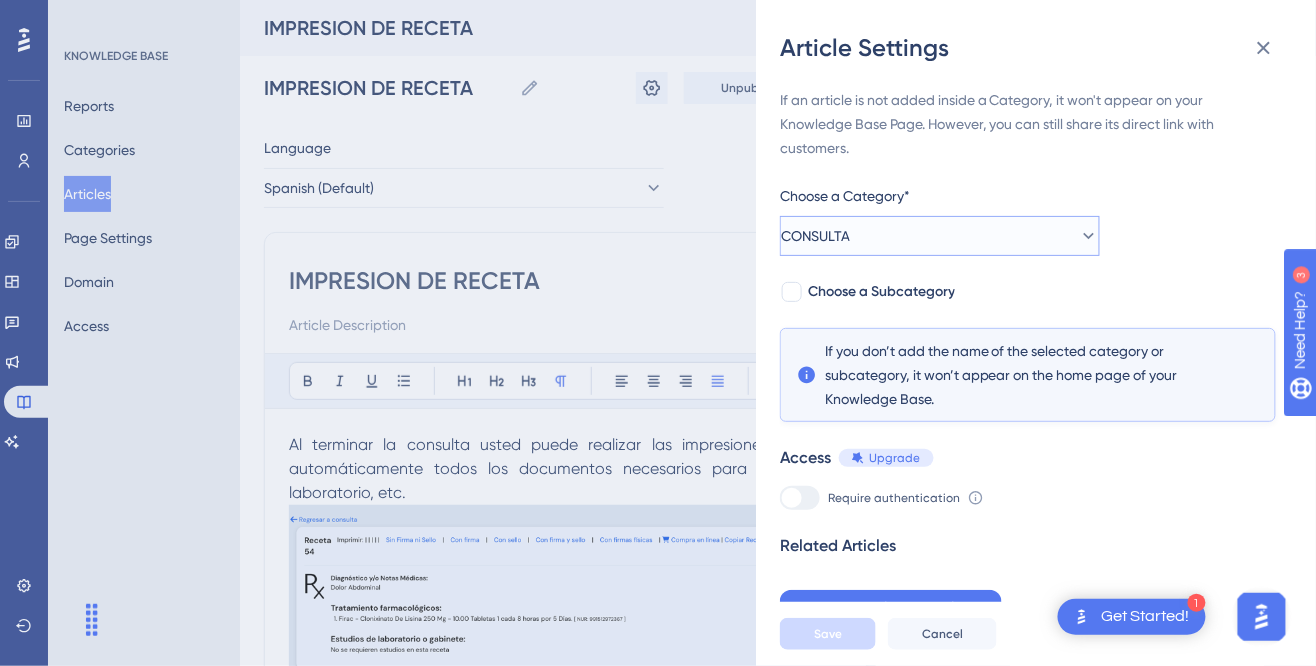 click on "CONSULTA" at bounding box center [940, 236] 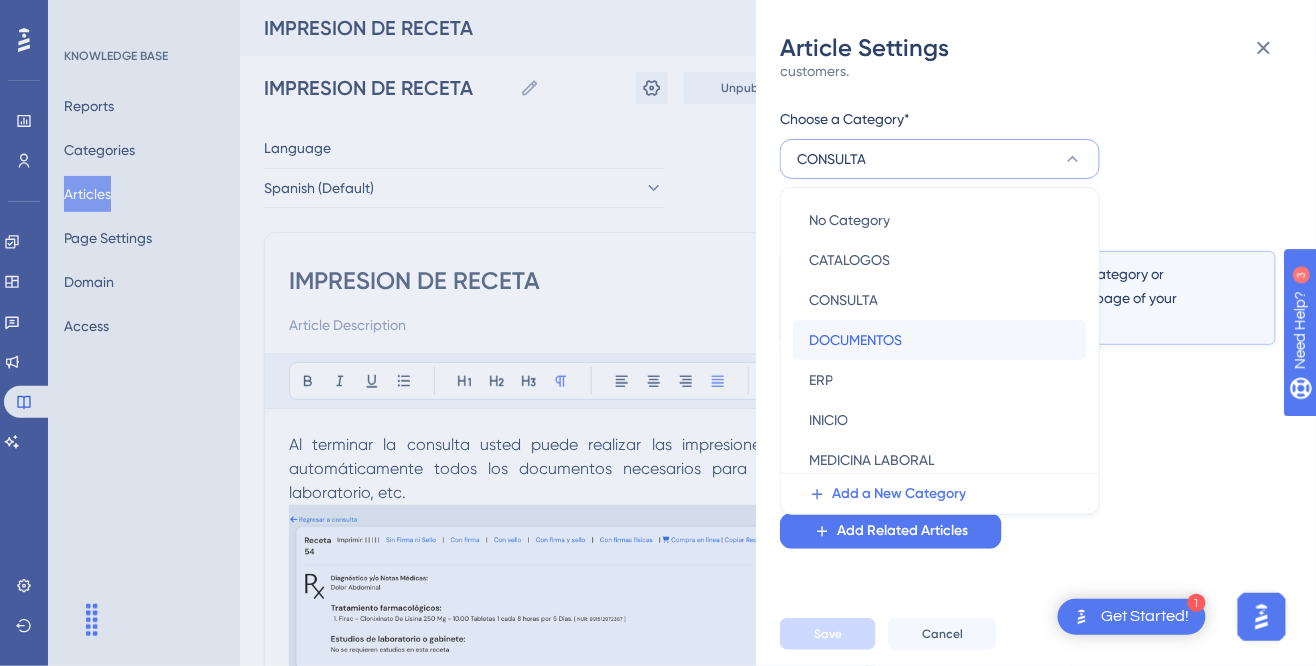 click on "DOCUMENTOS DOCUMENTOS" at bounding box center [940, 340] 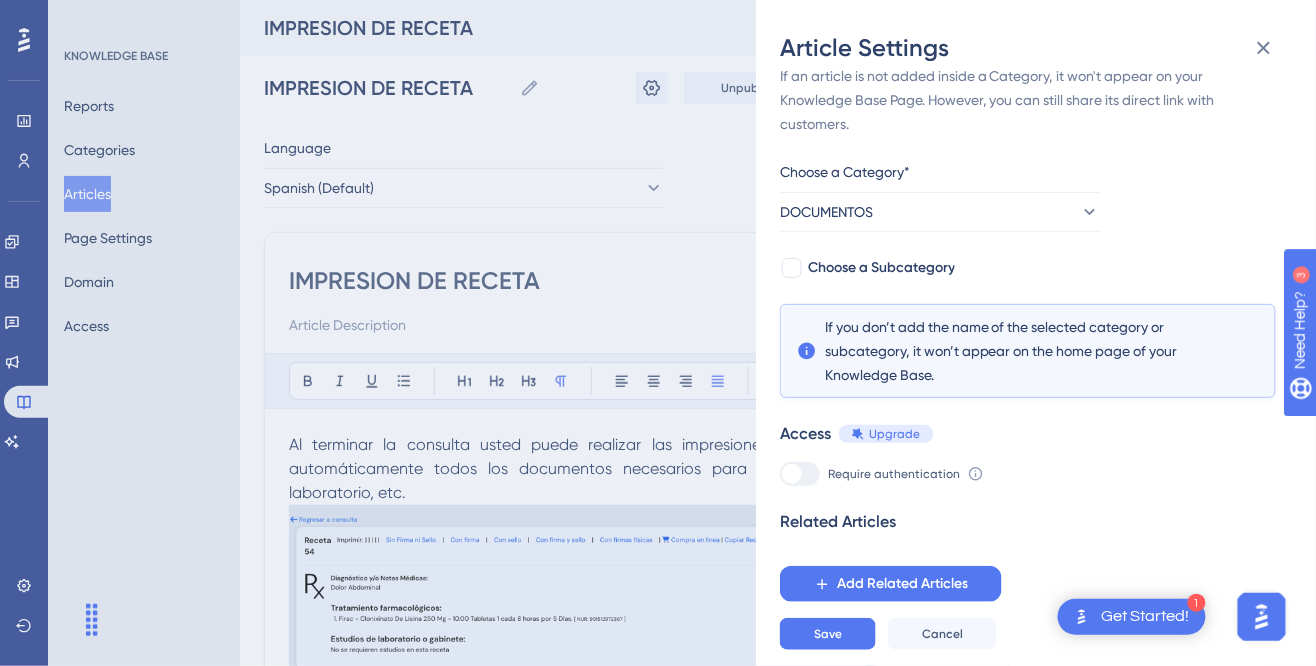 scroll, scrollTop: 5, scrollLeft: 0, axis: vertical 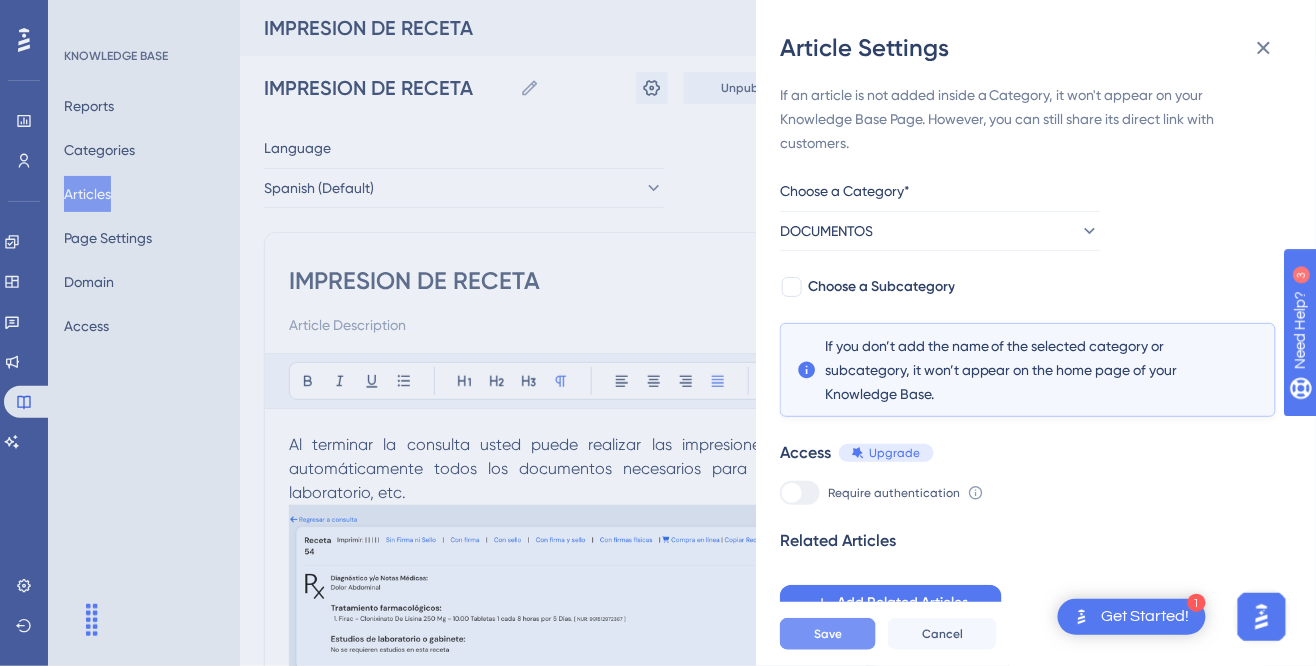 click on "Save" at bounding box center (828, 634) 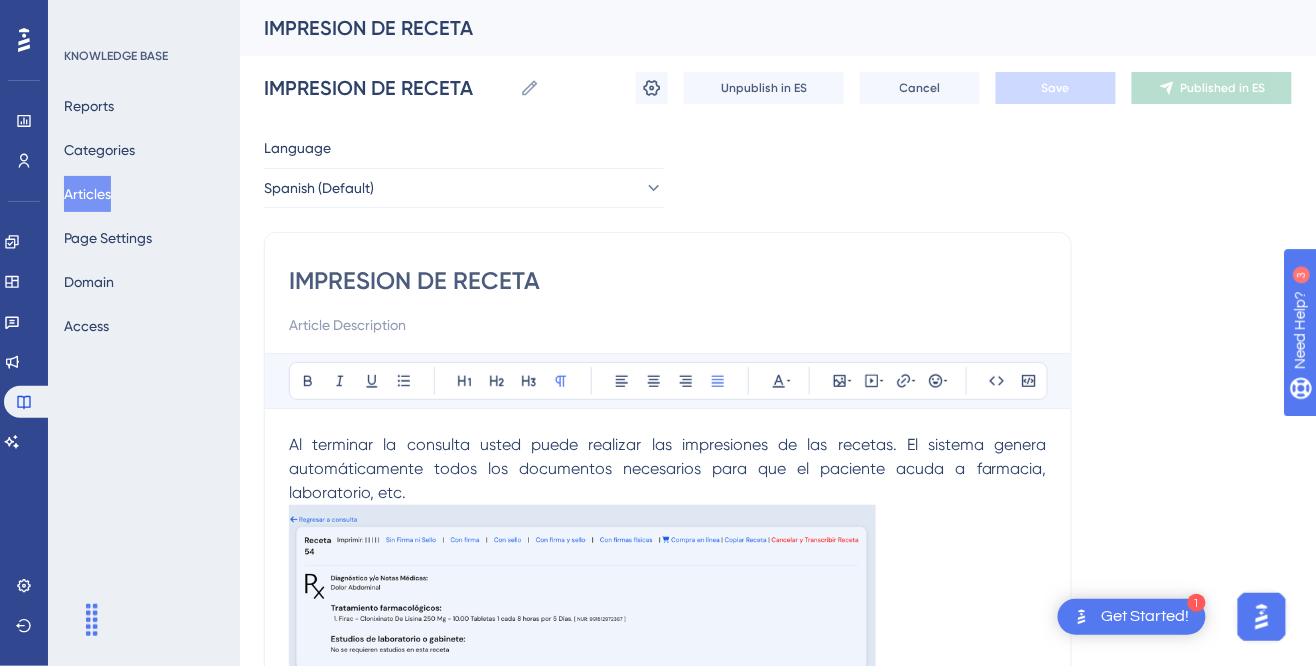 click on "Al terminar la consulta usted puede realizar las impresiones de las recetas. El sistema genera automáticamente todos los documentos necesarios para que el paciente acuda a farmacia, laboratorio, etc." at bounding box center (668, 469) 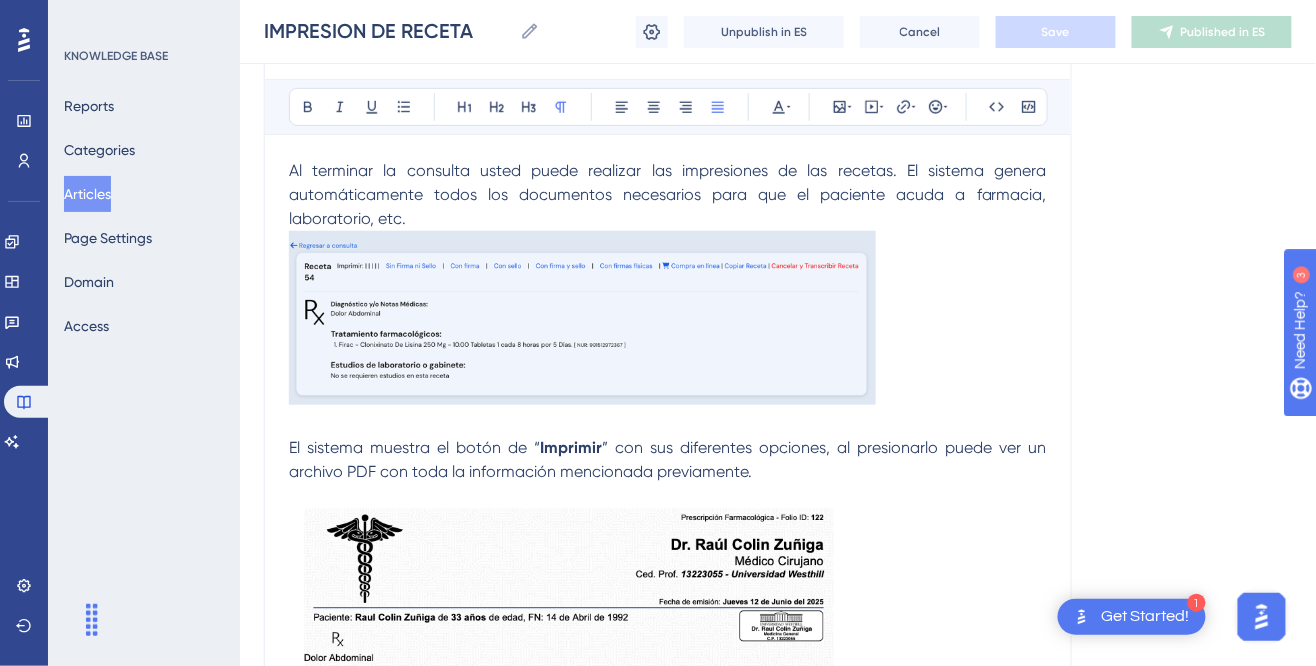 scroll, scrollTop: 0, scrollLeft: 0, axis: both 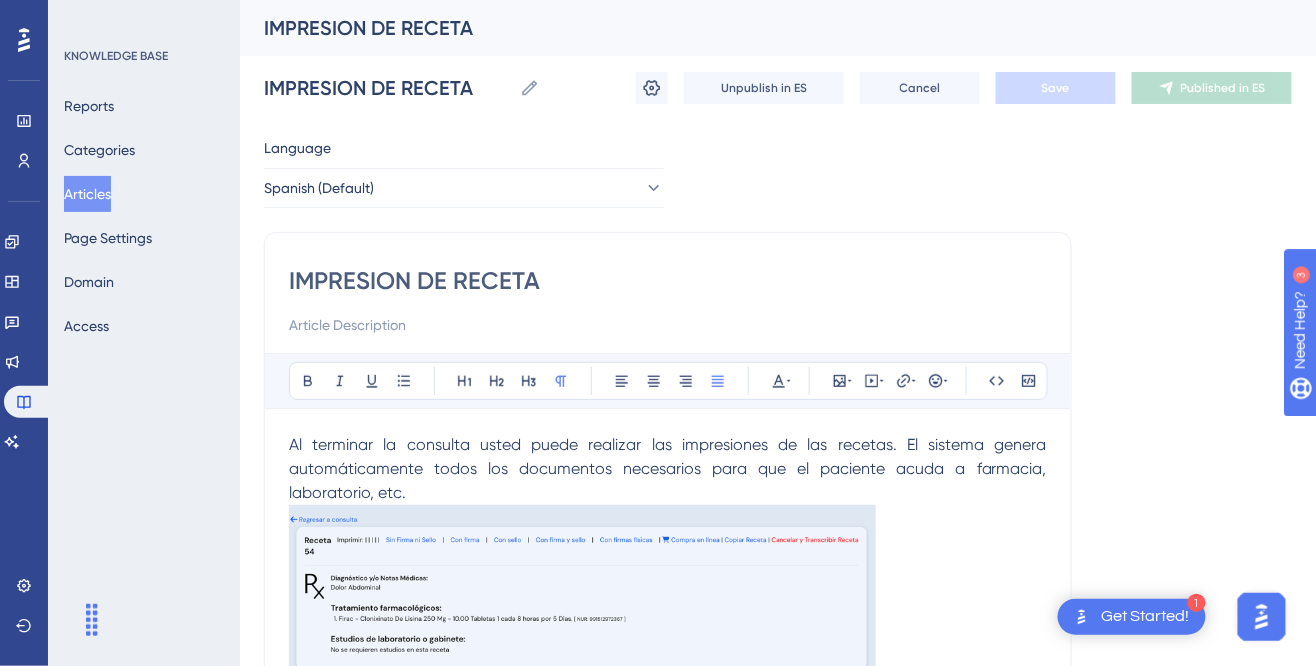 click on "Al terminar la consulta usted puede realizar las impresiones de las recetas. El sistema genera automáticamente todos los documentos necesarios para que el paciente acuda a farmacia, laboratorio, etc." at bounding box center (668, 469) 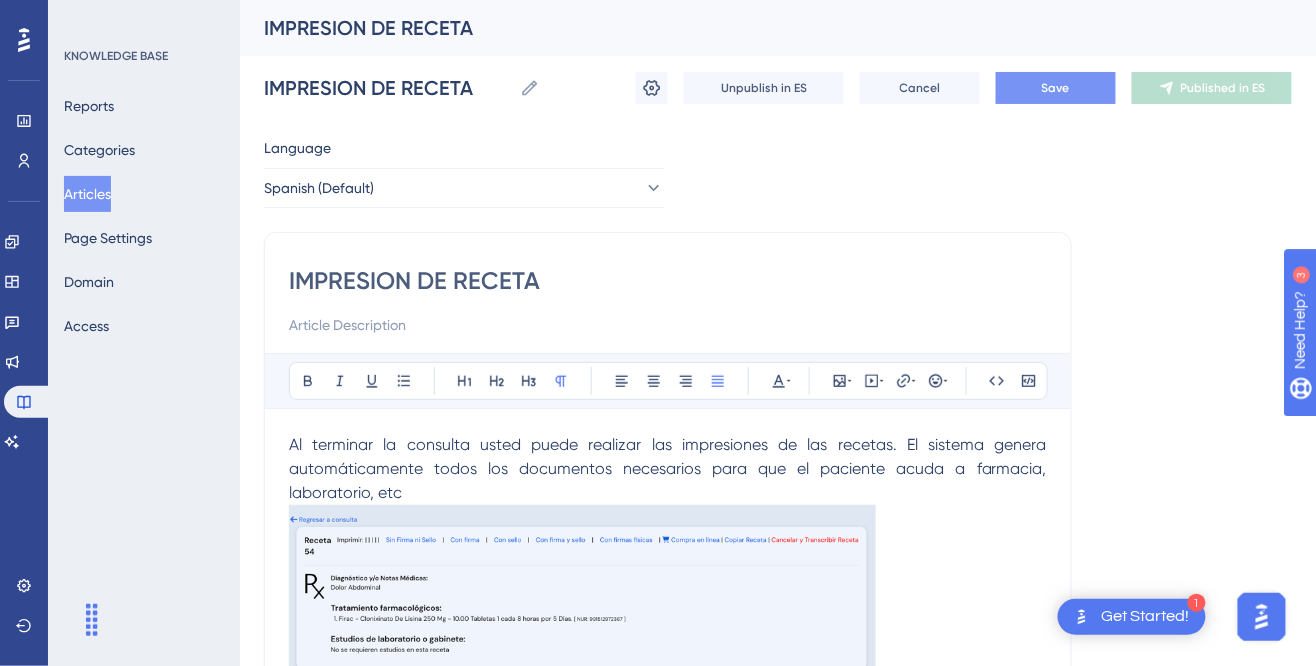 click on "Save" at bounding box center (1056, 88) 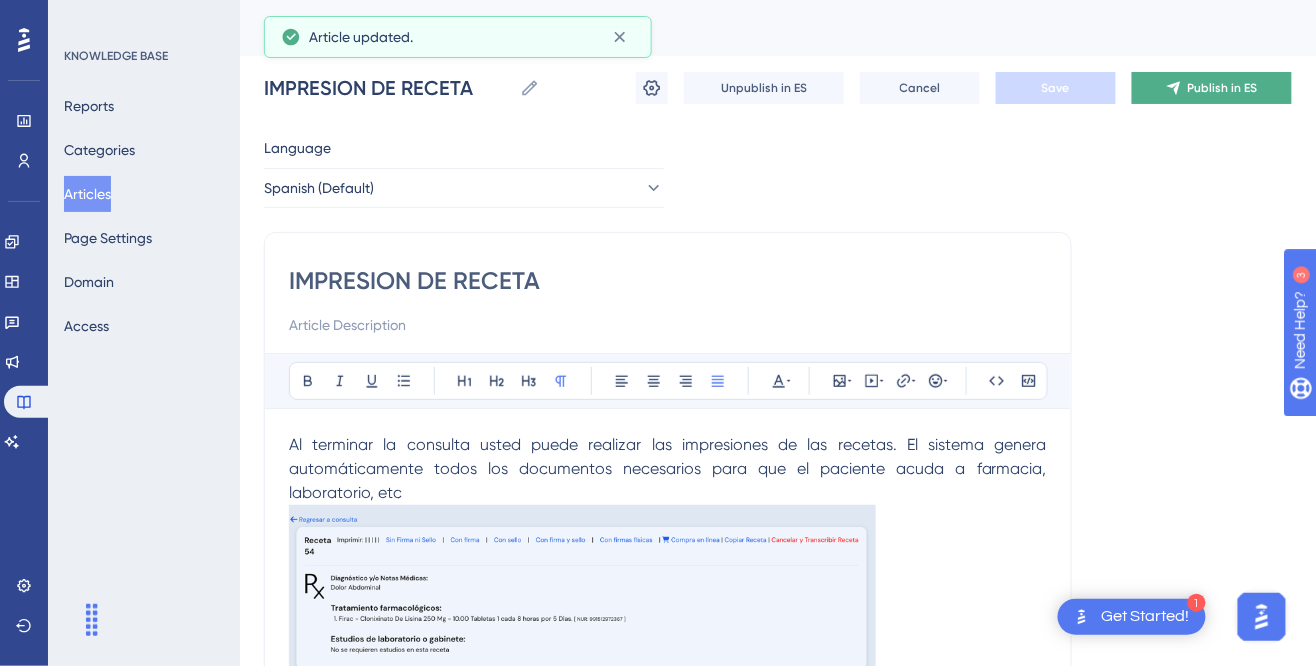 click 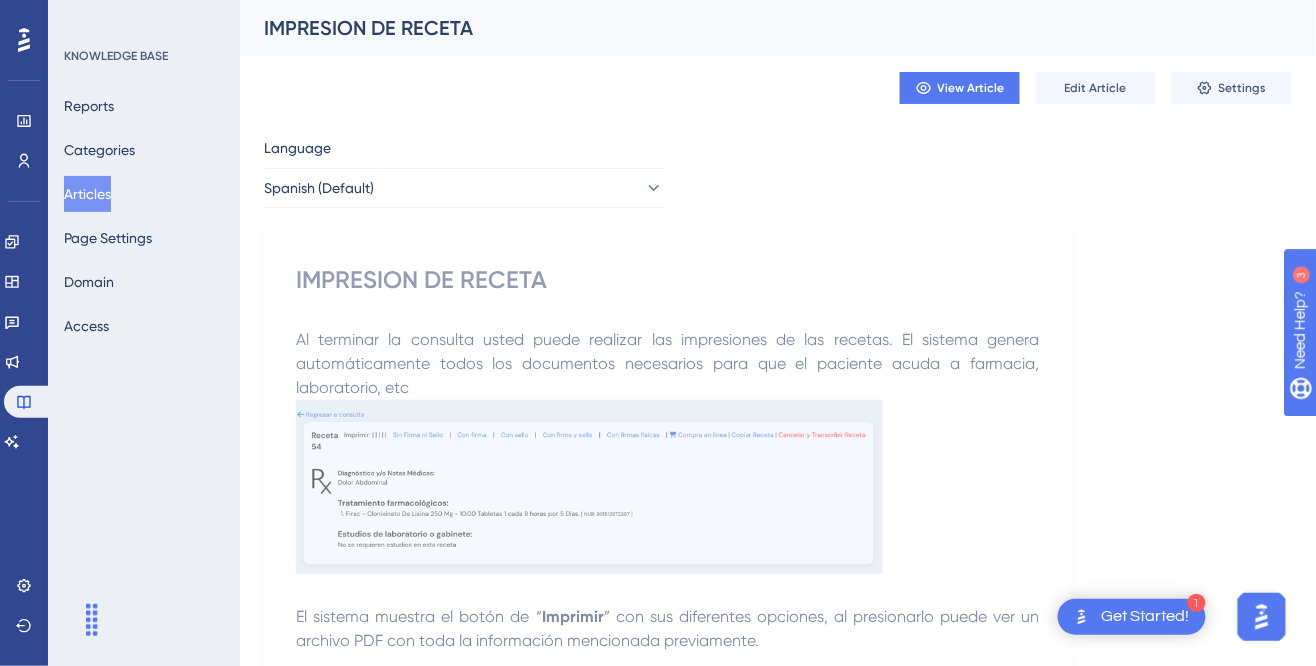 click on "Articles" at bounding box center [87, 194] 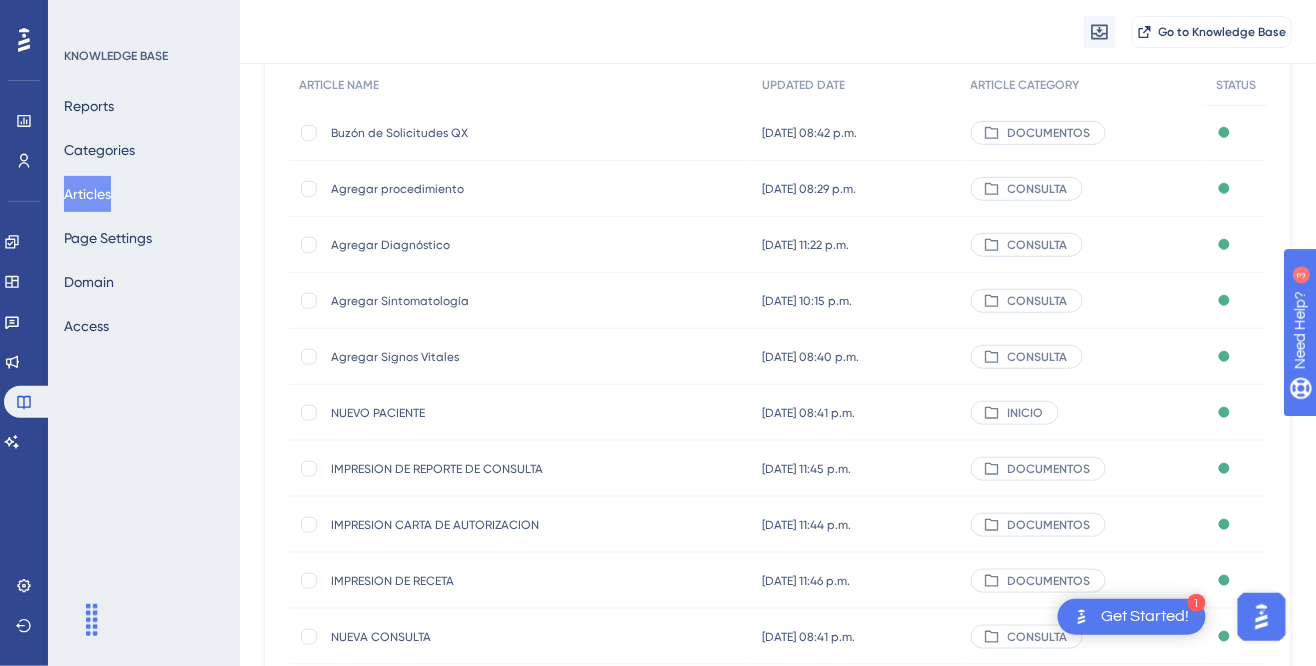 scroll, scrollTop: 350, scrollLeft: 0, axis: vertical 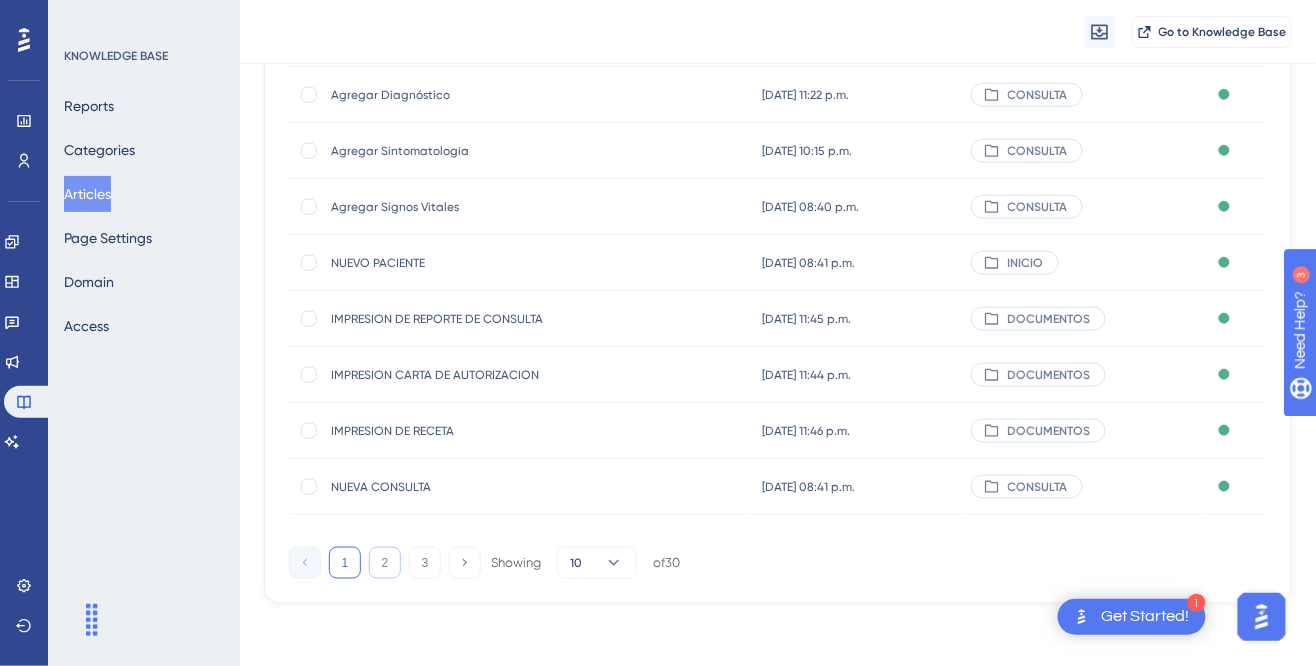 click on "2" at bounding box center [385, 563] 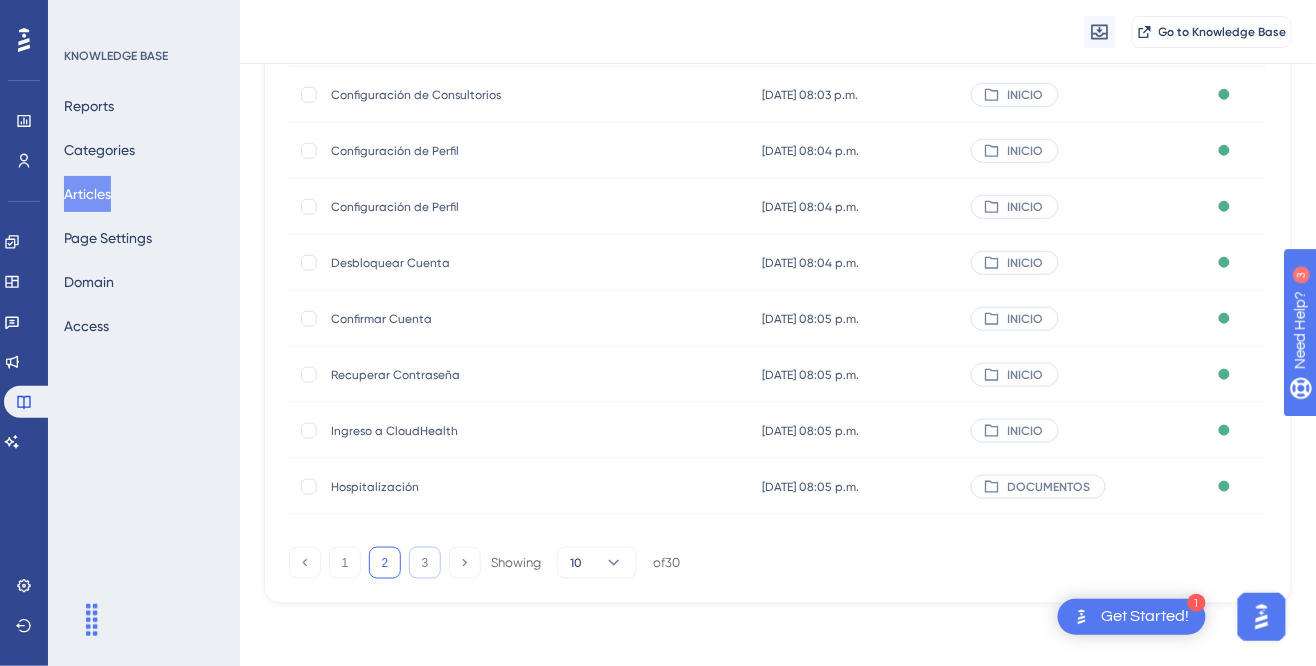 click on "3" at bounding box center (425, 563) 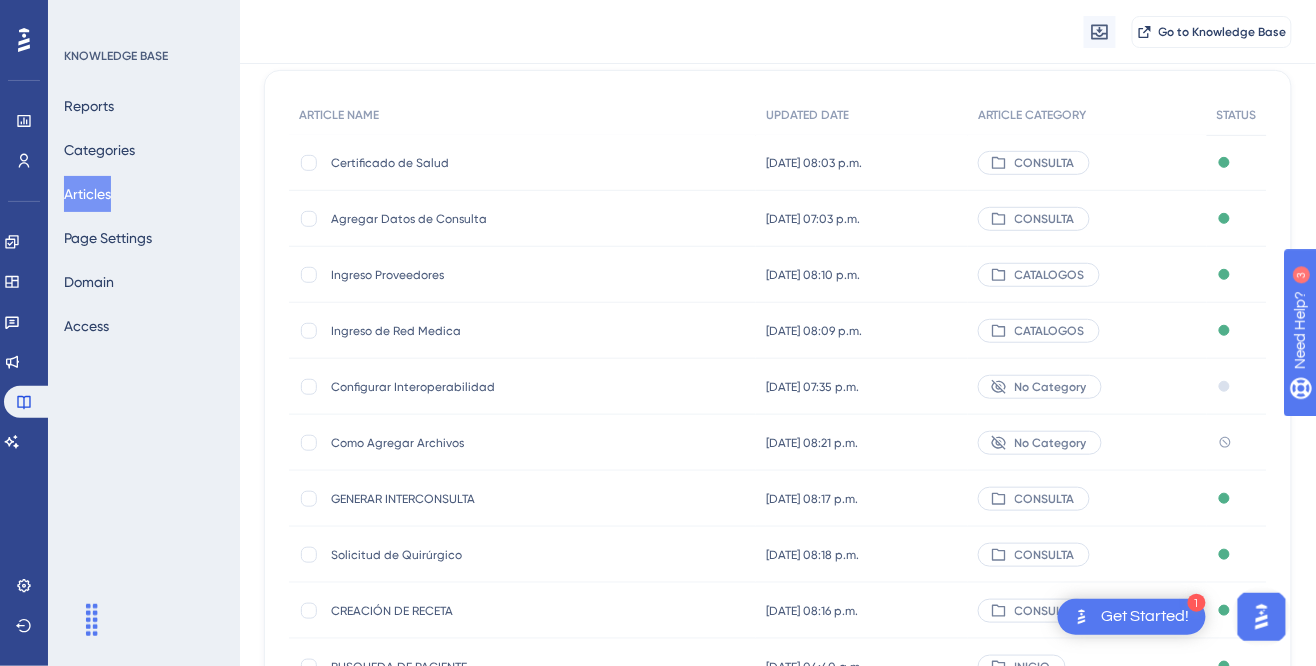 scroll, scrollTop: 200, scrollLeft: 0, axis: vertical 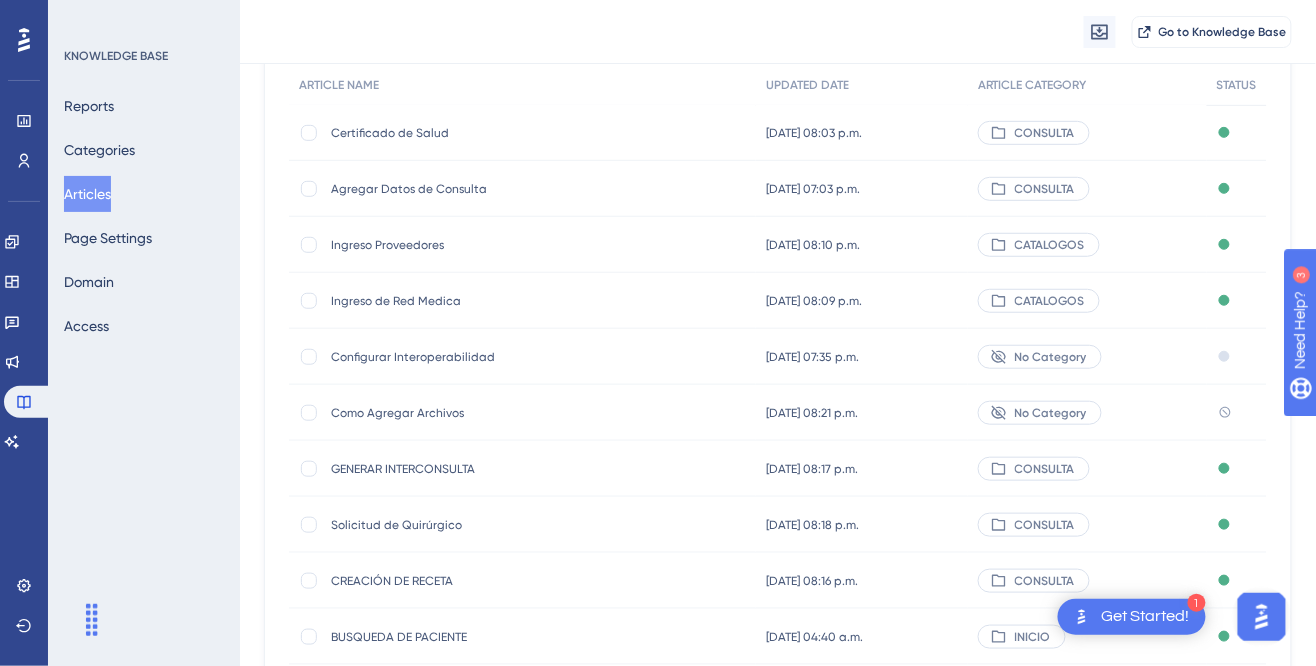 click on "Certificado de Salud Certificado de Salud" at bounding box center [491, 133] 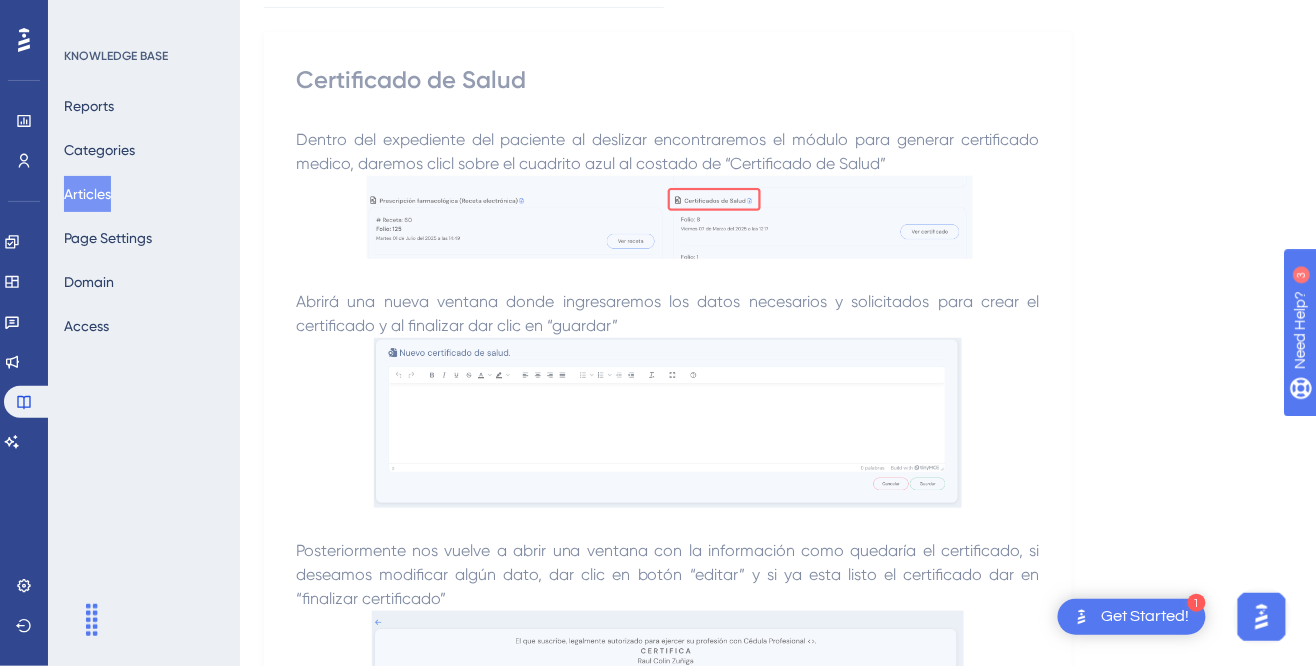 scroll, scrollTop: 0, scrollLeft: 0, axis: both 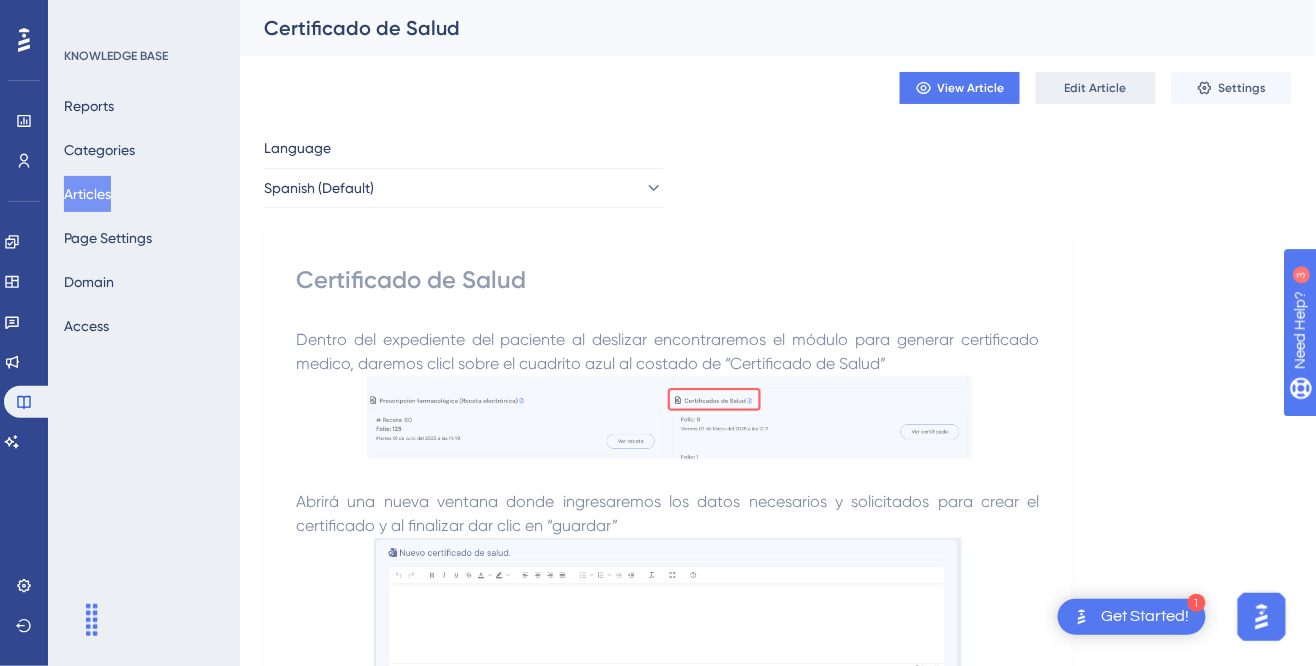 click on "Edit Article" at bounding box center [1096, 88] 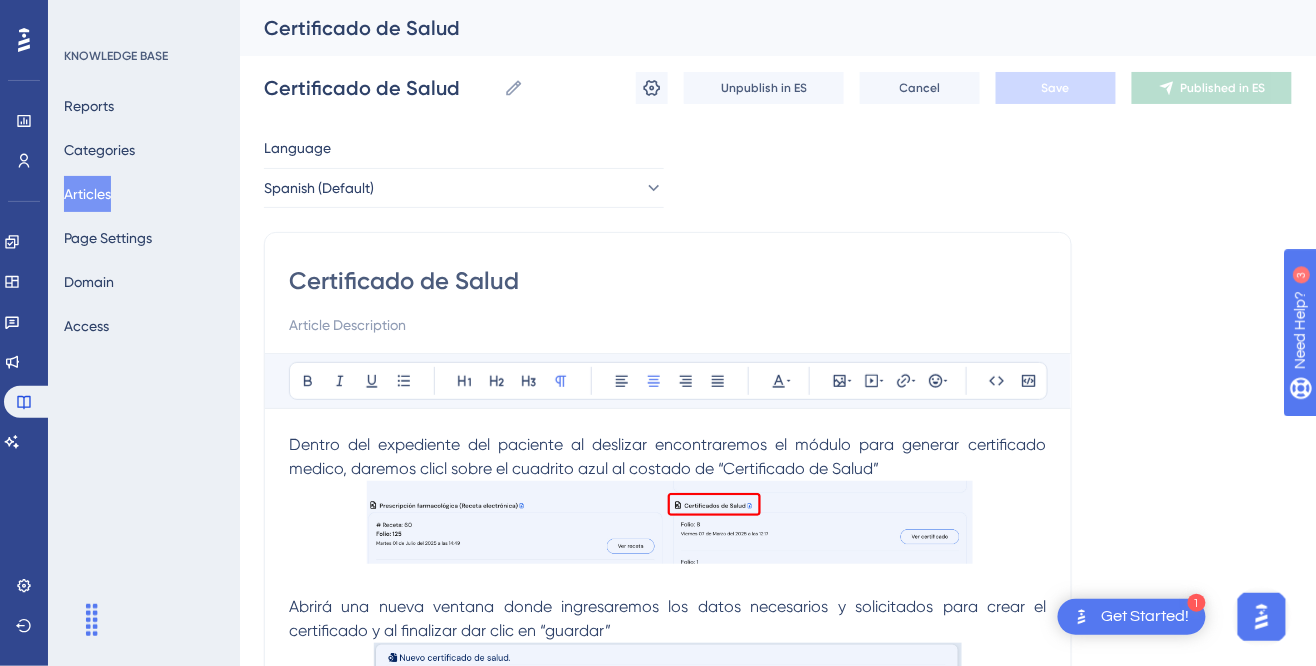 scroll, scrollTop: 201, scrollLeft: 0, axis: vertical 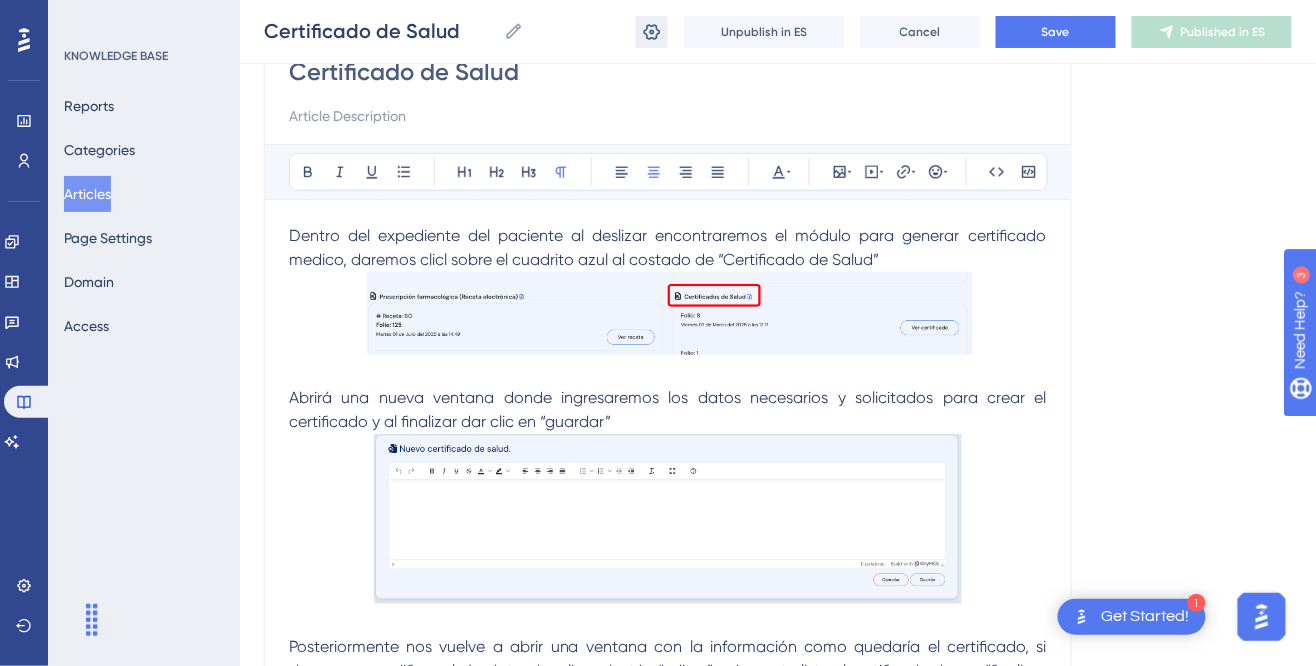 click 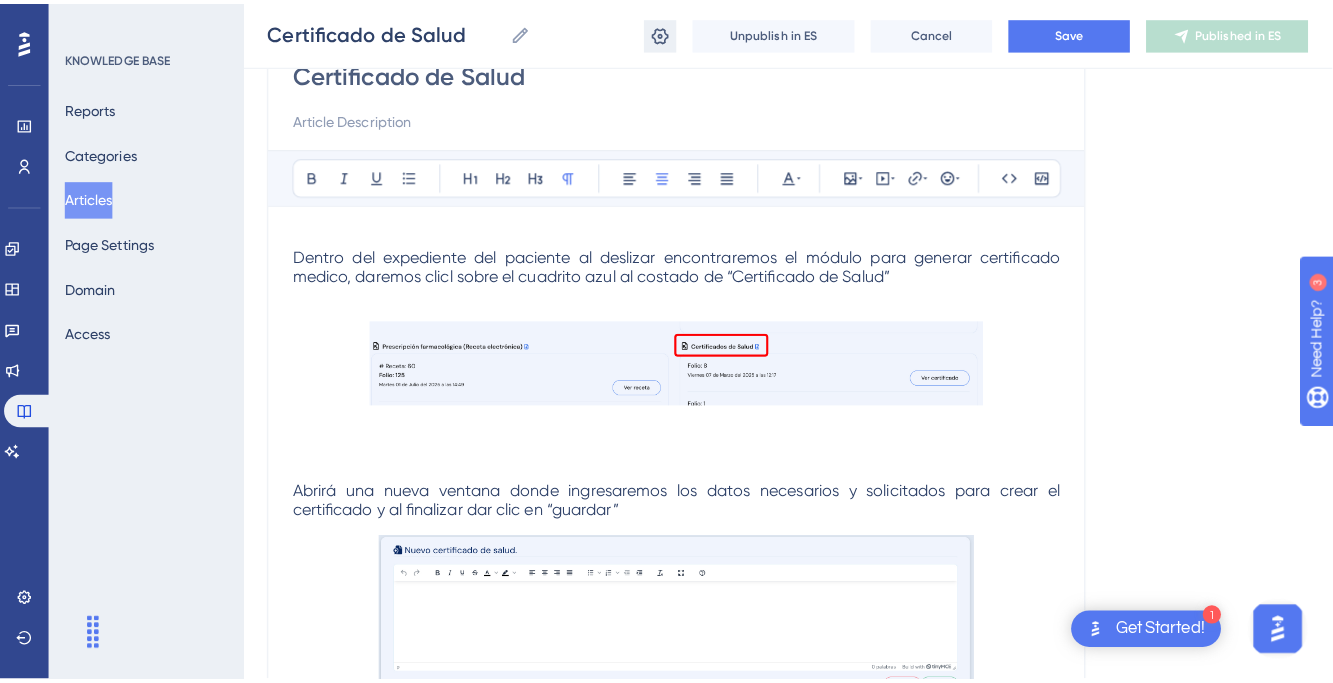 scroll, scrollTop: 0, scrollLeft: 0, axis: both 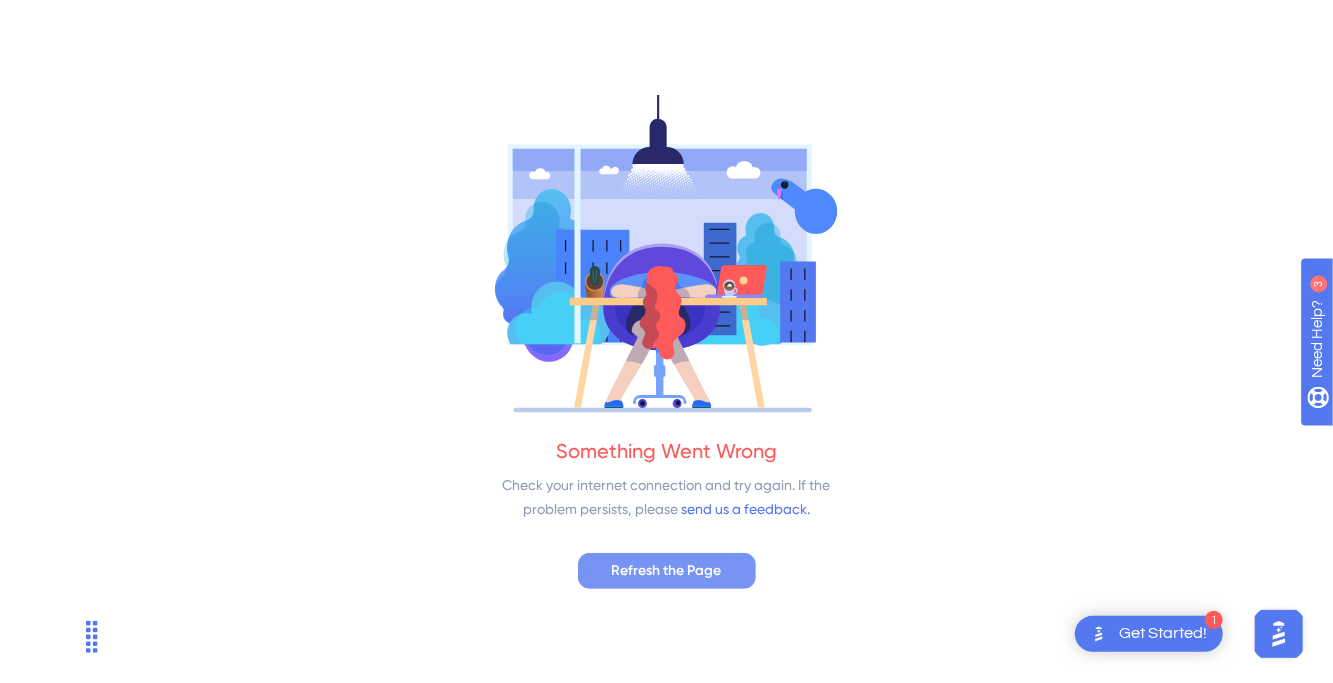 click on "Refresh the Page" at bounding box center [667, 571] 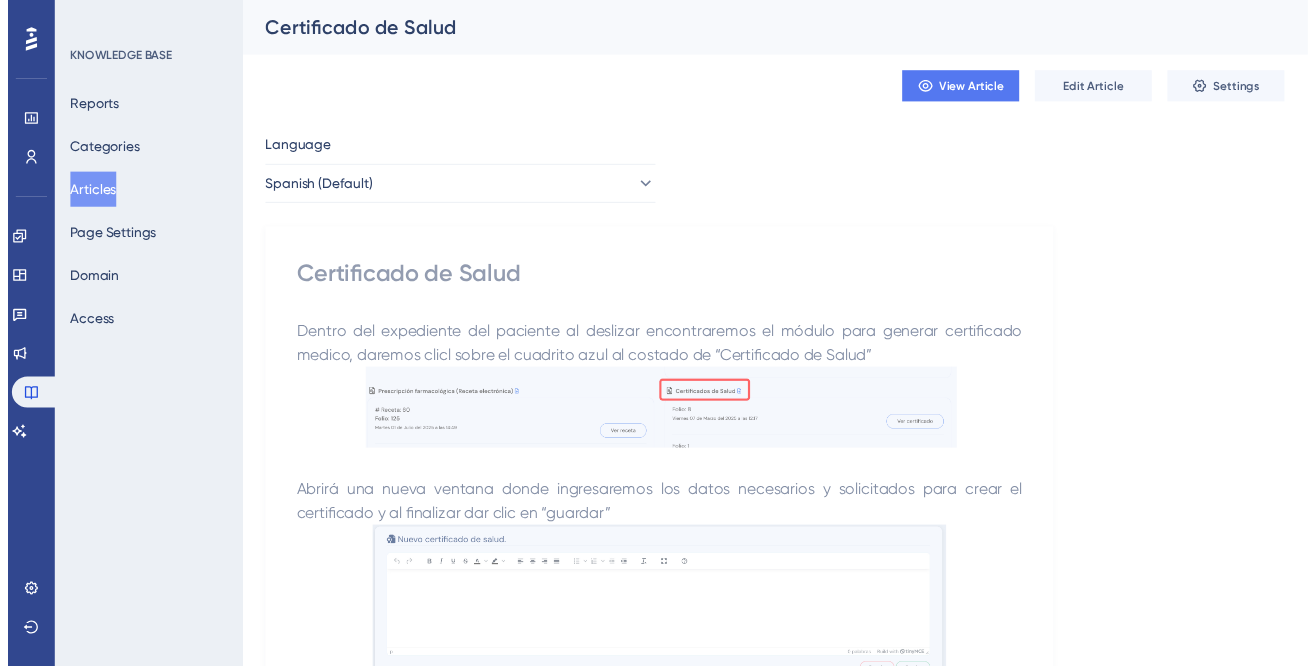 scroll, scrollTop: 0, scrollLeft: 0, axis: both 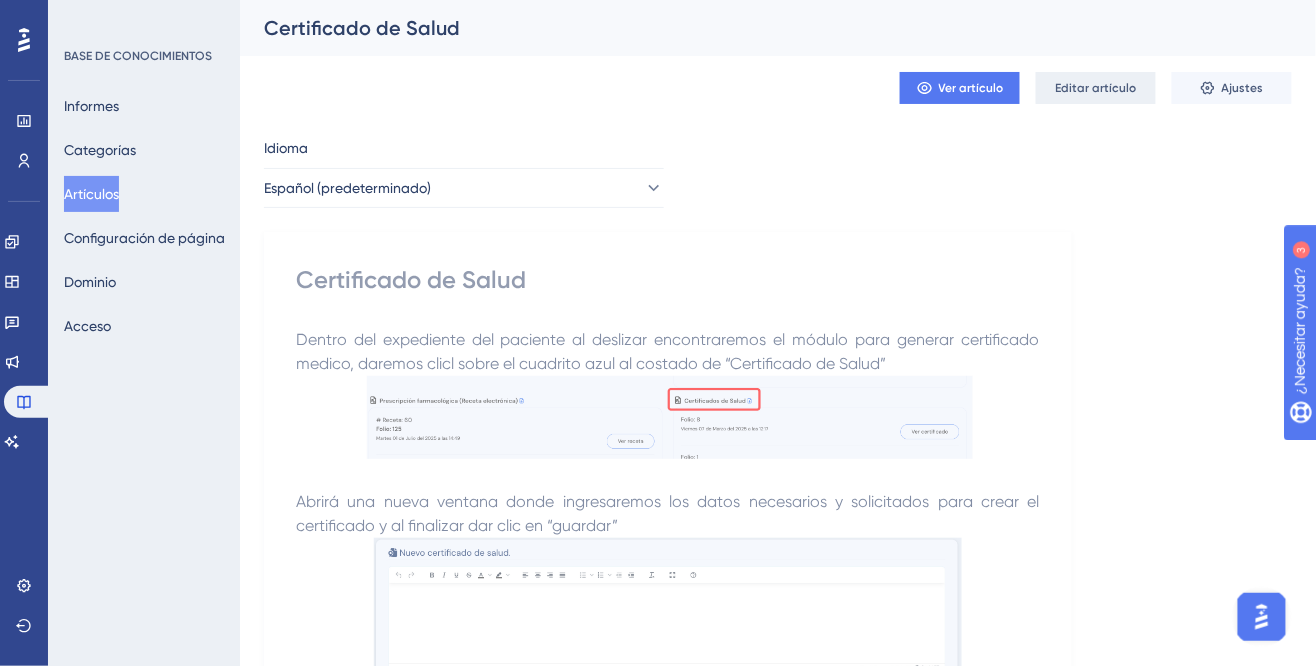 click on "Editar artículo" at bounding box center (1096, 88) 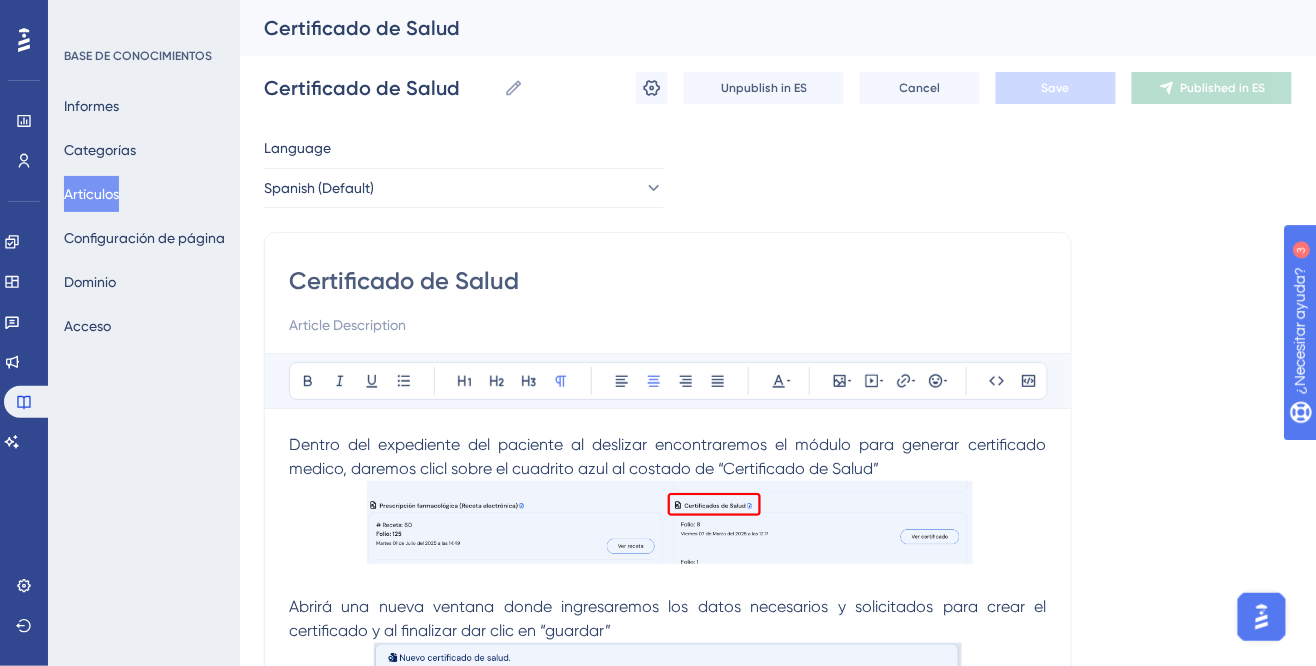 scroll, scrollTop: 201, scrollLeft: 0, axis: vertical 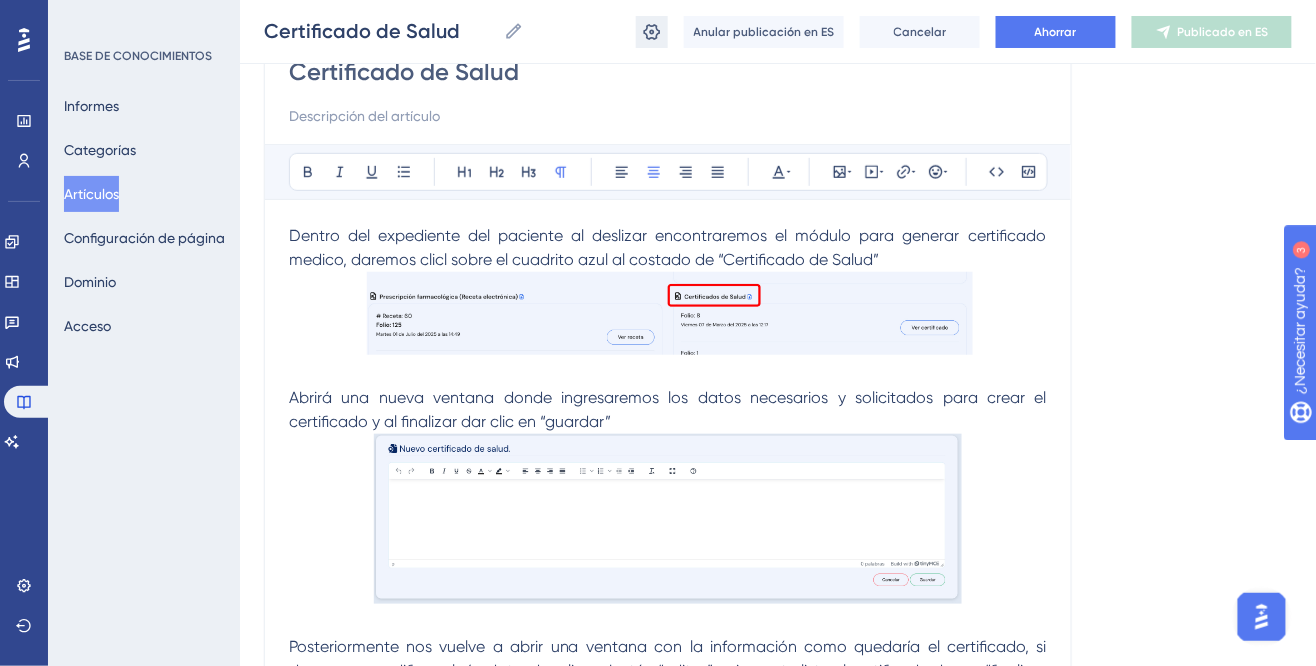 click 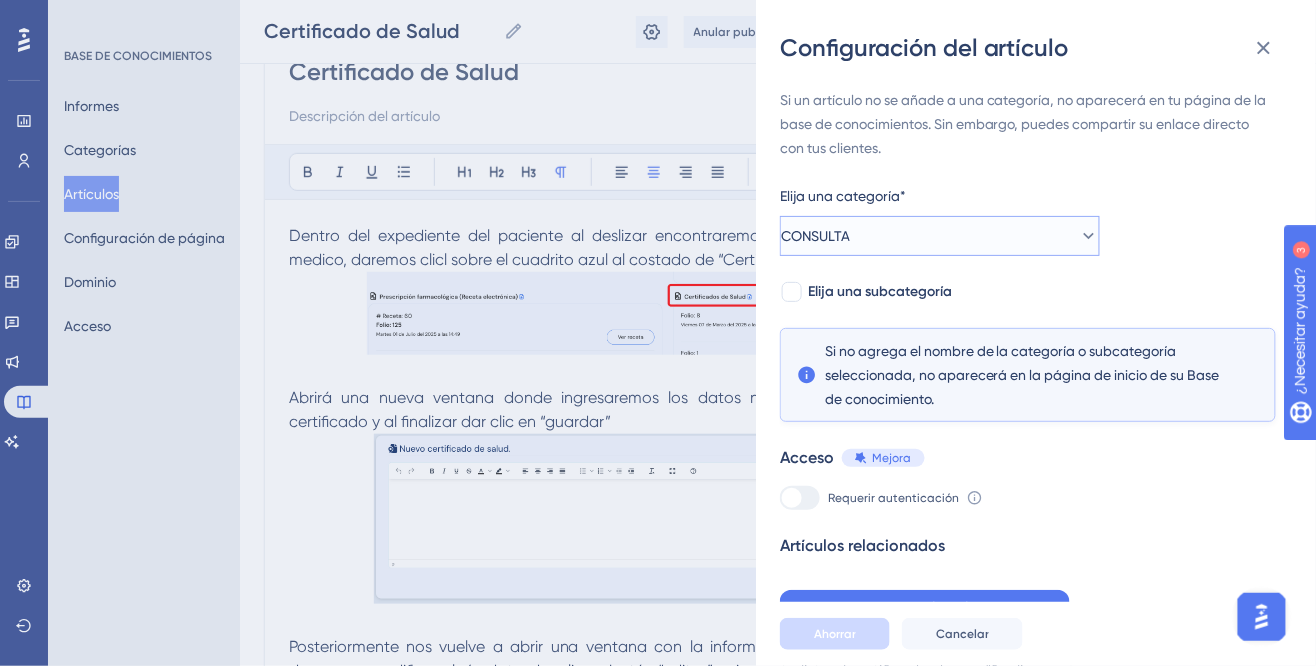 click on "CONSULTA" at bounding box center (815, 236) 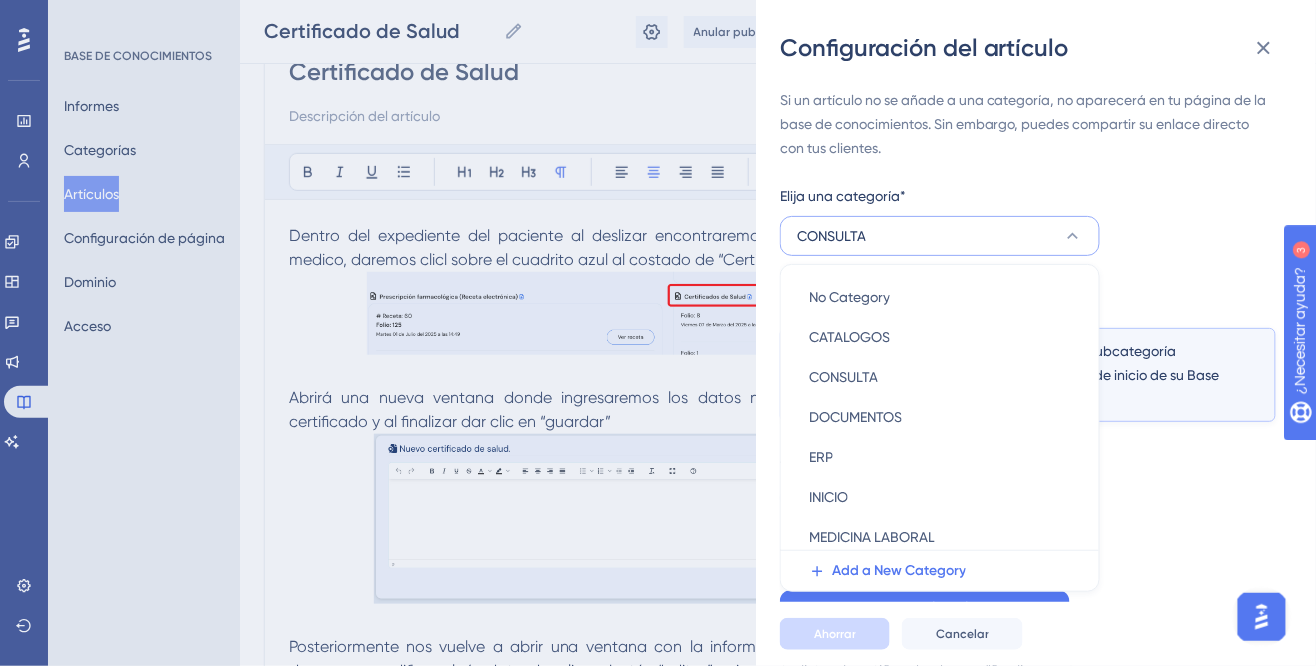 scroll, scrollTop: 55, scrollLeft: 0, axis: vertical 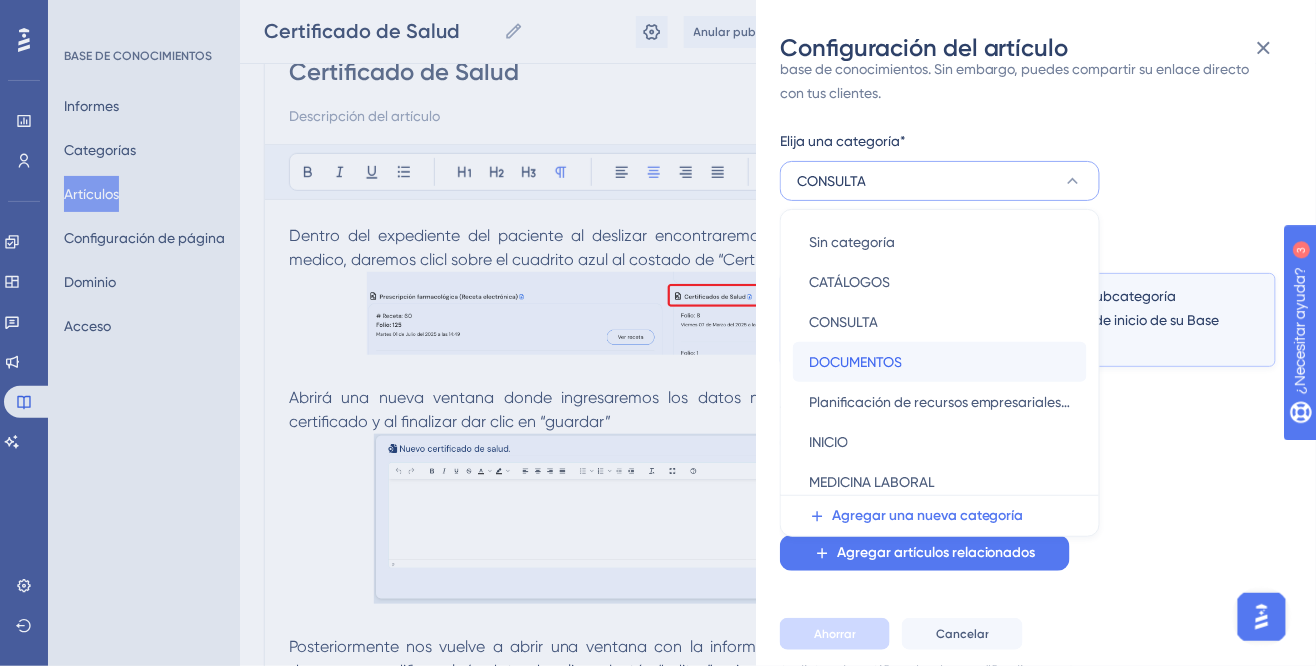 click on "DOCUMENTOS" at bounding box center (855, 362) 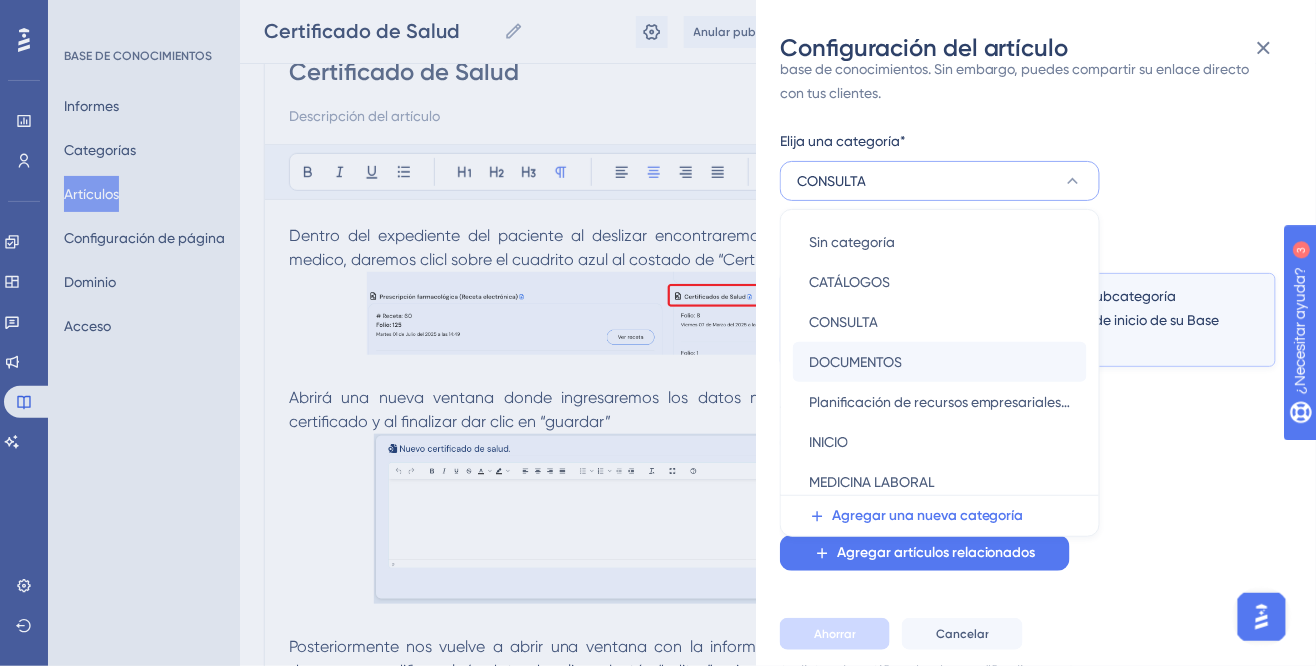 scroll, scrollTop: 5, scrollLeft: 0, axis: vertical 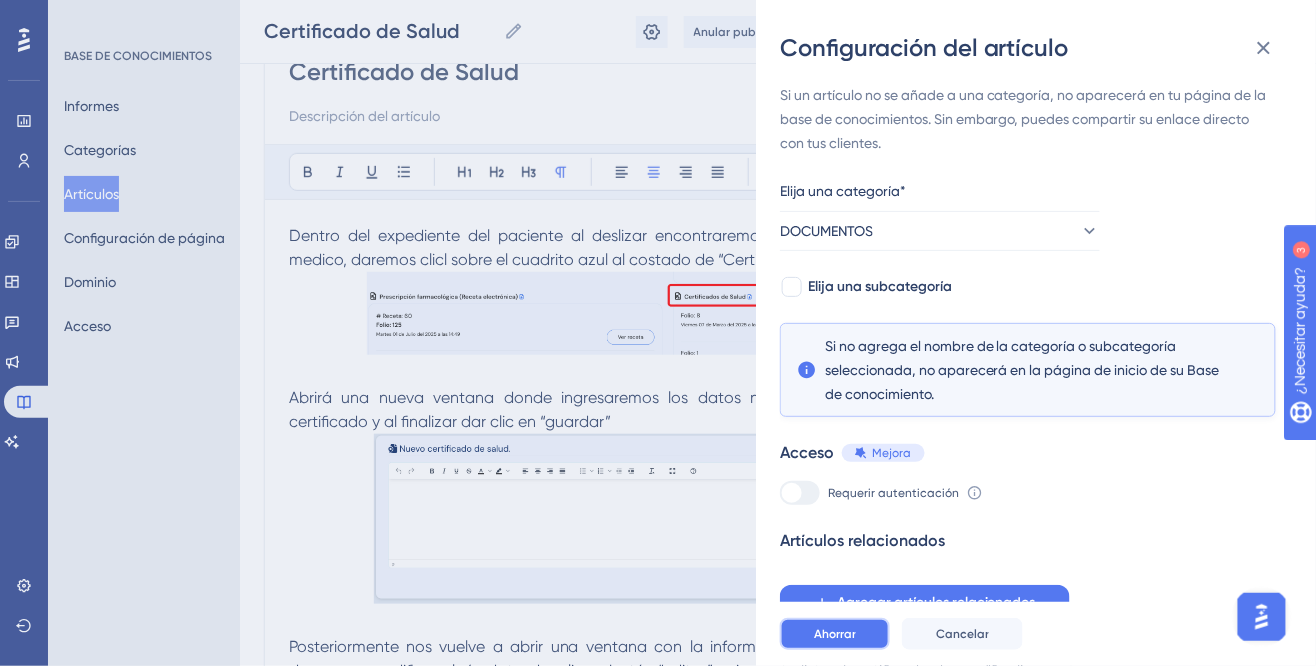 click on "Ahorrar" at bounding box center [835, 634] 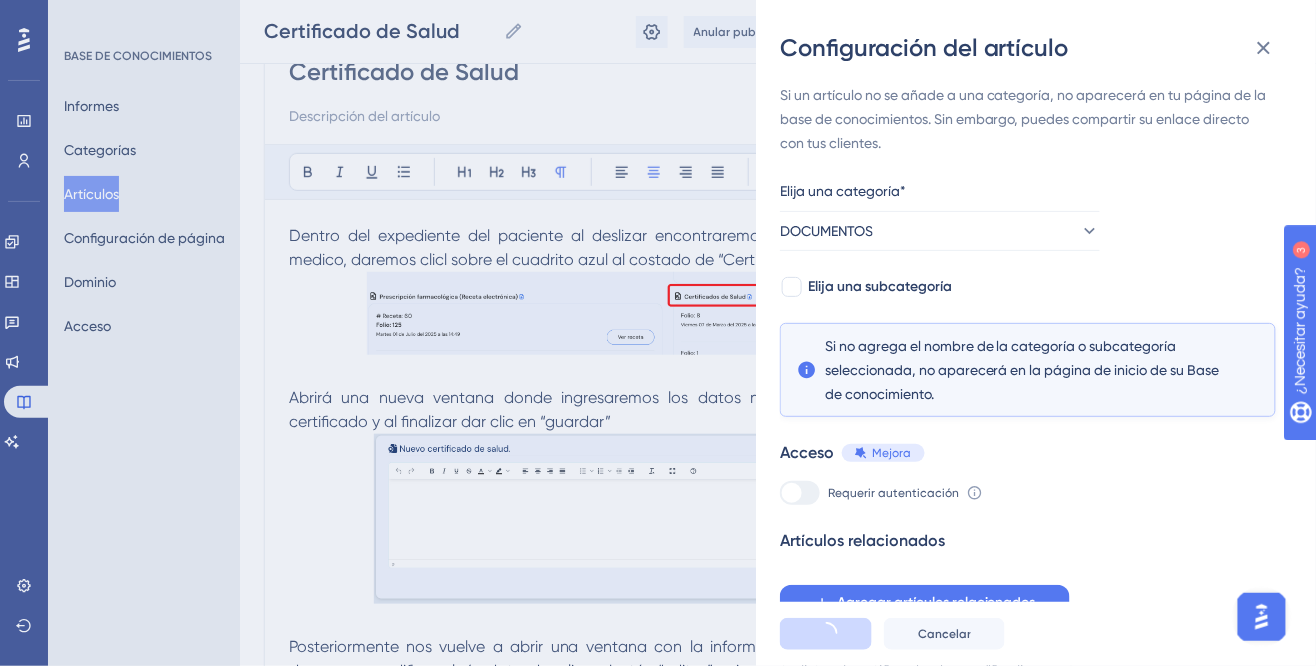 scroll, scrollTop: 0, scrollLeft: 0, axis: both 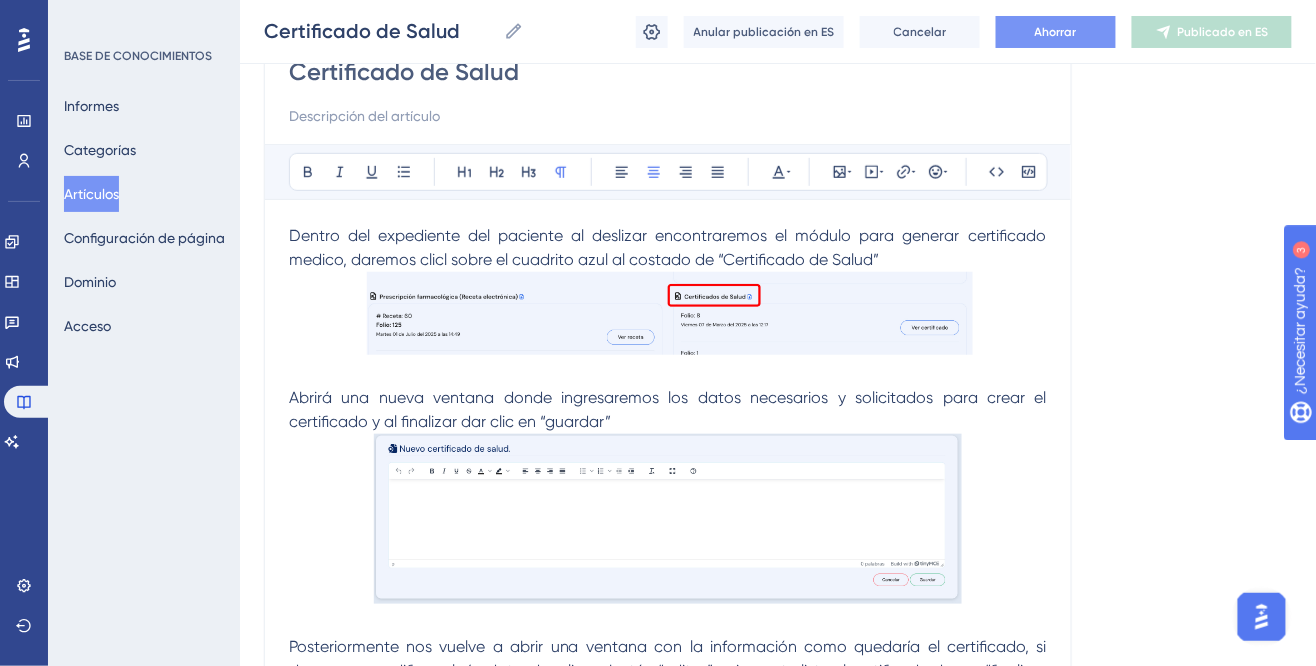 click on "Ahorrar" at bounding box center [1056, 32] 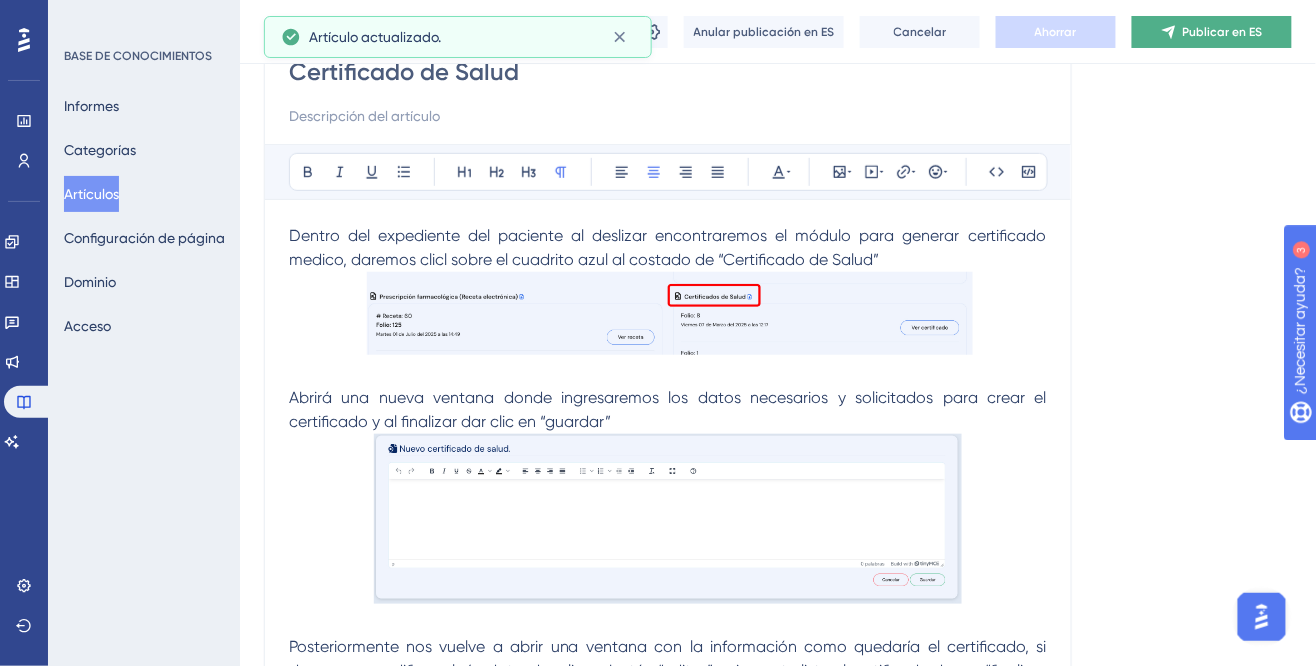 click on "Publicar en ES" at bounding box center [1223, 32] 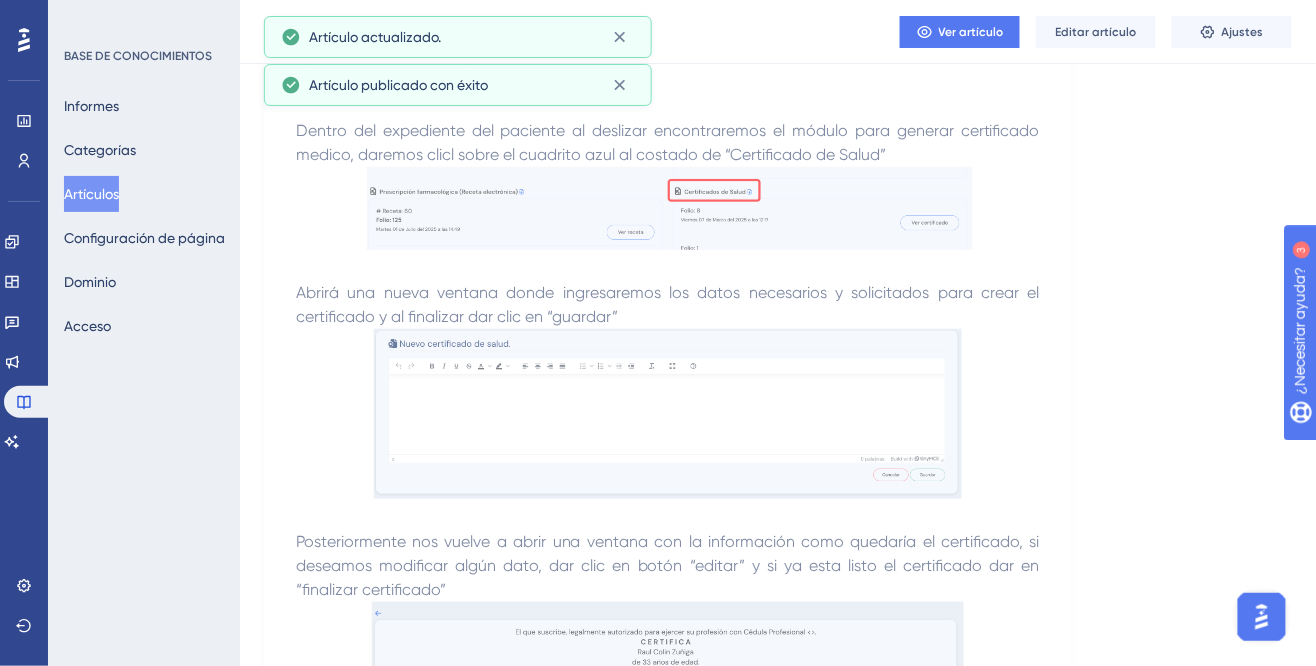 click on "Artículos" at bounding box center [91, 194] 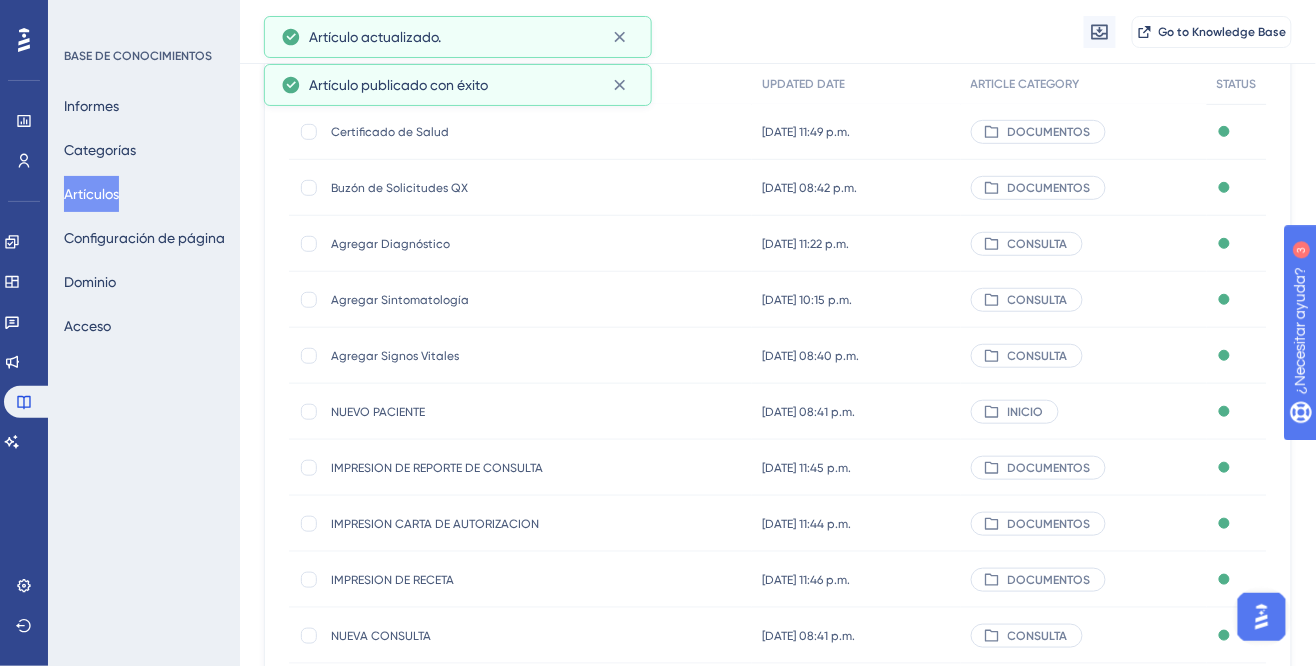 scroll, scrollTop: 0, scrollLeft: 0, axis: both 